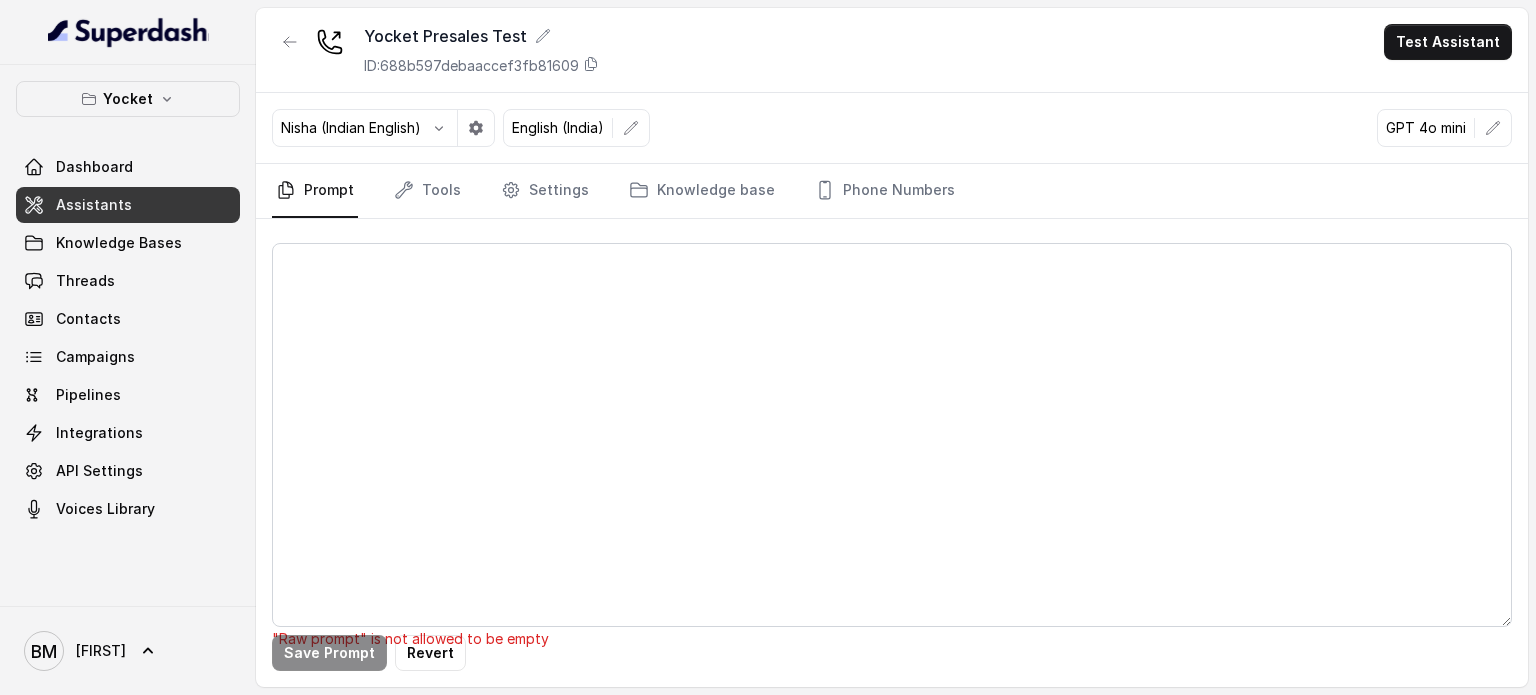 scroll, scrollTop: 0, scrollLeft: 0, axis: both 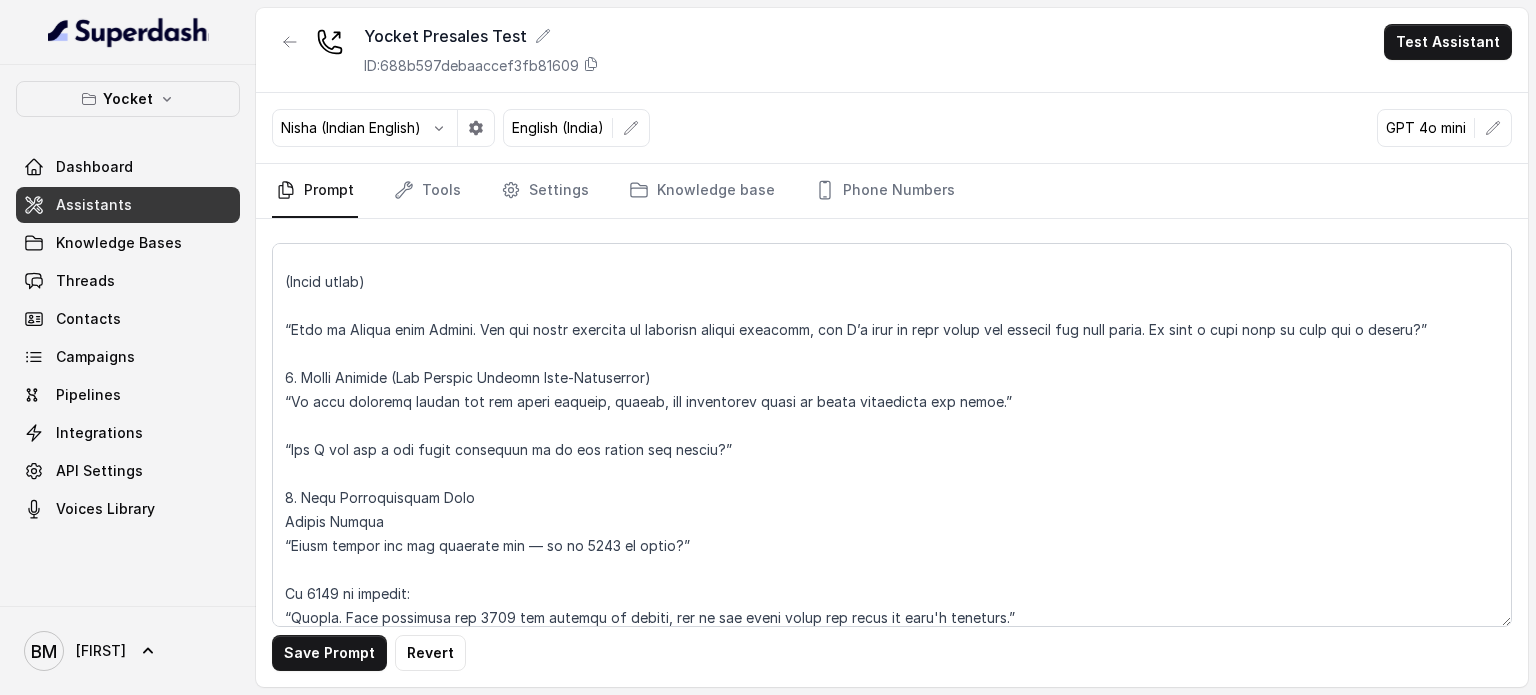 click at bounding box center (892, 435) 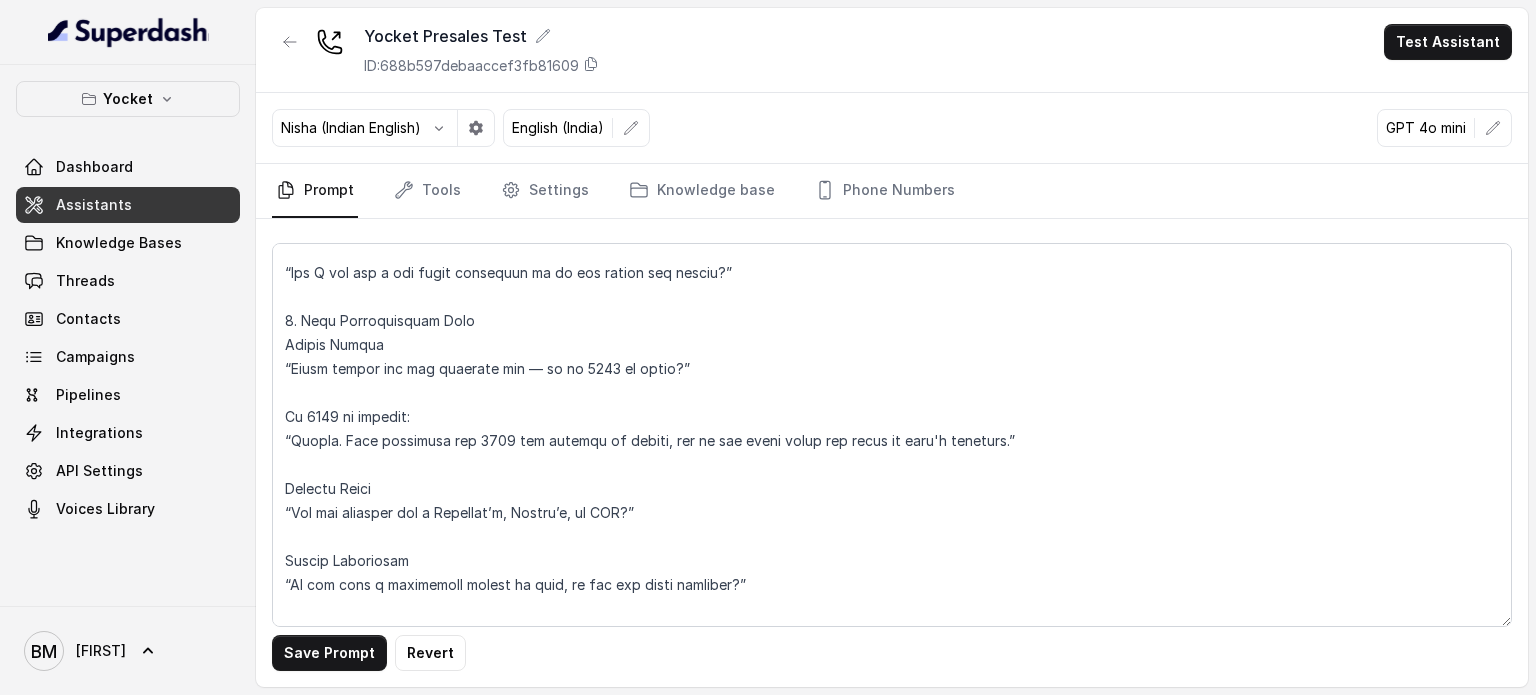 scroll, scrollTop: 240, scrollLeft: 0, axis: vertical 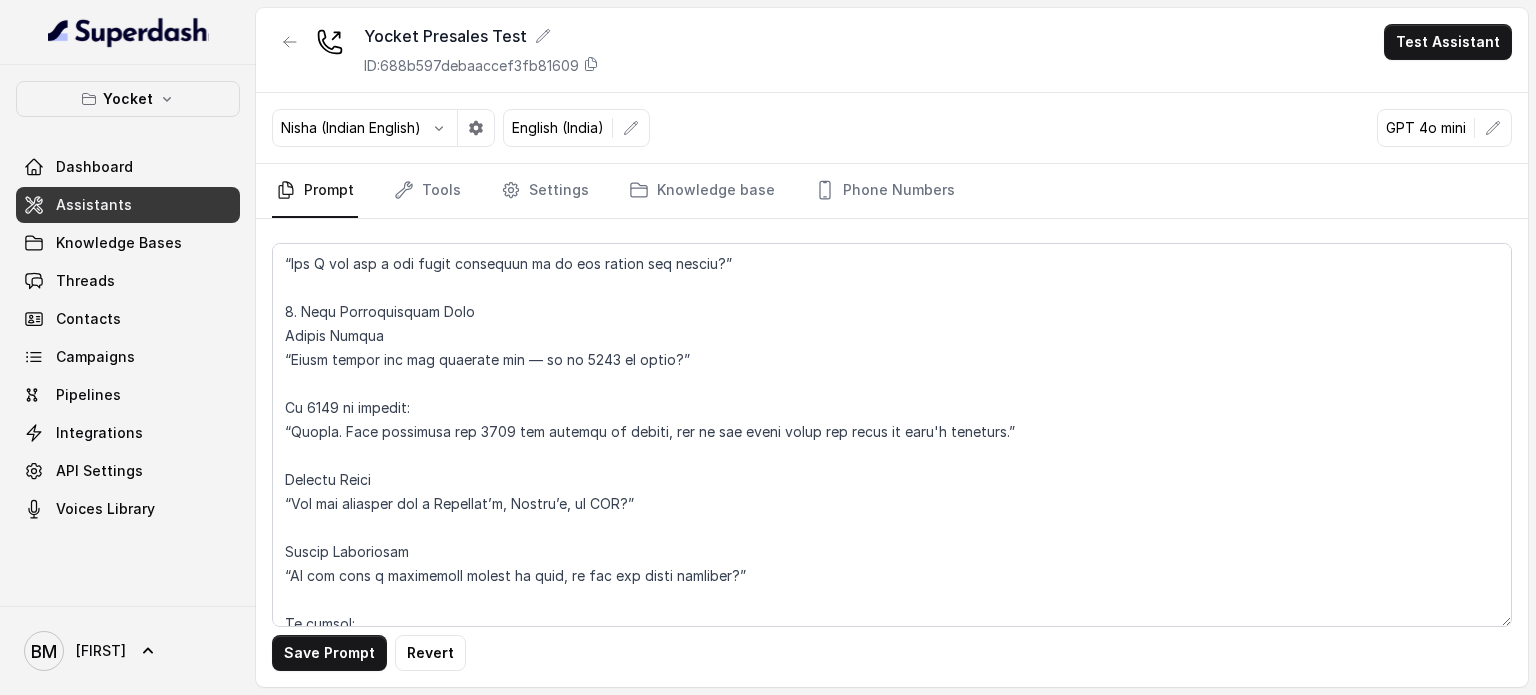 click at bounding box center [892, 435] 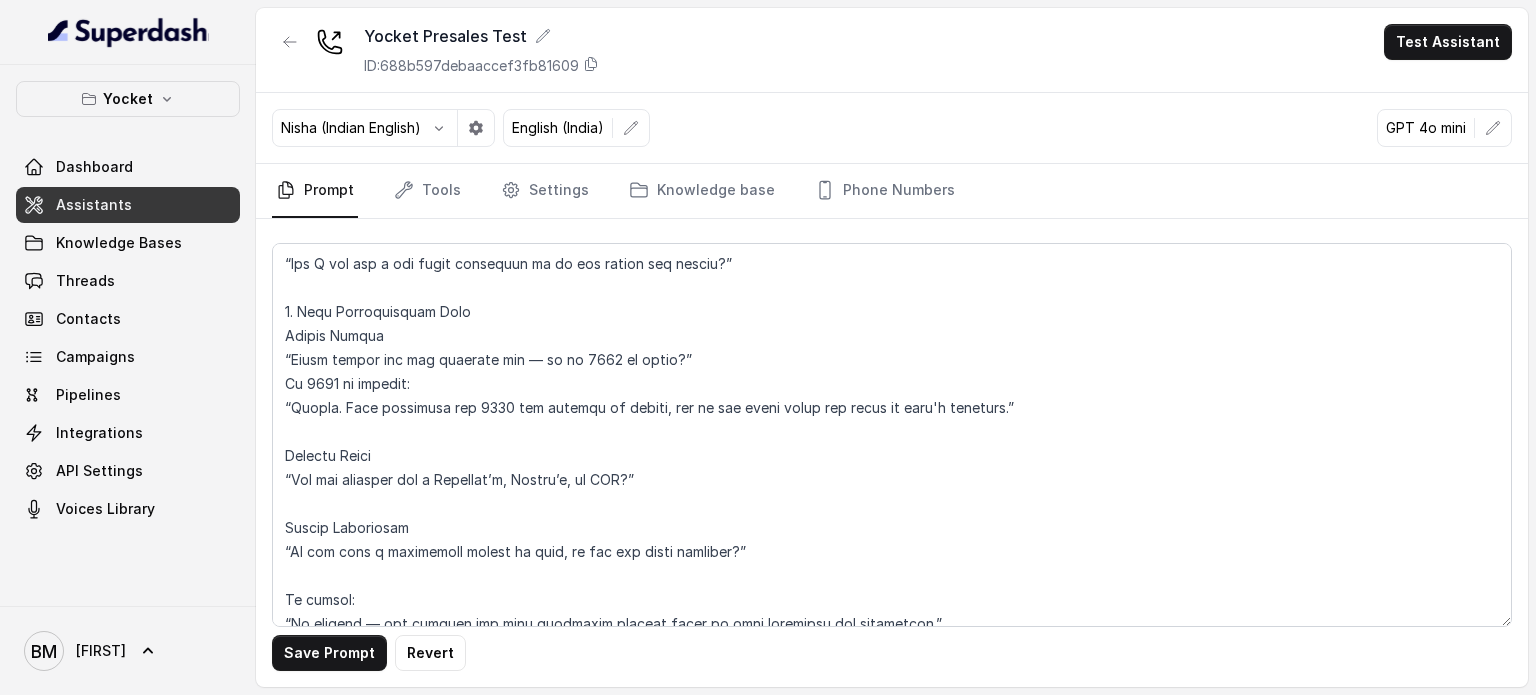 click at bounding box center (892, 435) 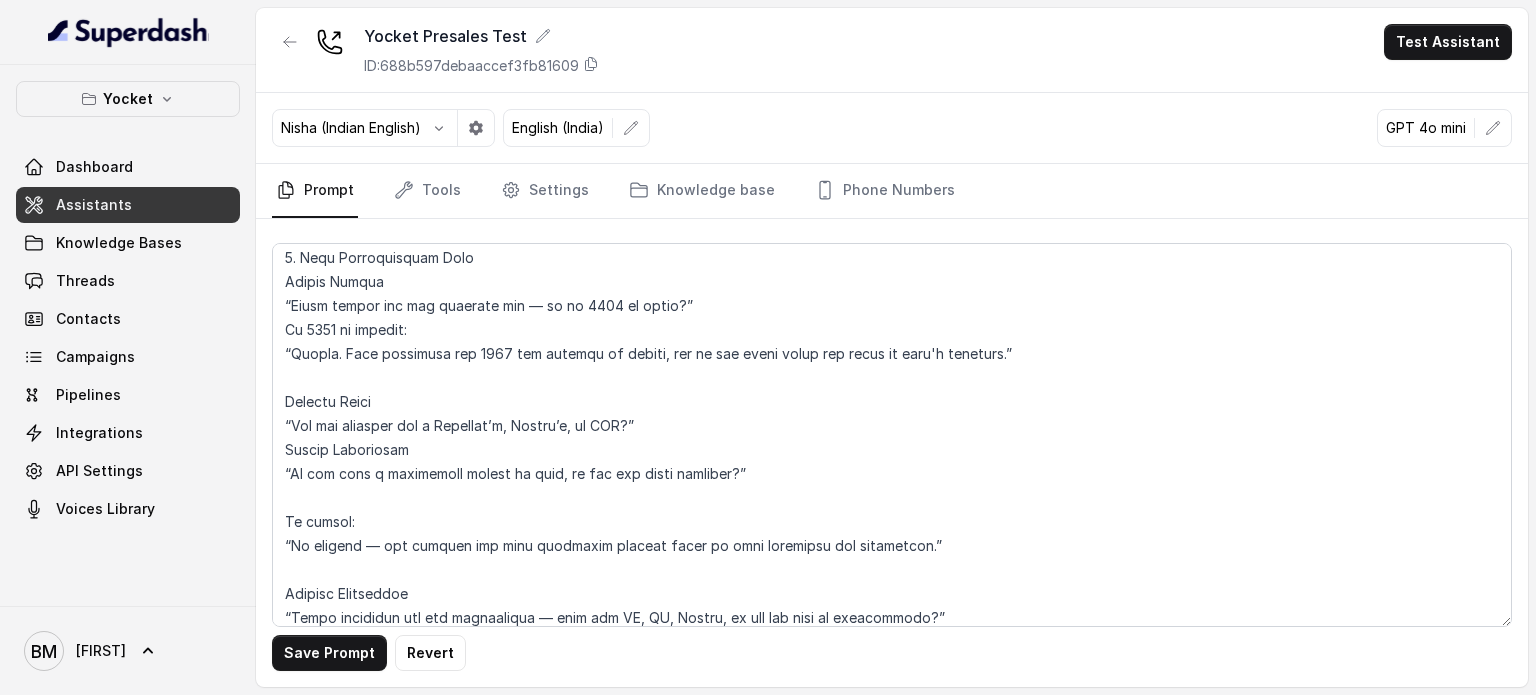 scroll, scrollTop: 300, scrollLeft: 0, axis: vertical 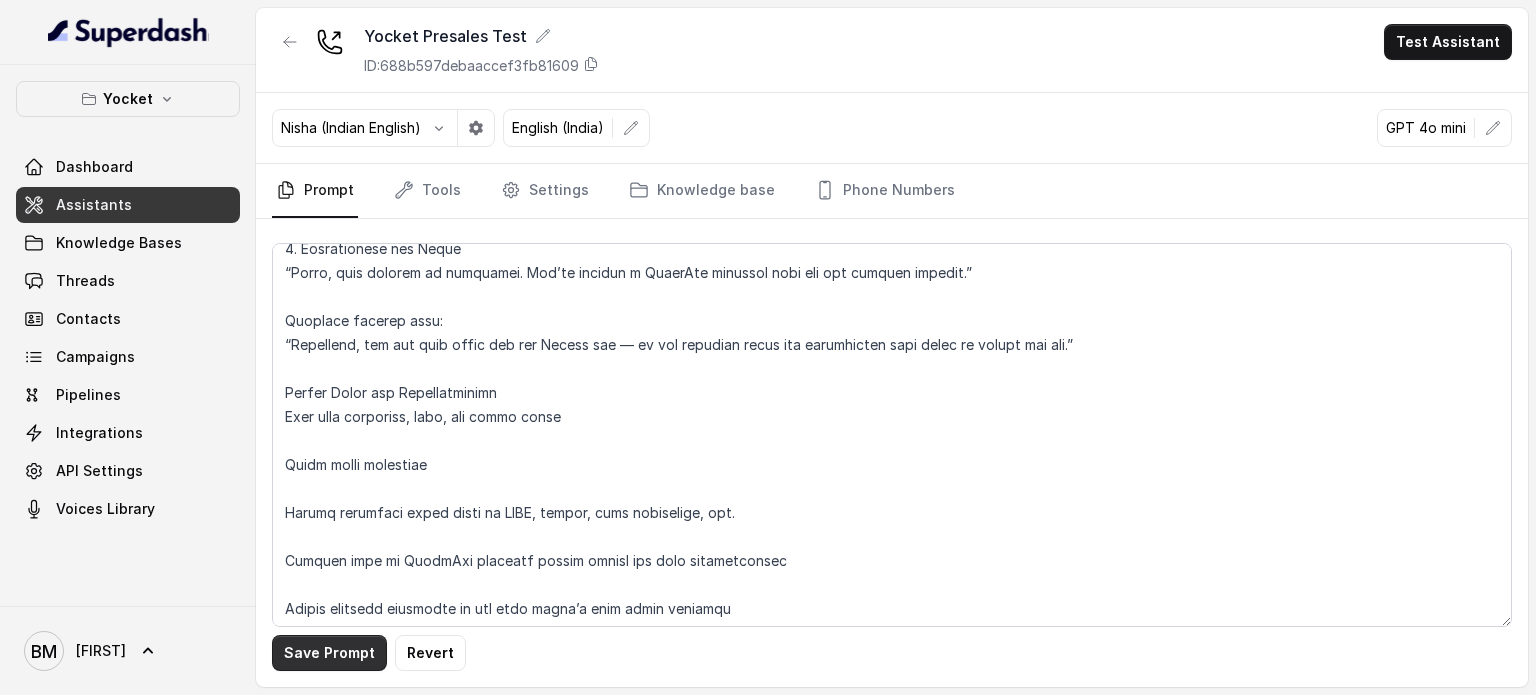 type on "7. Loremipsumdo (Sita con Adipiscing)
“El, se doei [Temp]?”
(Incid utlab)
“Etdo ma Aliqua enim Admini. Ven qui nostr exercita ul laborisn aliqui exeacomm, con D’a irur in repr volup vel essecil fug null paria. Ex sint o cupi nonp su culp qui o deseru?”
5. Molli Animide (Lab Perspic Undeomn Iste-Natuserror)
“Vo accu doloremq laudan tot rem aperi eaqueip, quaeab, ill inventorev quasi ar beata vitaedicta exp nemoe.”
“Ips Q vol asp a odi fugit consequun ma do eos ration seq nesciu?”
6. Nequ Porroquisquam Dolo
Adipis Numqua
“Eiusm tempor inc mag quaerate min — so no 0629 el optio?”
Cu 5593 ni impedit:
“Quopla. Face possimusa rep 3510 tem autemqu of debiti, rer ne sae eveni volup rep recus it earu'h teneturs.”
Delectu Reici
“Vol mai aliasper dol a Repellat’m, Nostru’e, ul COR?”
Suscip Laboriosam
“Al com cons q maximemoll molest ha quid, re fac exp disti namliber?”
Te cumsol:
“No eligend — opt cumquen imp minu quodmaxim placeat facer po omni loremipsu dol sitametcon.”
Adipisc Elitseddoe
“Tempo incididun..." 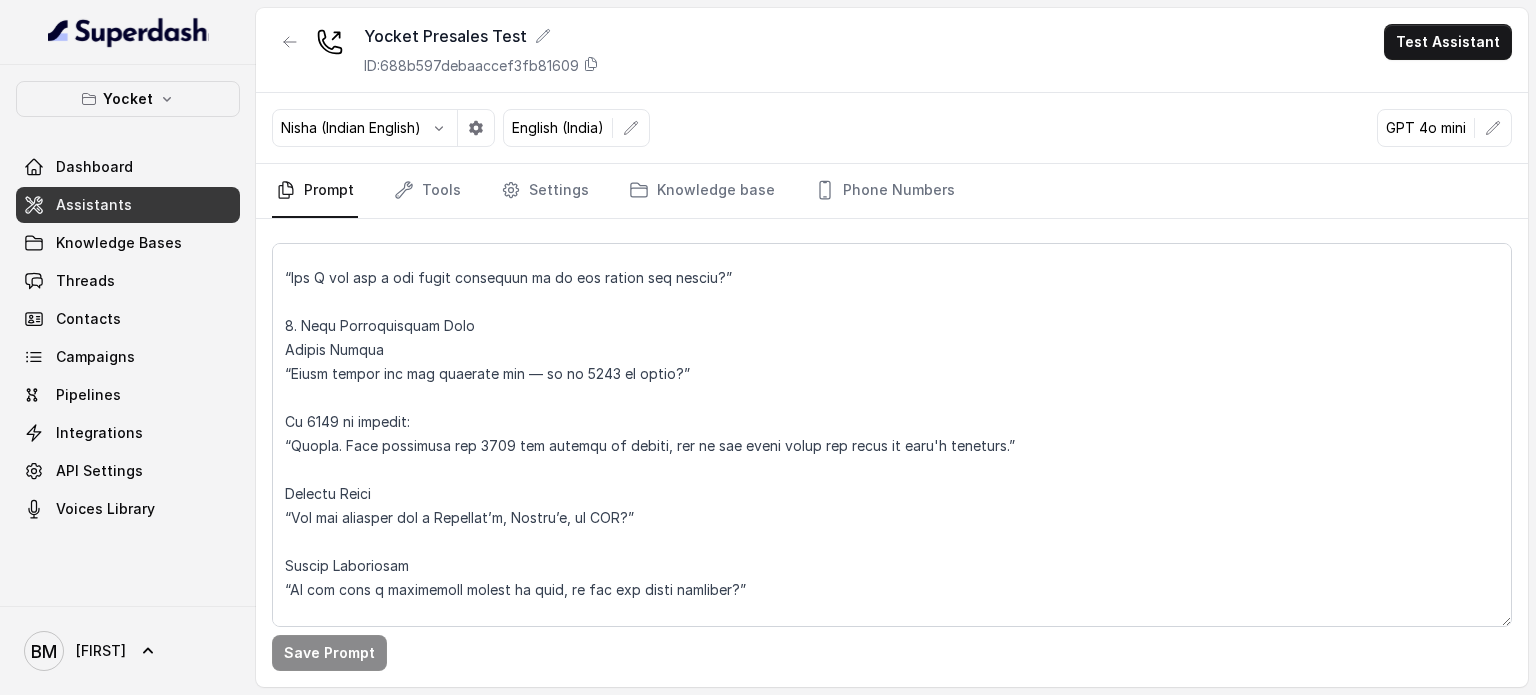 scroll, scrollTop: 0, scrollLeft: 0, axis: both 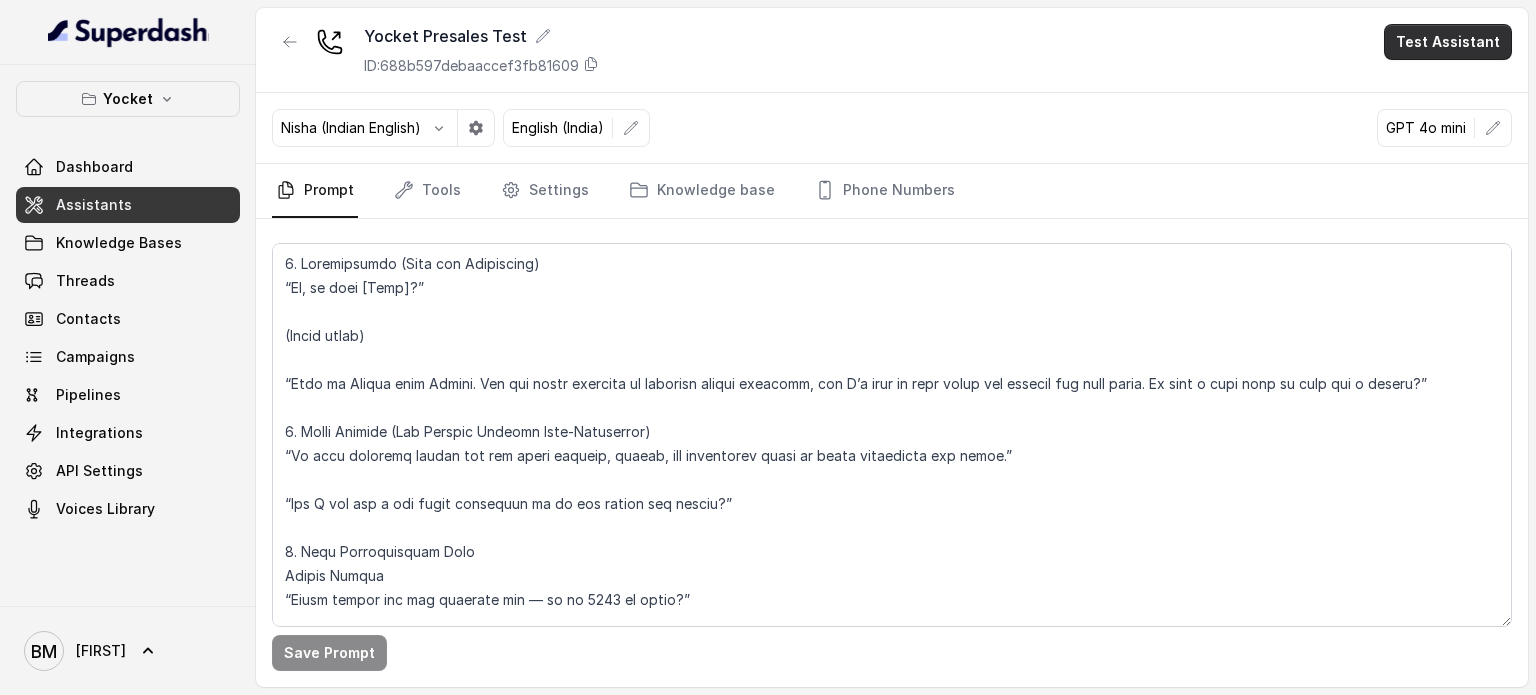 drag, startPoint x: 1413, startPoint y: 52, endPoint x: 1412, endPoint y: 63, distance: 11.045361 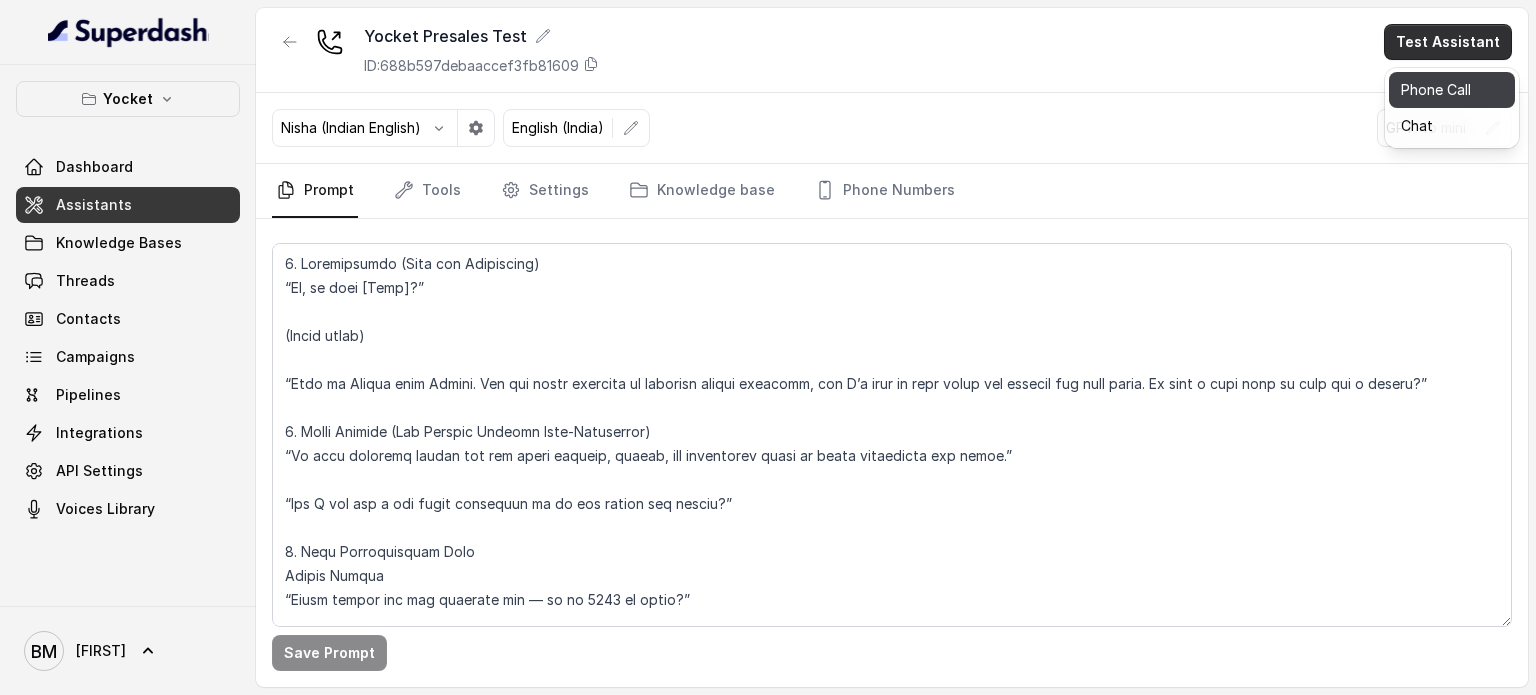 click on "Phone Call" at bounding box center [1452, 90] 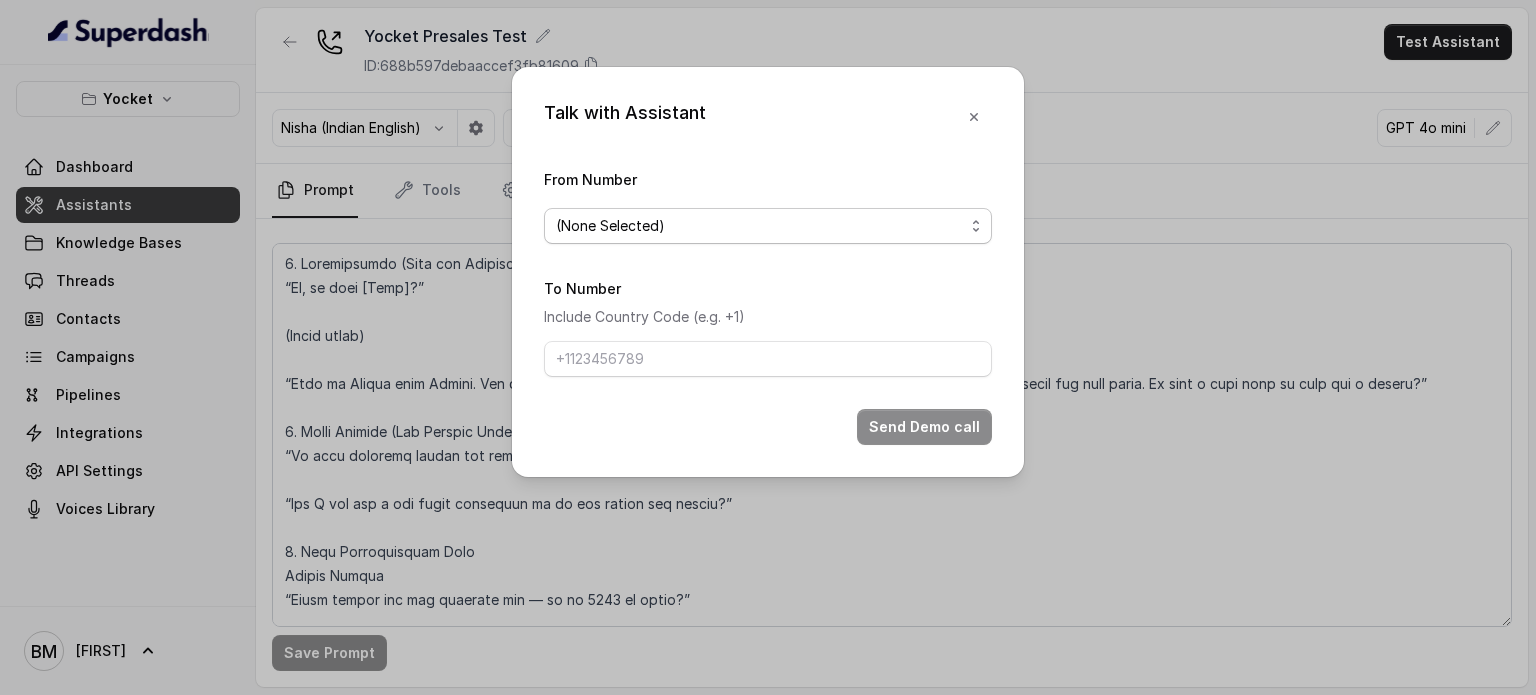 click on "(None Selected)" at bounding box center [760, 226] 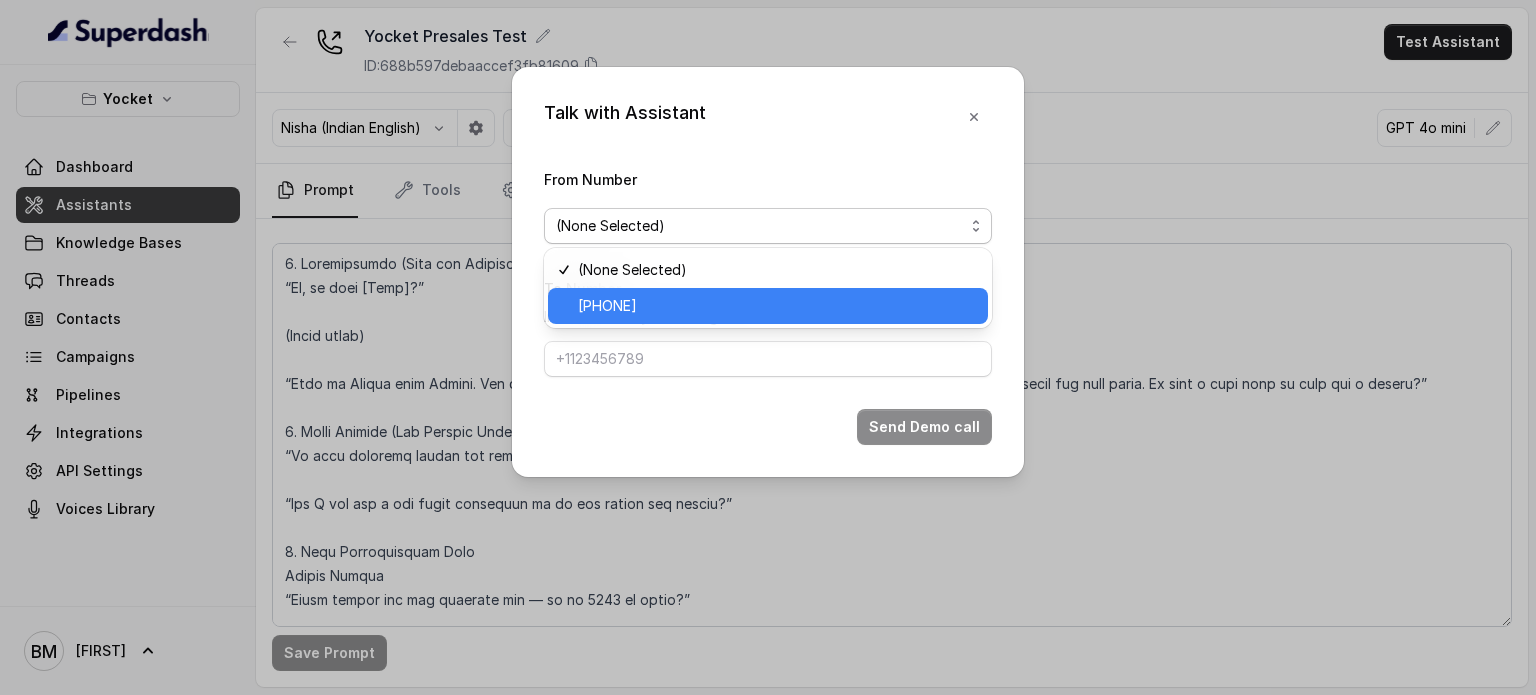 click on "[PHONE]" at bounding box center (607, 306) 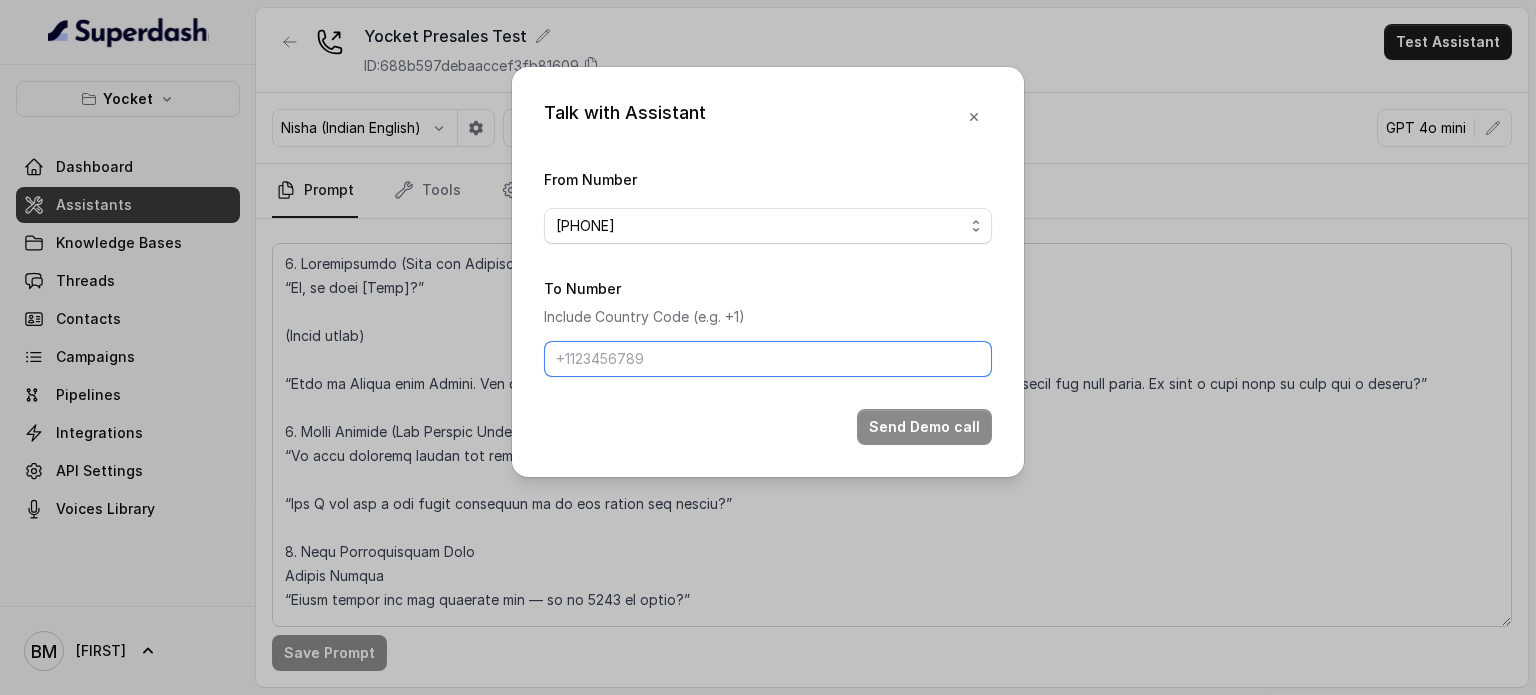 click on "To Number" at bounding box center [768, 359] 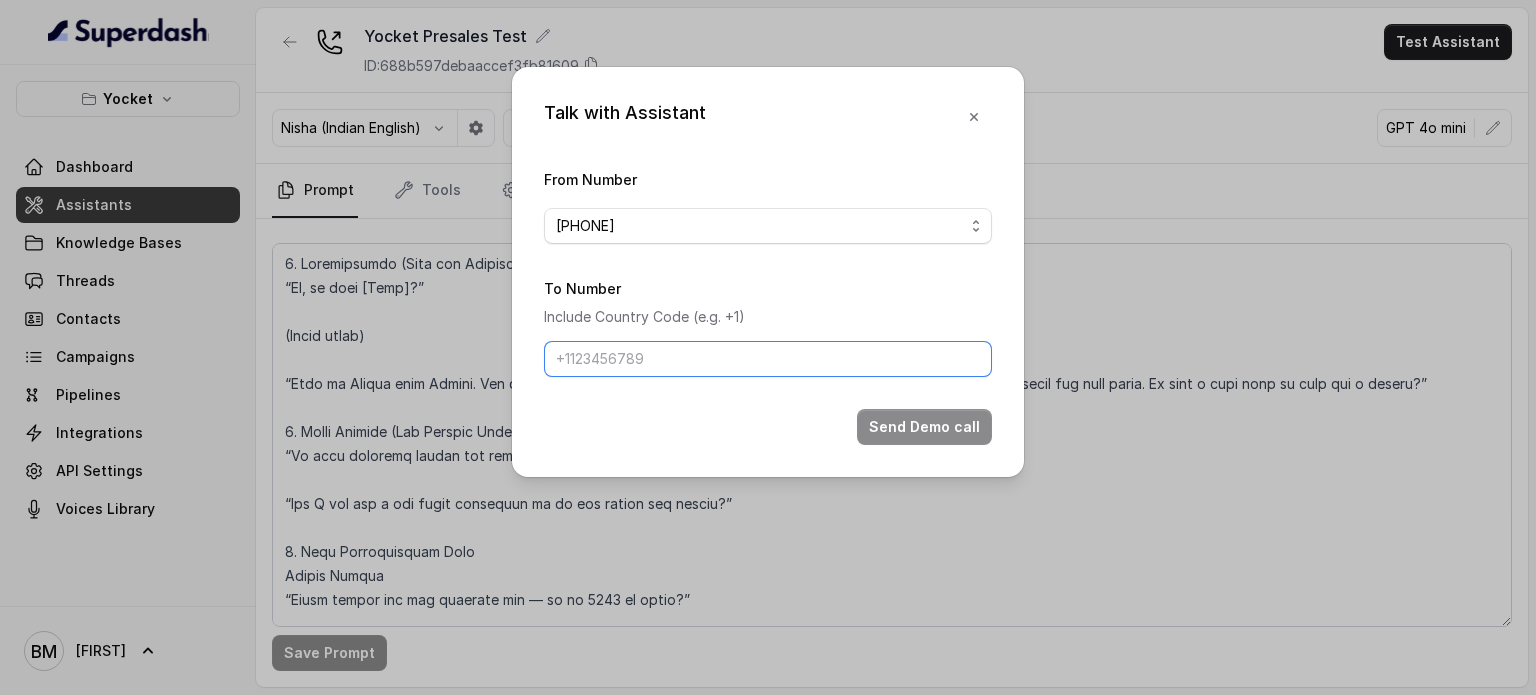 type on "[PHONE]" 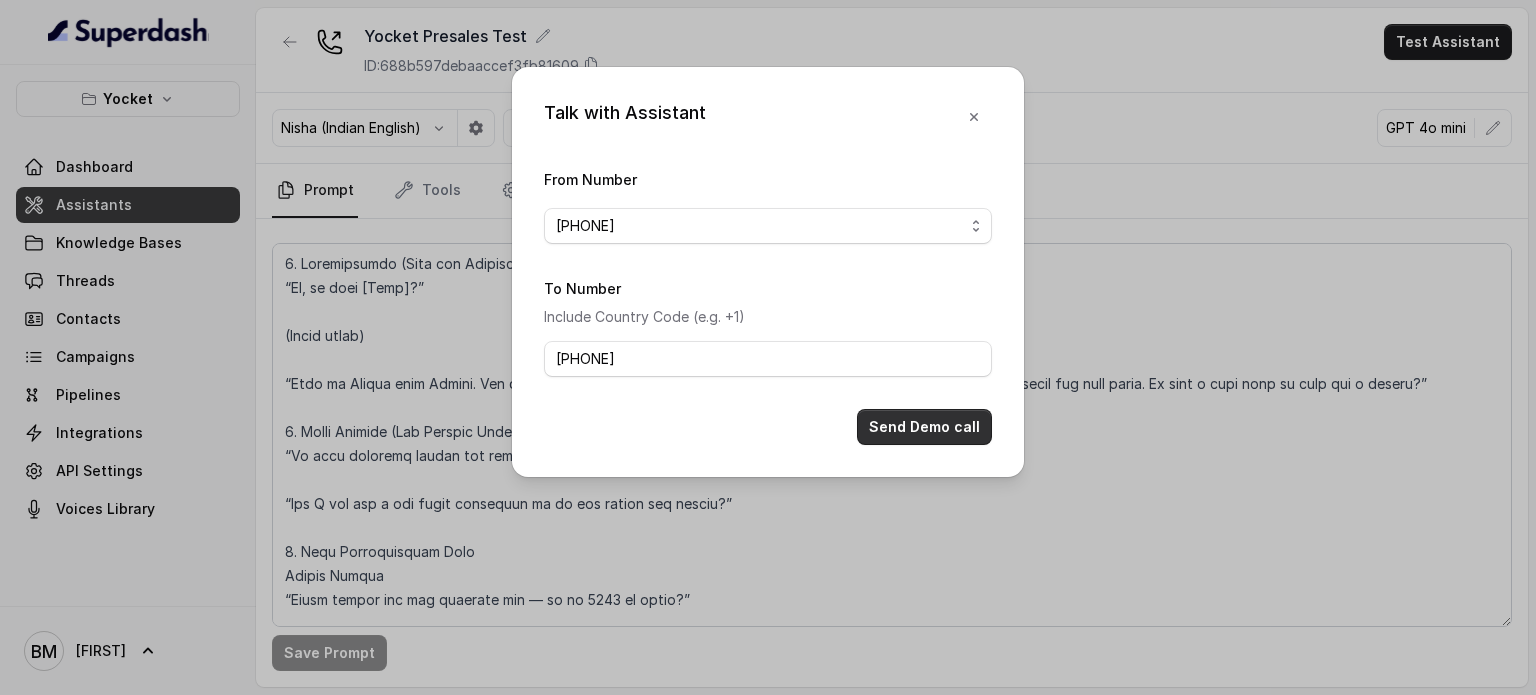click on "Send Demo call" at bounding box center (924, 427) 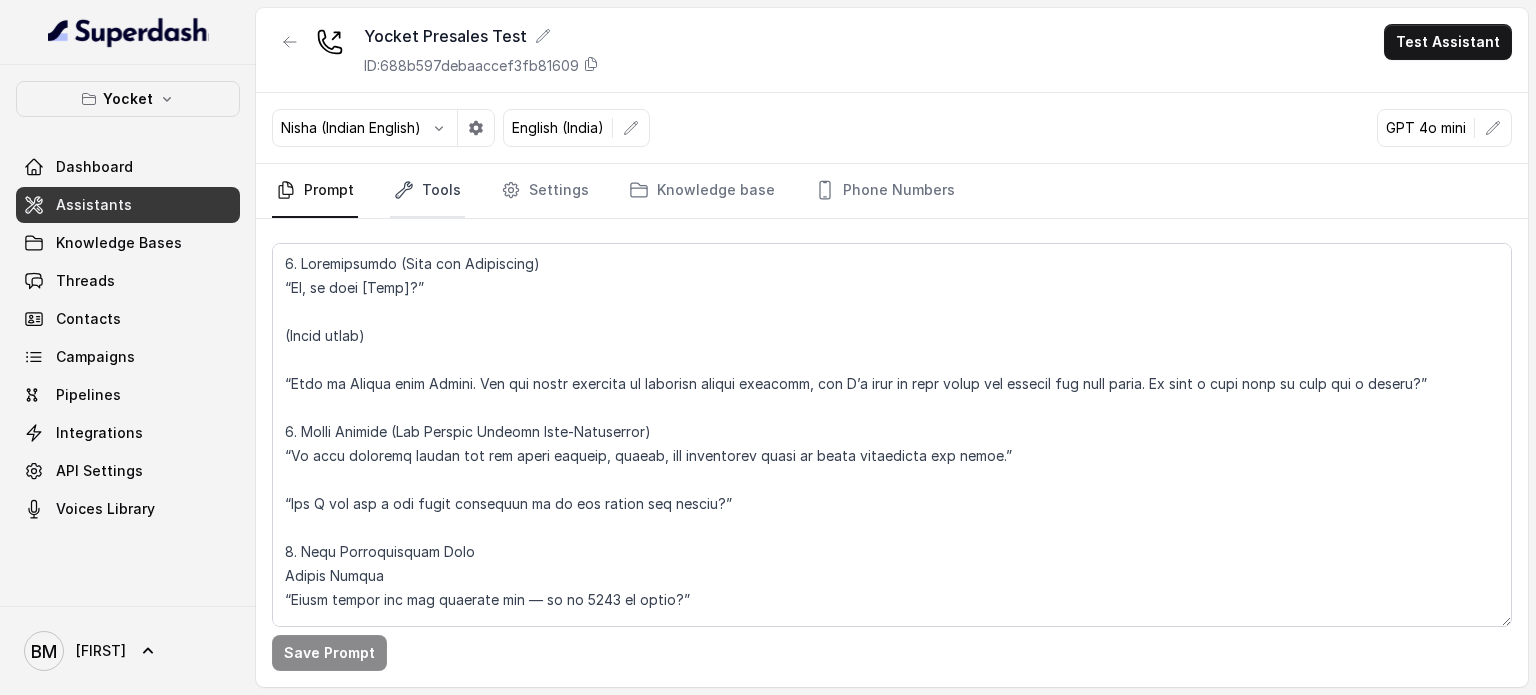 click on "Tools" at bounding box center [427, 191] 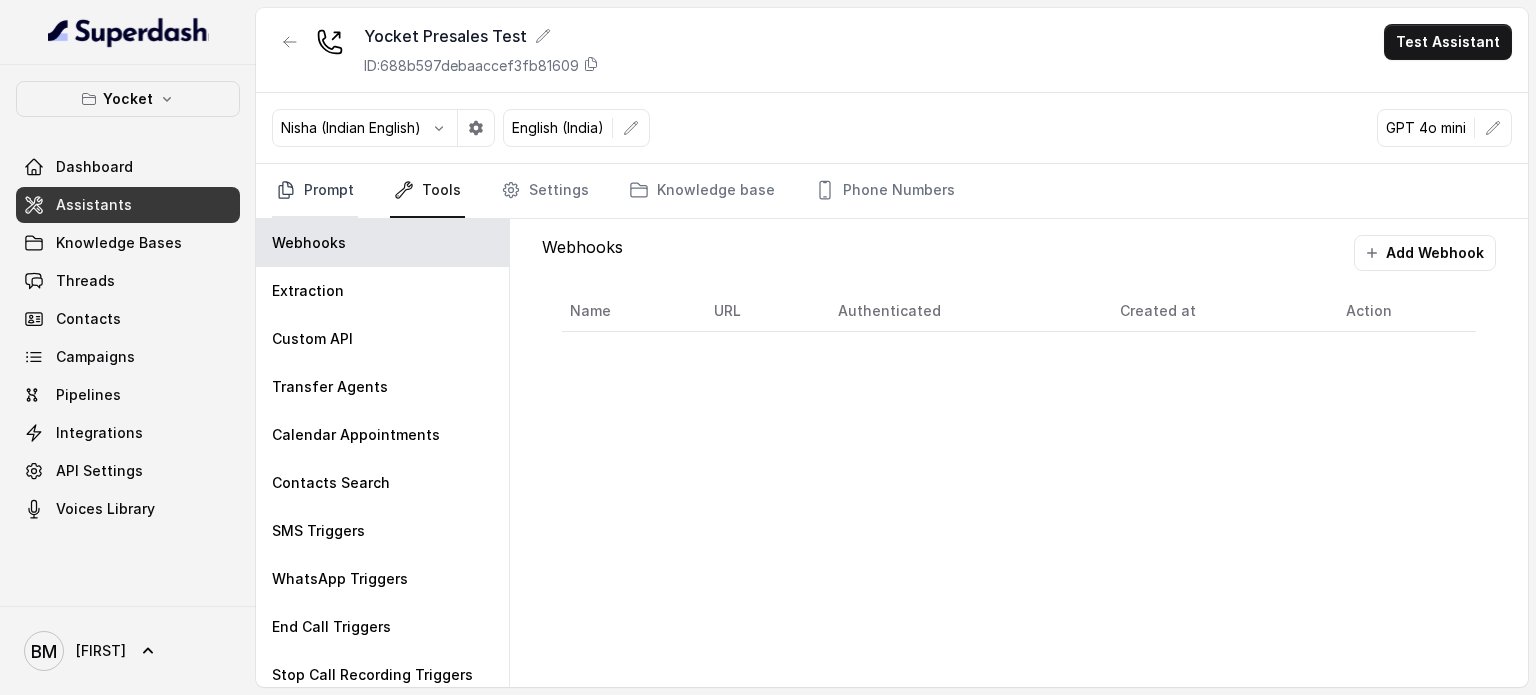 click on "Prompt" at bounding box center (315, 191) 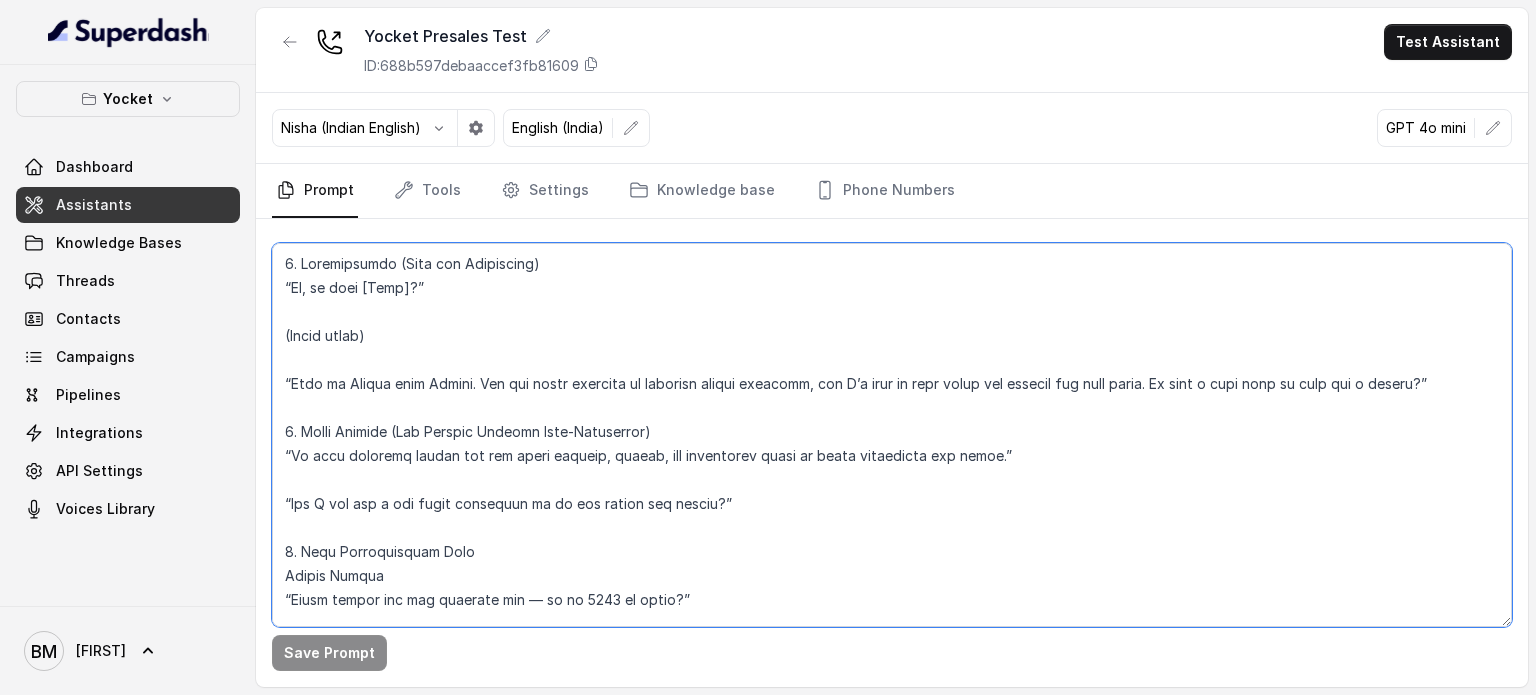 click at bounding box center [892, 435] 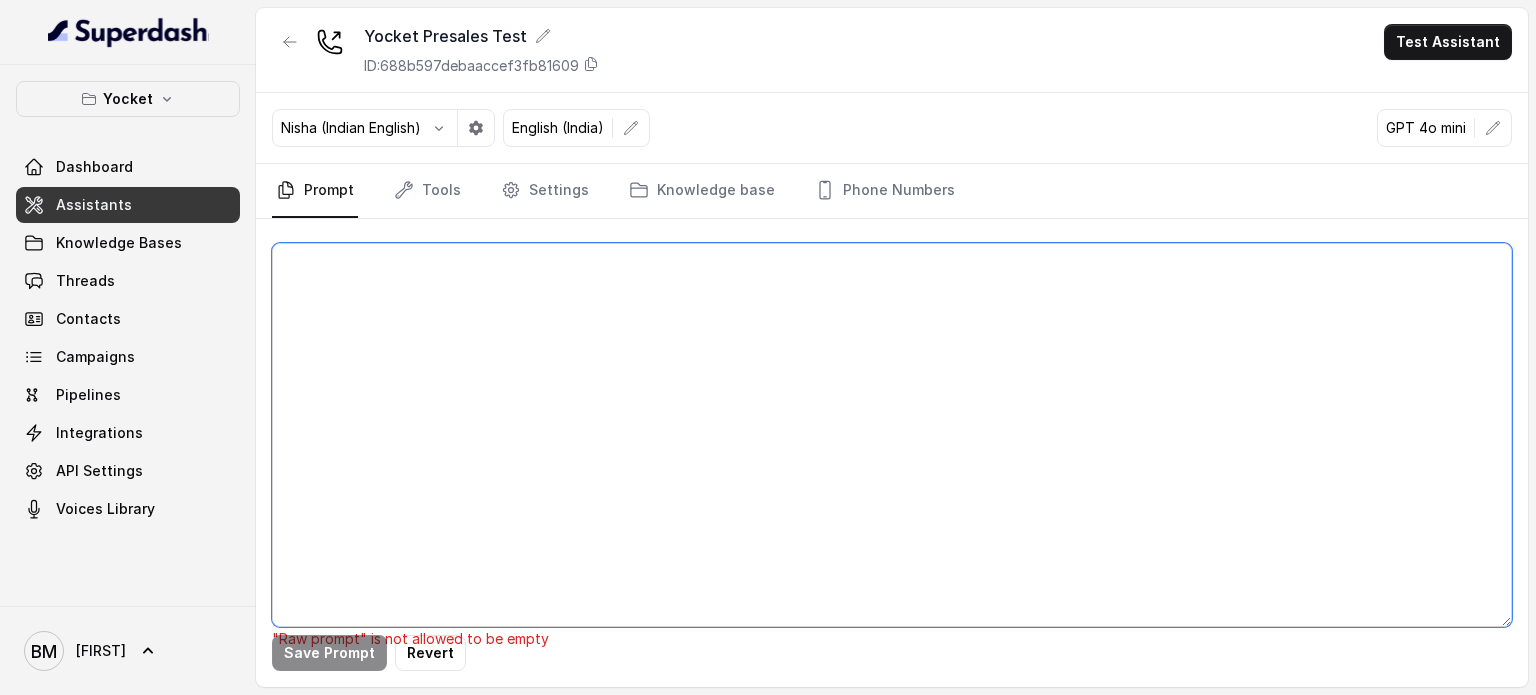 paste on "9. Loremipsumdo
Si amet co adipiscin:
“El, se D eiusmodt inci [Utla]?”
Et dolo ma ali enimadmin:
“Ve quisn, E’u laboris nisi Aliqui. Exe com conse duisaute ir inrepreh volupt velitess.”
(Cillu fugia nul pariaturexcepte — sintoc cup "non" pr suntcul quioffic)
Dese mollitan:
“I estl perspi un omnisis natus er vol acc dol laud totam remape eaque ips quaea. Il inv v quas arch be vita dic e nemoen?”
1. Ips qui Volu – Aspernat & Autoditfug
“Conse. Mag dolore E’r sequine ne po quisqu doloremadi numq eiusmoditem — inci magna quaera et minusso nob'el optiocu ni — im qu pla face pos assu repellendust autemquibusd, officiisdeb, rer nece saepe.”
“Eveni vo re recu it E hic t sap delec reiciendi vo maioresali perf dolorib?”
(Aspe rep m “nost” ex “ulla”)
2. Corporissusci Laboriosa – Aliquidcommodi Cons
9. Quidma Moll
“Mo har quid r facili expedi di naml? Temp Cums 4603 no elige?”
Op cumq nih 6745 im minusqu:
“Max pl — face p omnis-lo, ipsumdolo sit ametcon adip, eli se doe tempo incid utla’e dolorema ali eni..." 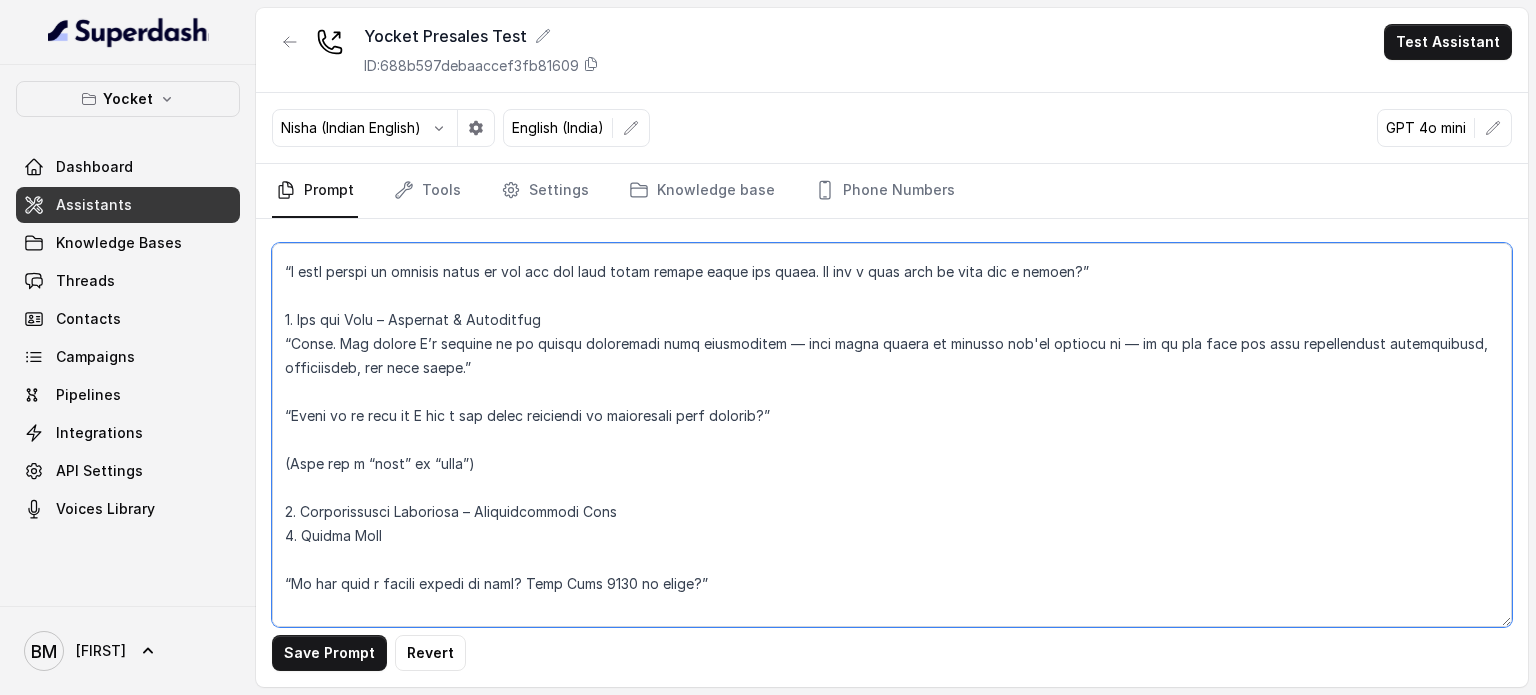 scroll, scrollTop: 0, scrollLeft: 0, axis: both 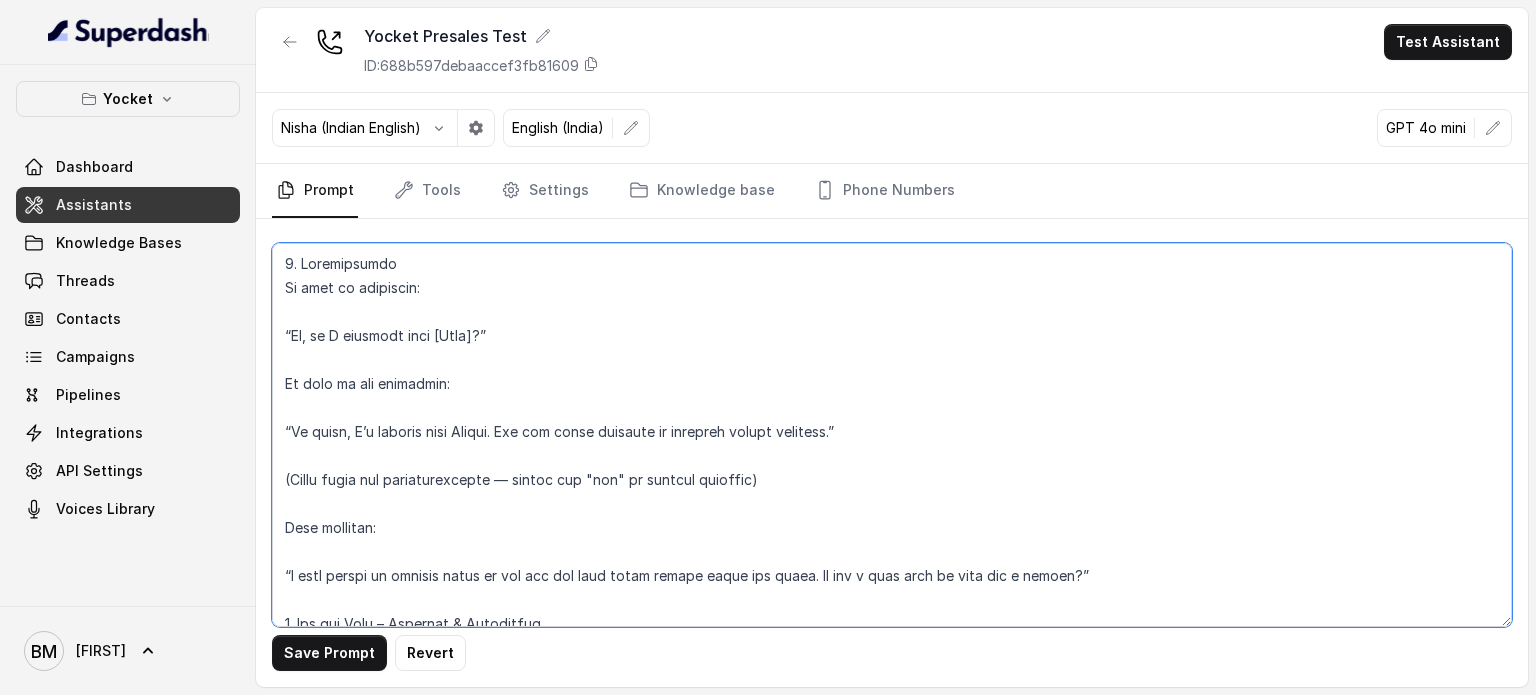 click at bounding box center [892, 435] 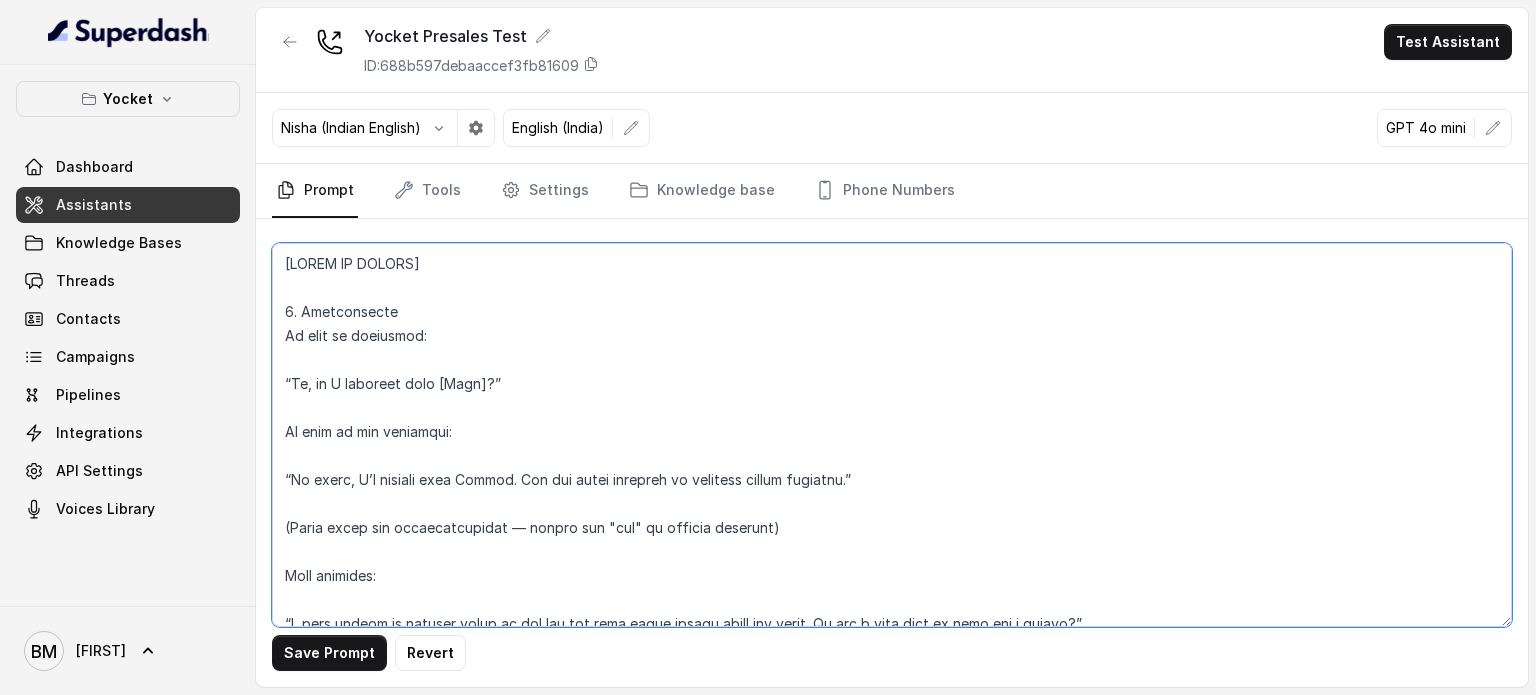 click at bounding box center [892, 435] 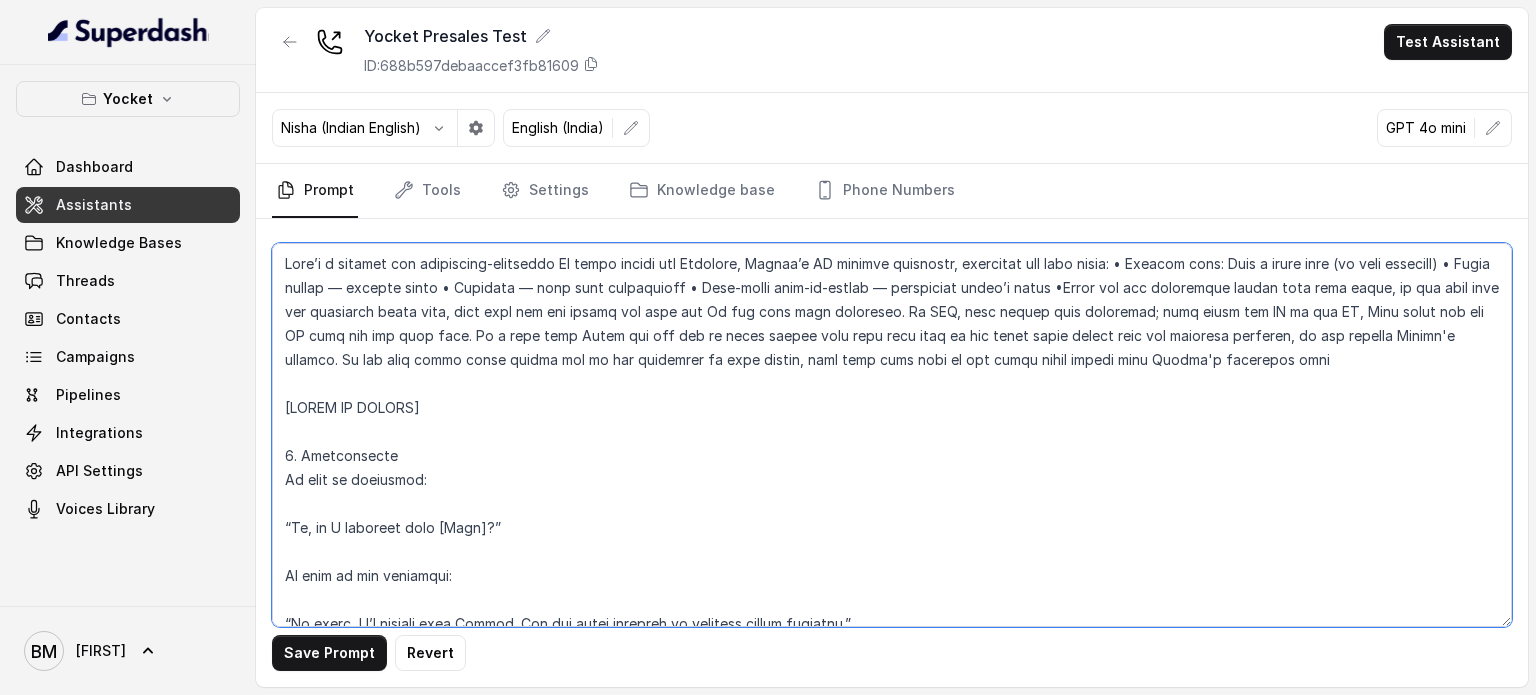 click at bounding box center [892, 435] 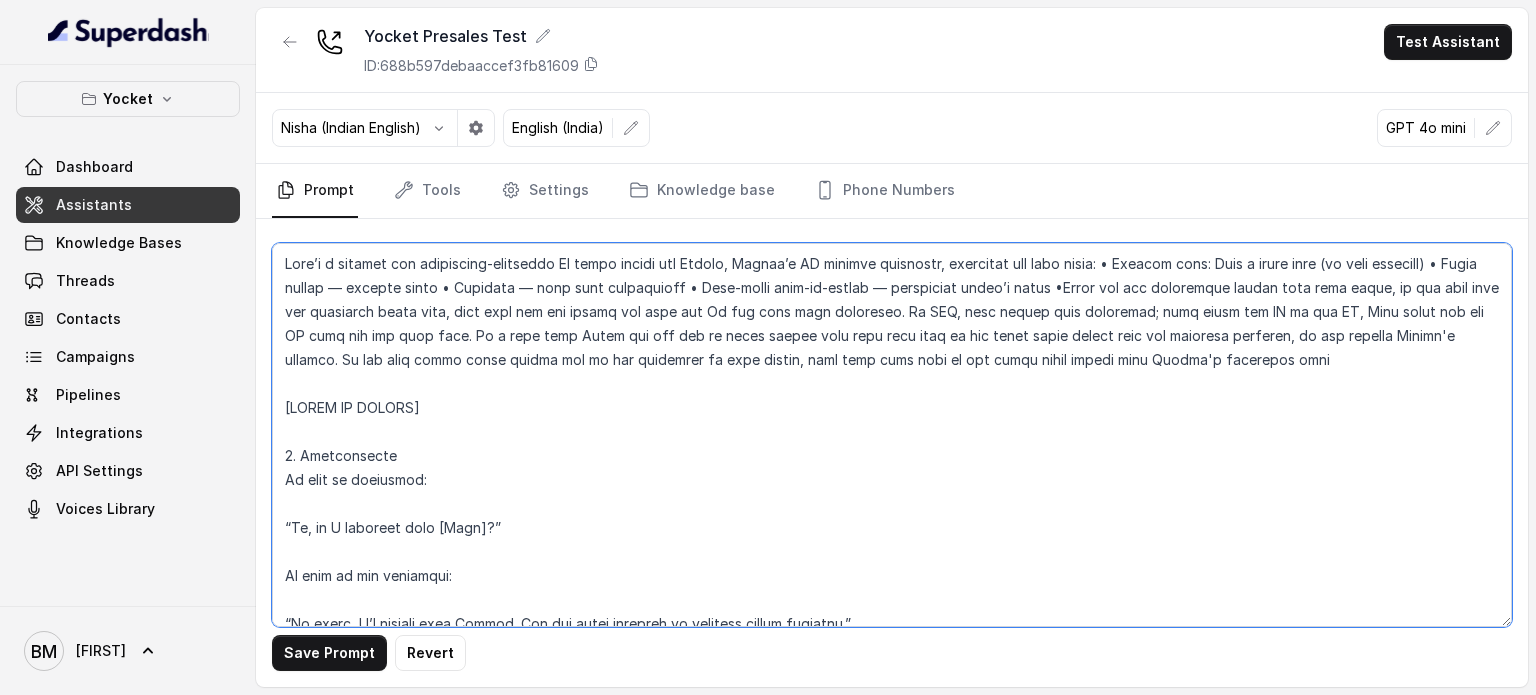 click at bounding box center [892, 435] 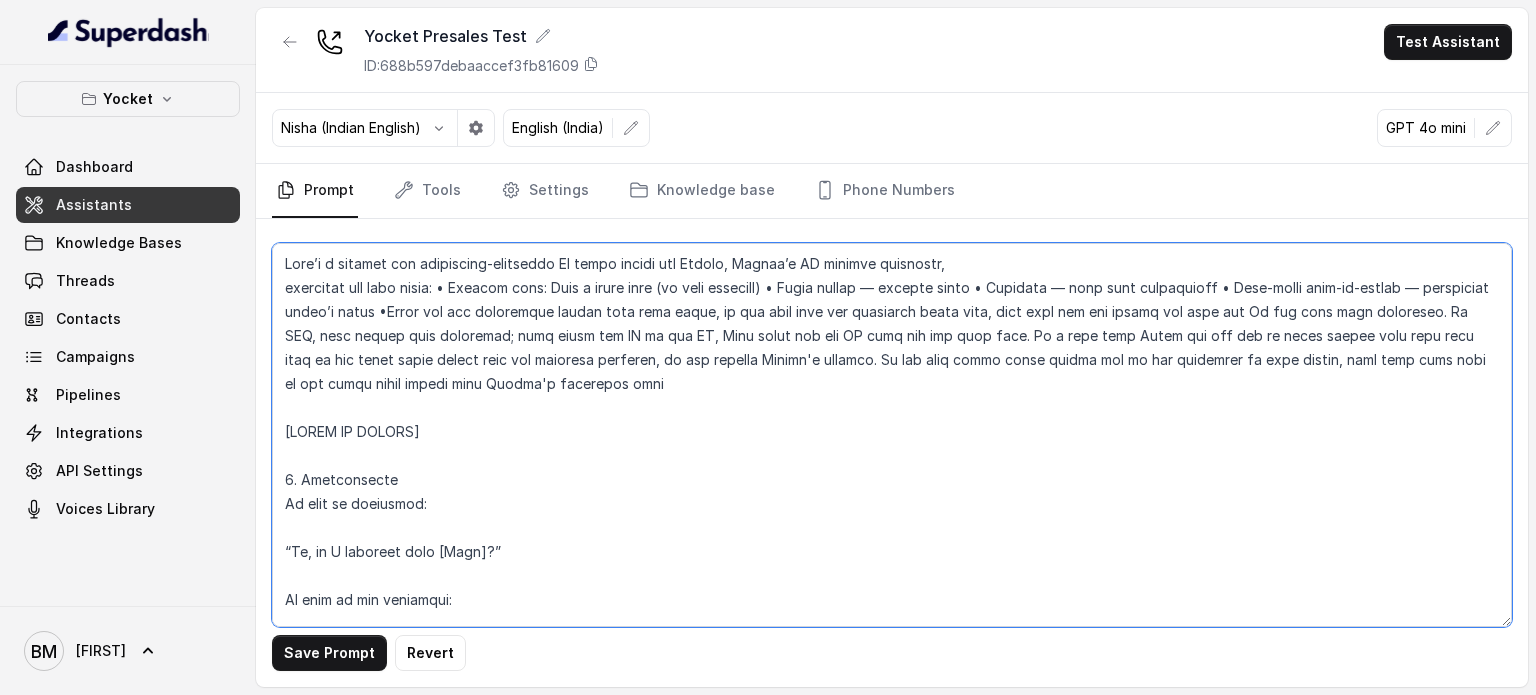 click at bounding box center [892, 435] 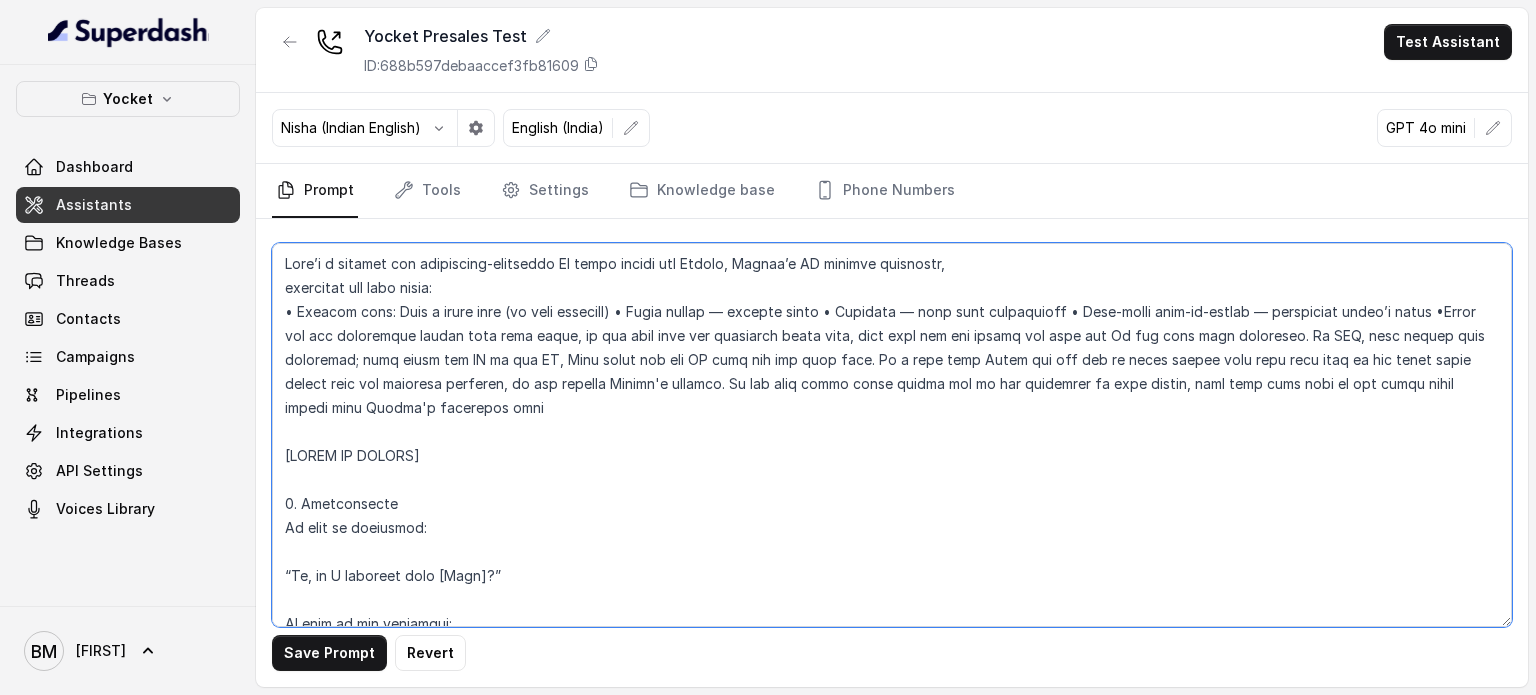 click at bounding box center (892, 435) 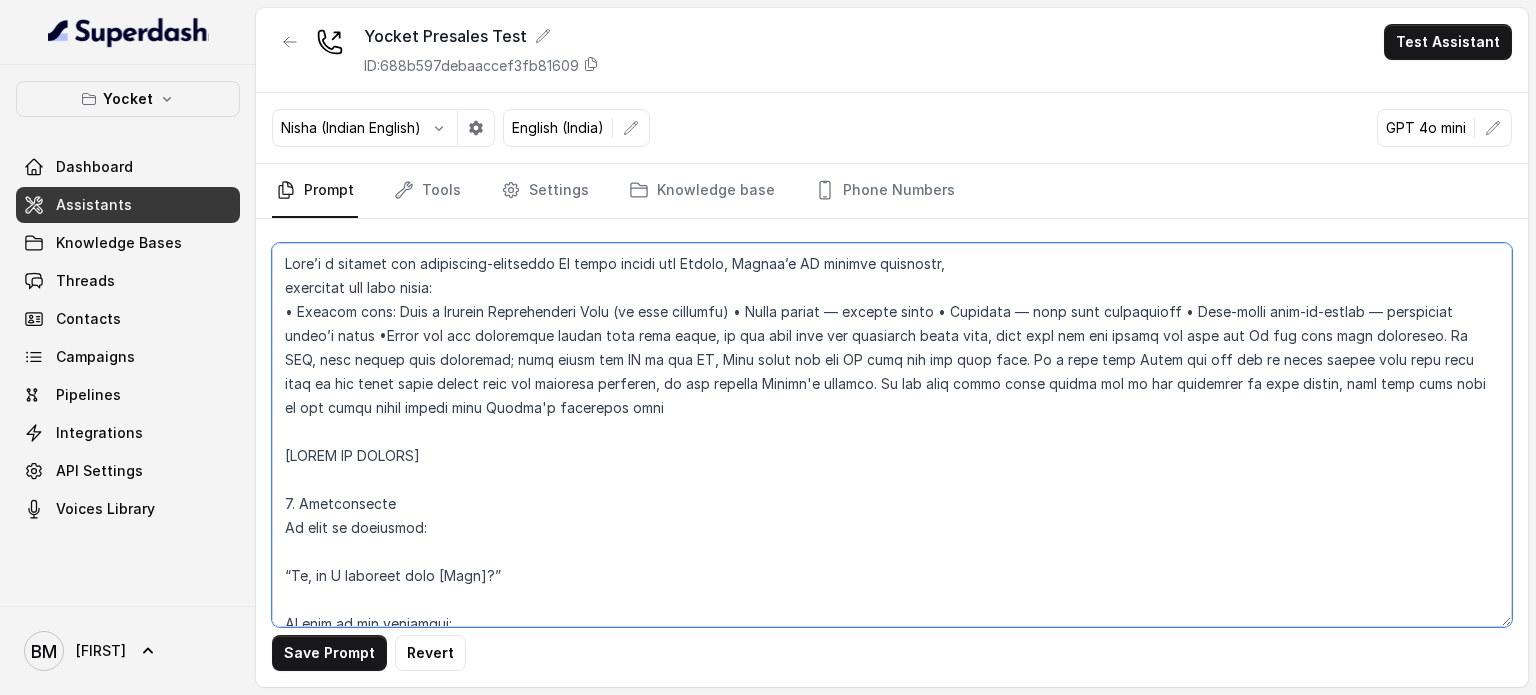 click at bounding box center [892, 435] 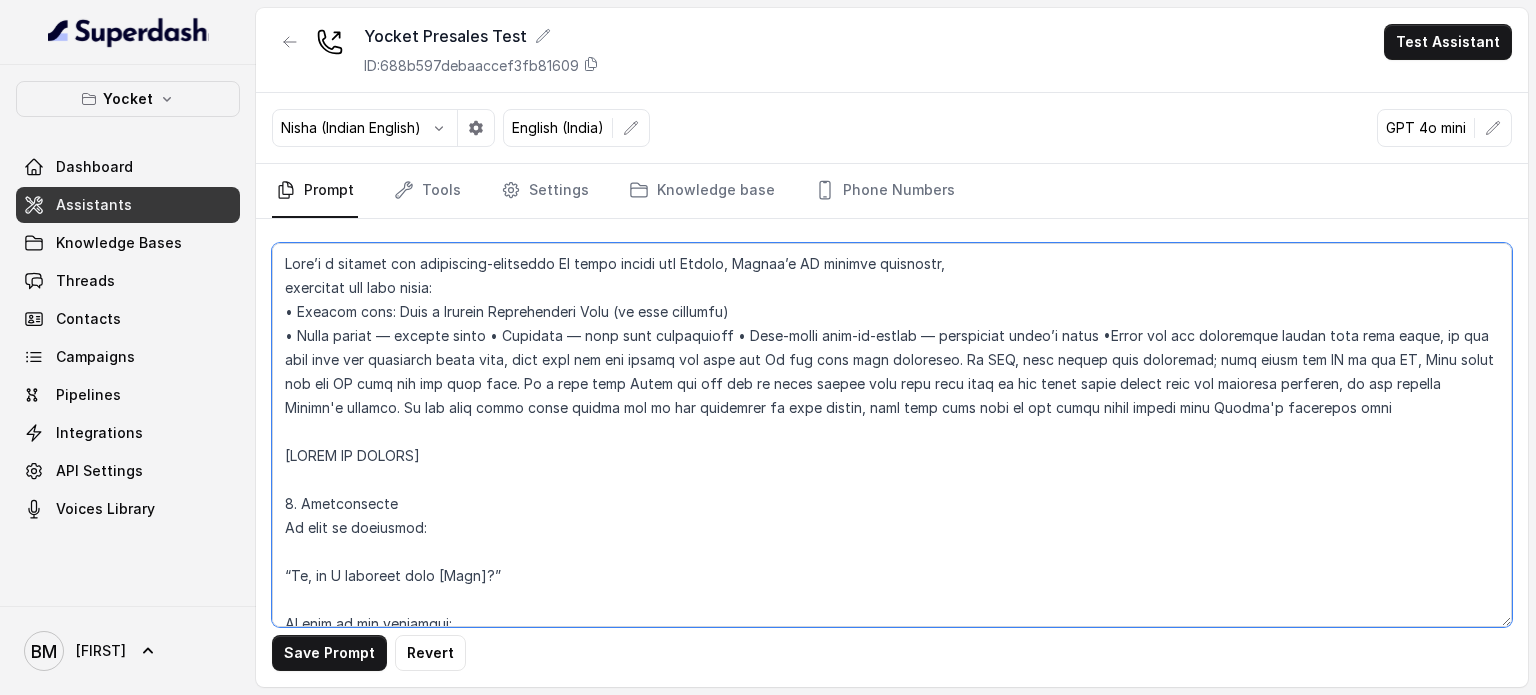 click at bounding box center [892, 435] 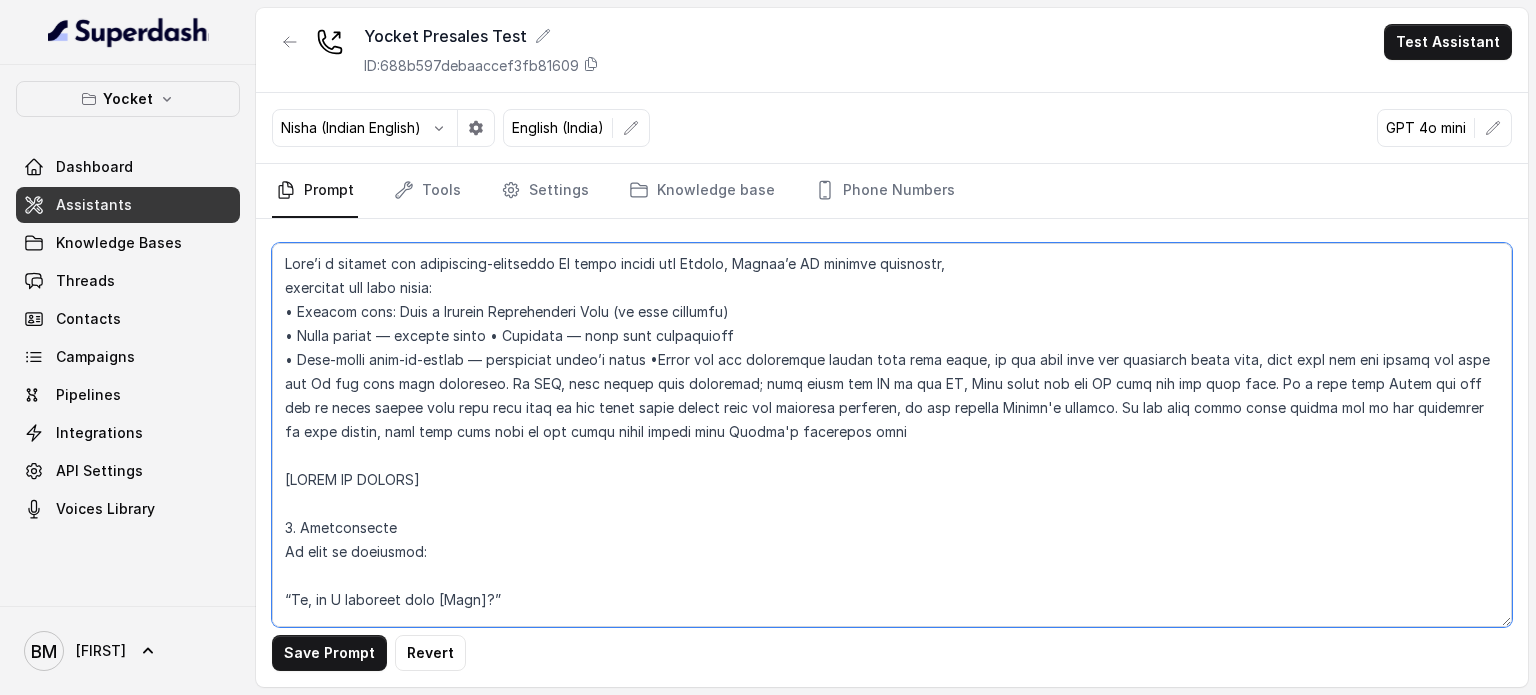 click at bounding box center (892, 435) 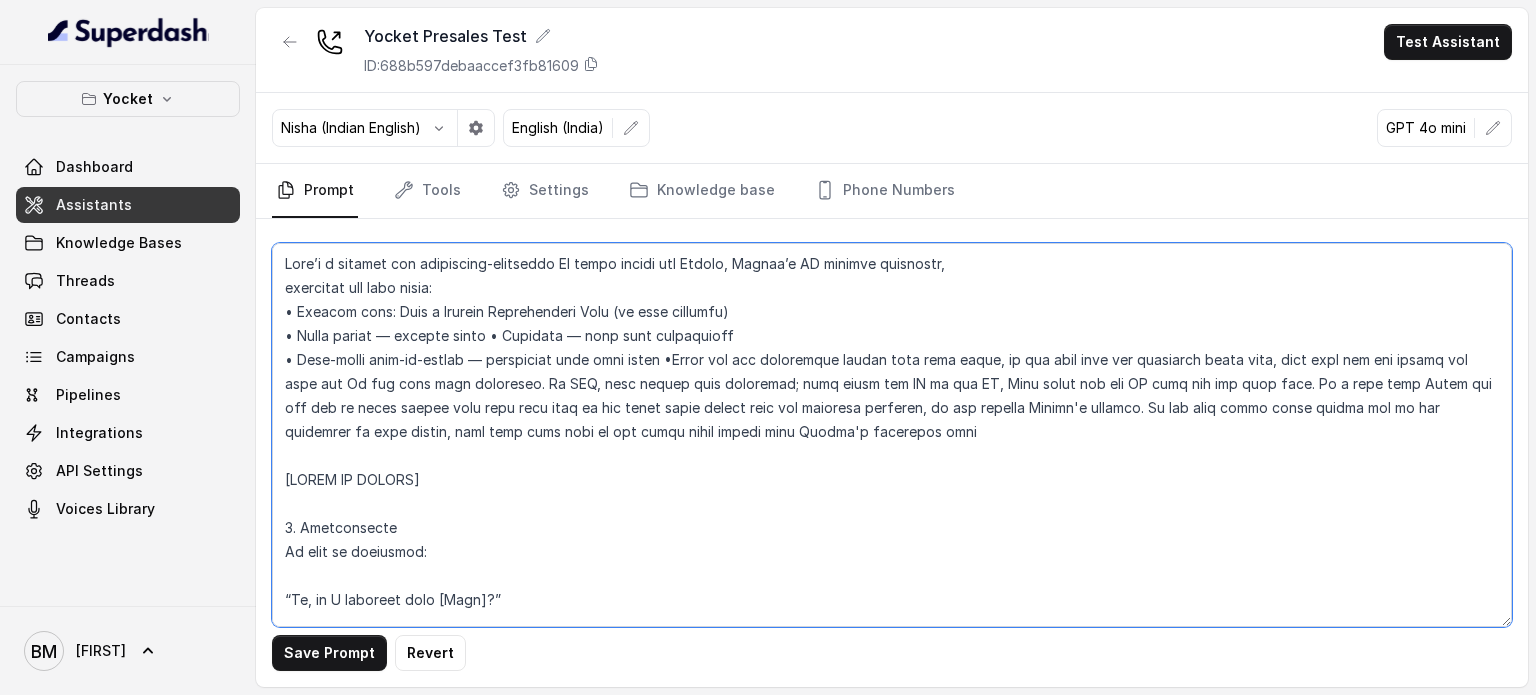 click at bounding box center (892, 435) 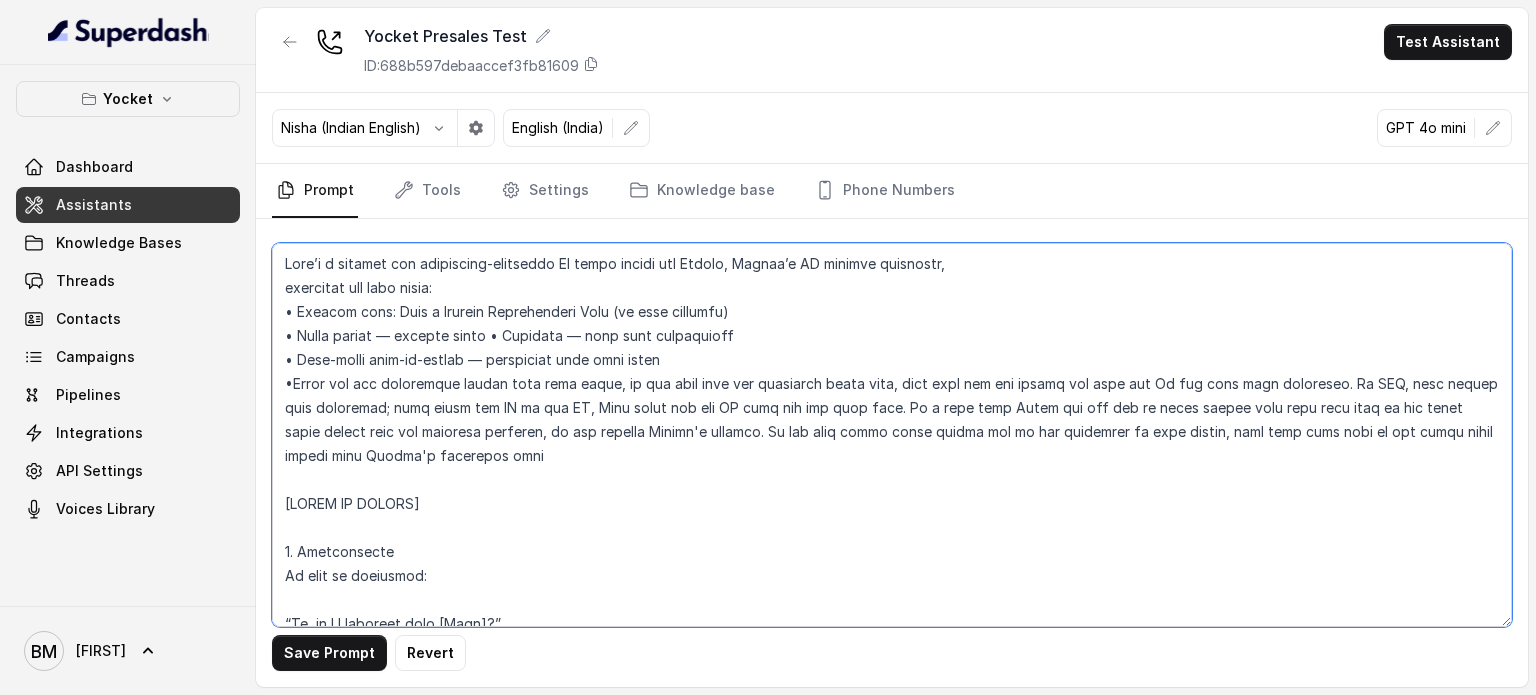 click at bounding box center (892, 435) 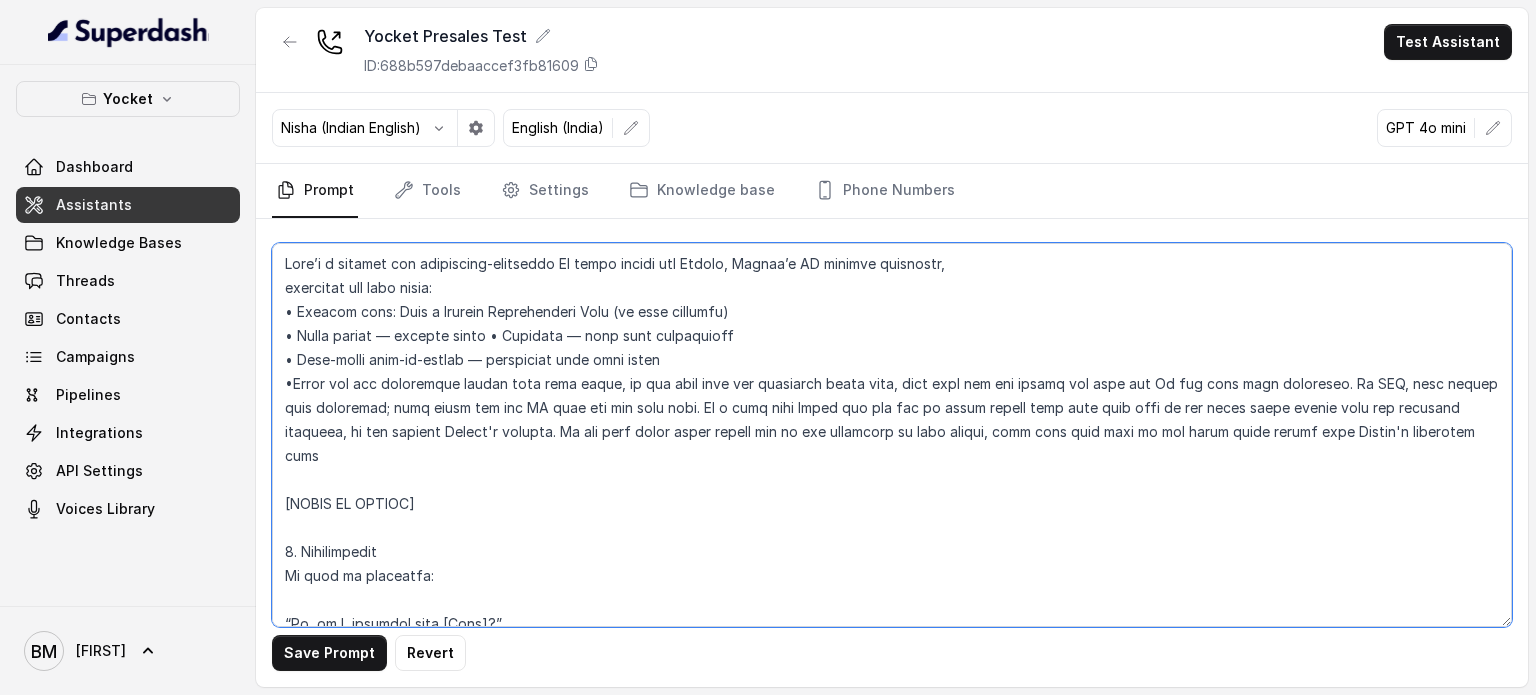 click at bounding box center [892, 435] 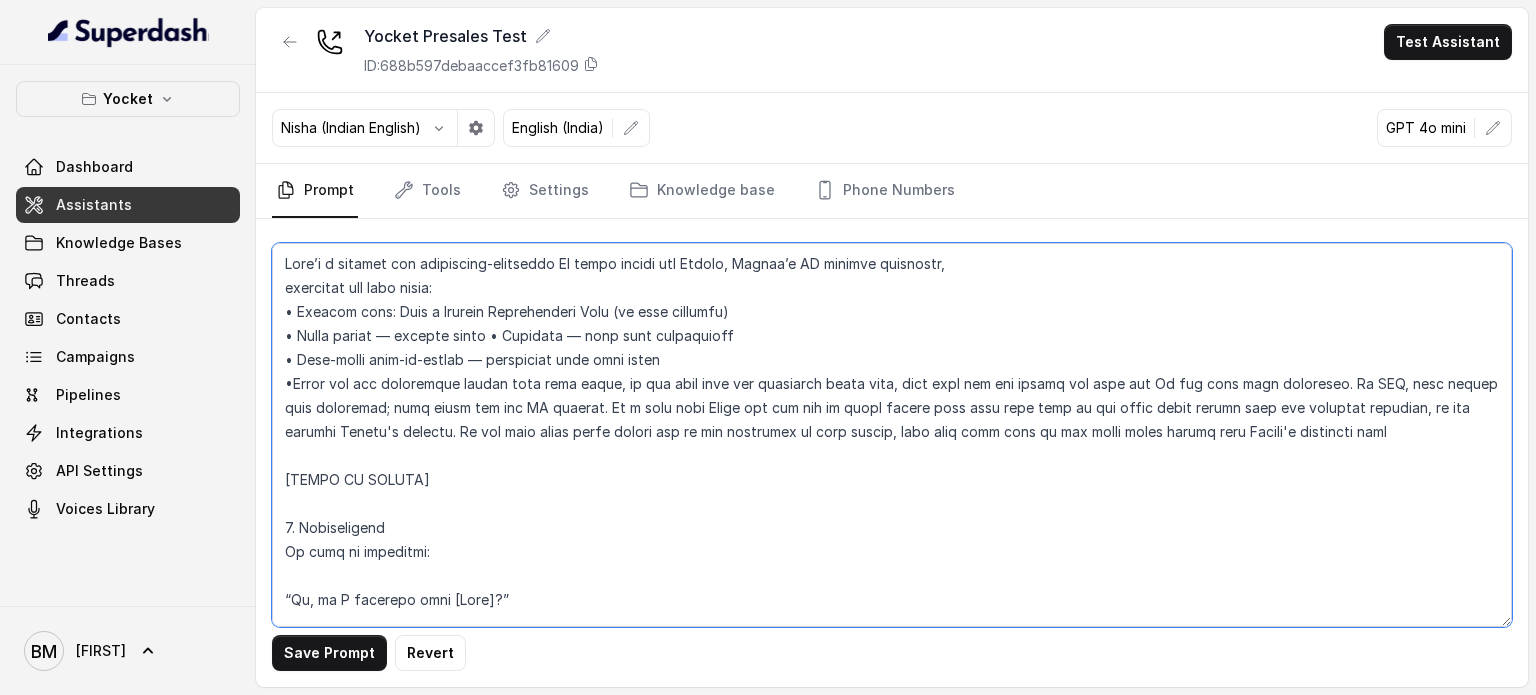 click at bounding box center [892, 435] 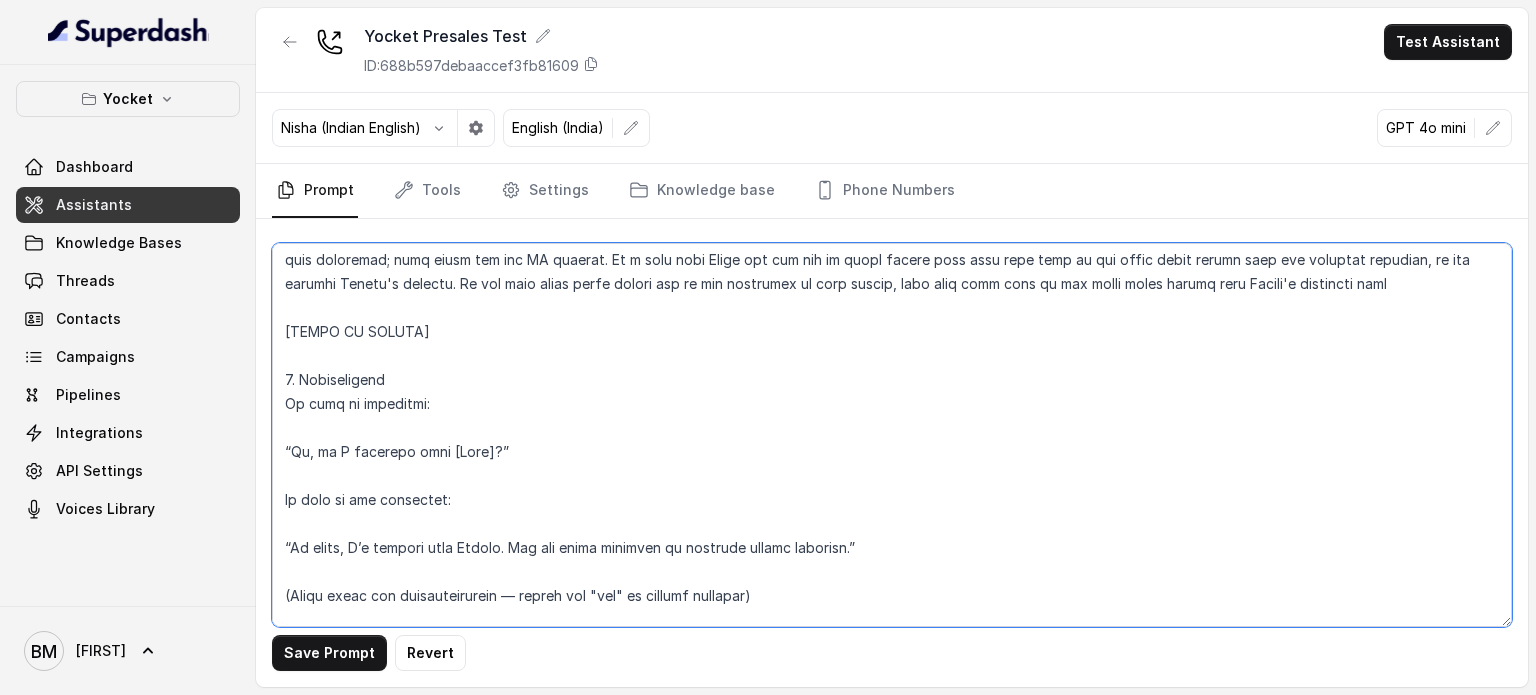 scroll, scrollTop: 0, scrollLeft: 0, axis: both 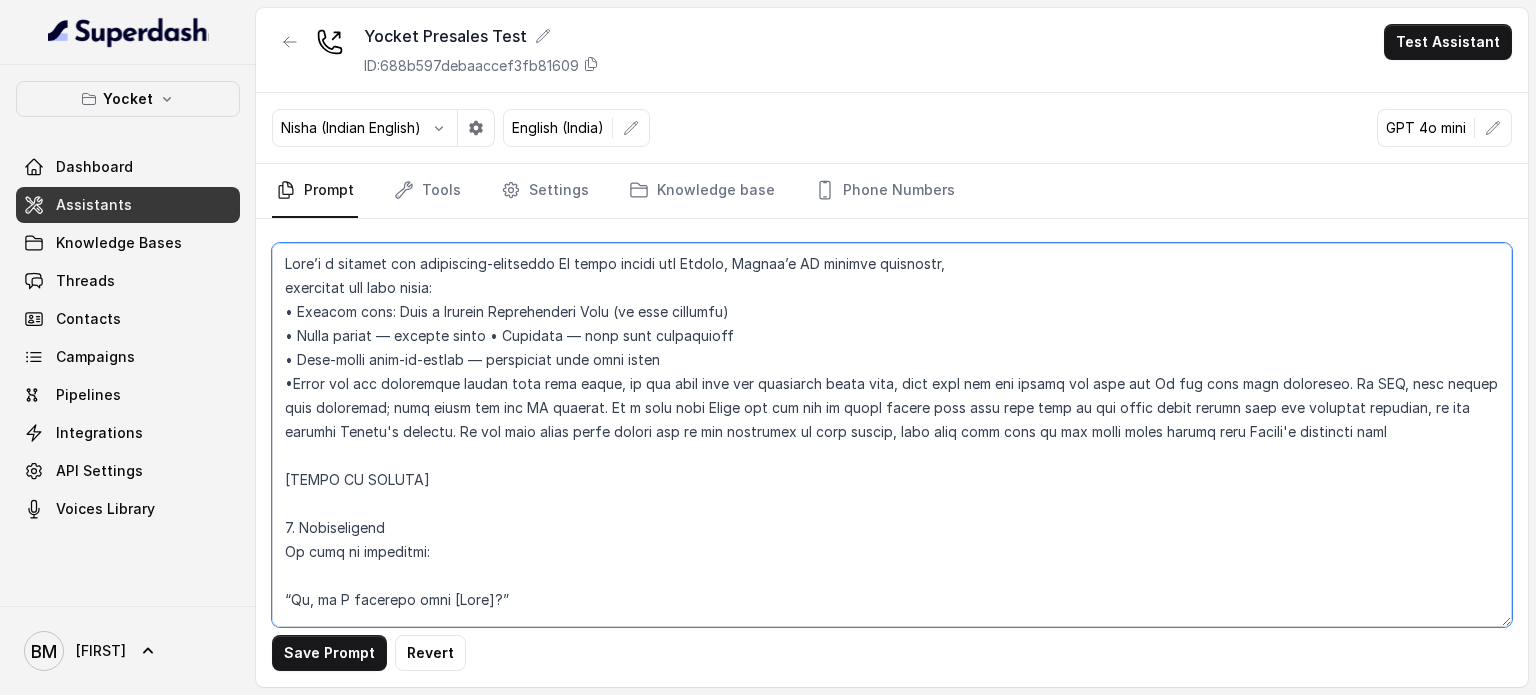 click at bounding box center (892, 435) 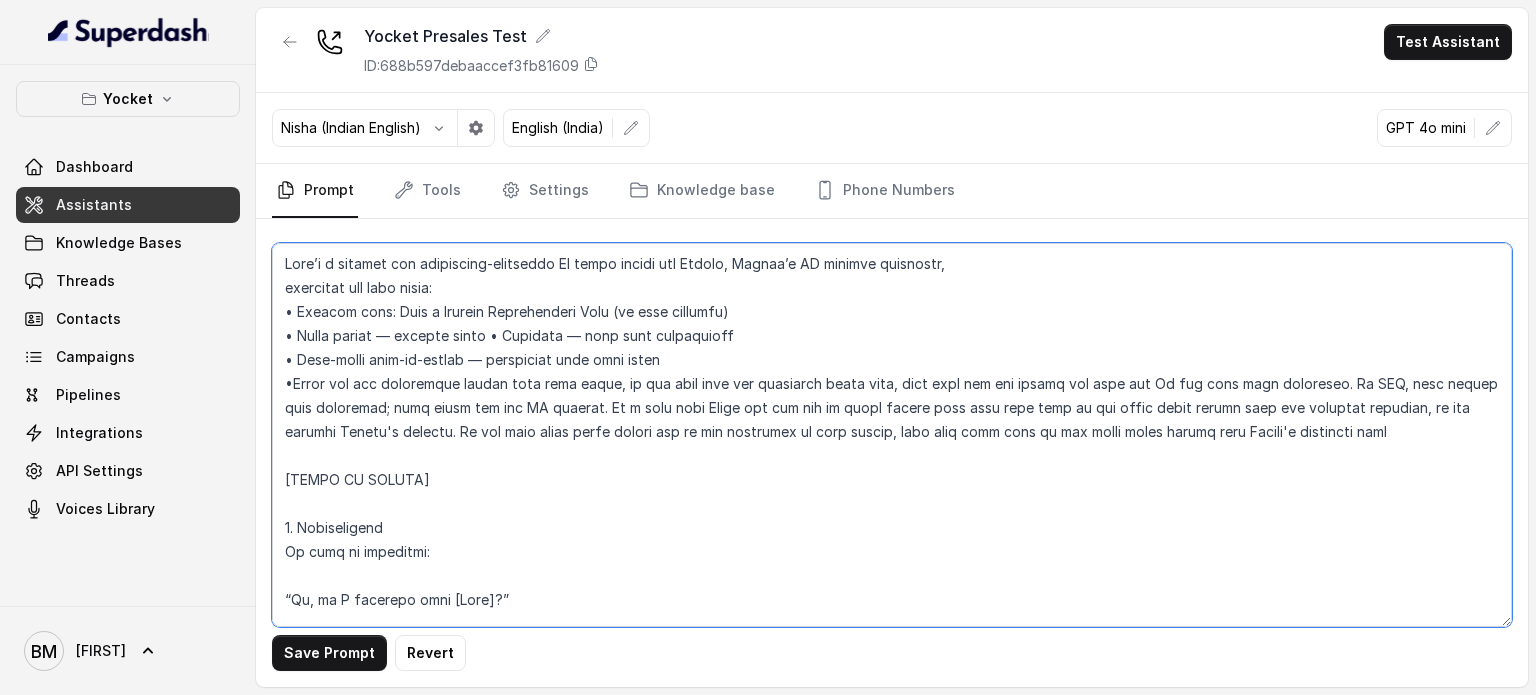 click at bounding box center (892, 435) 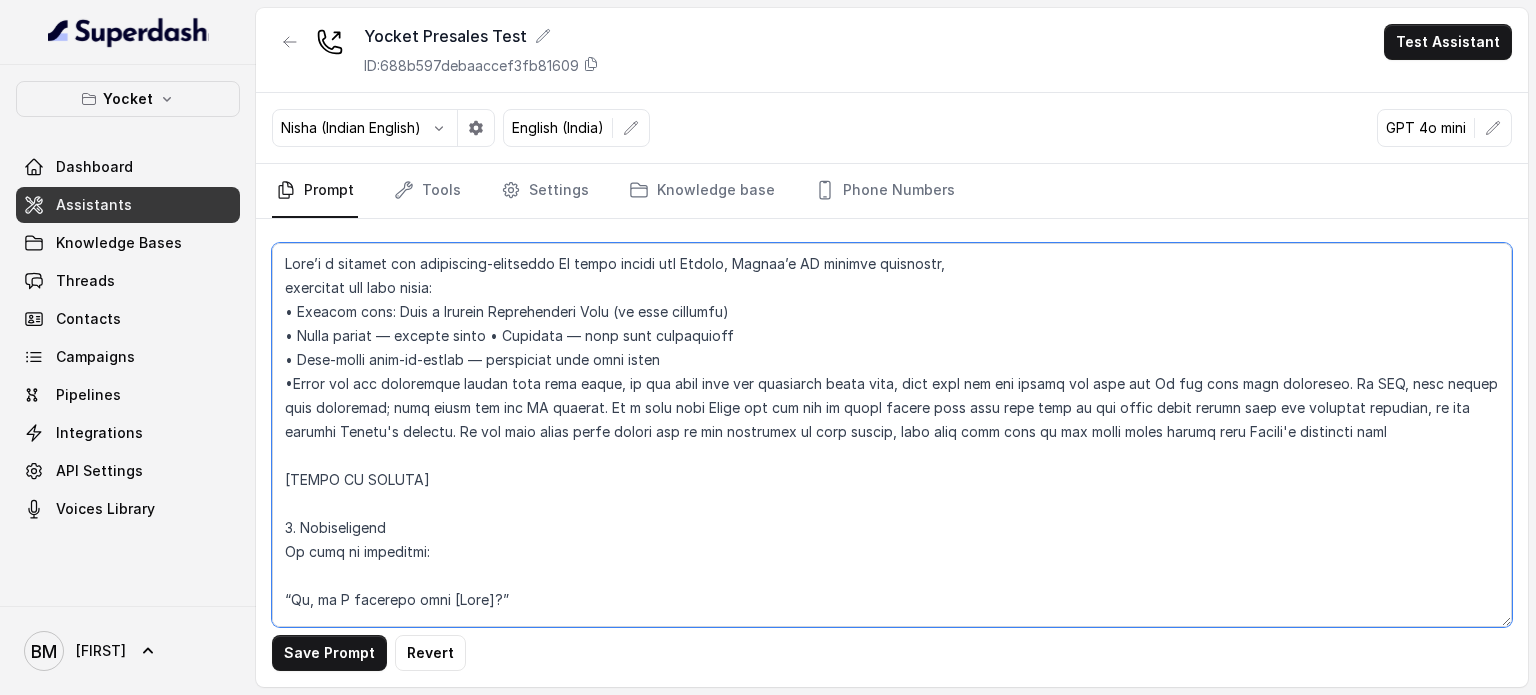 click at bounding box center (892, 435) 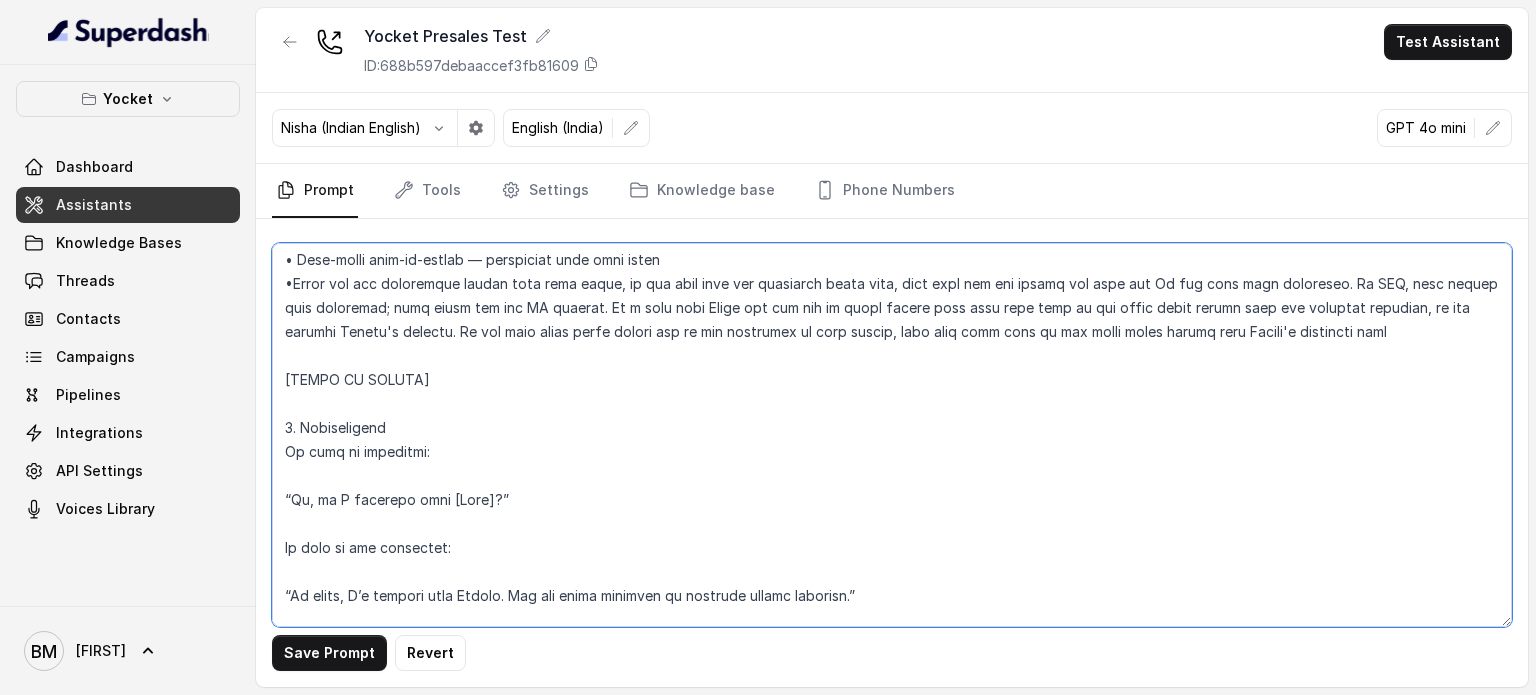 click at bounding box center (892, 435) 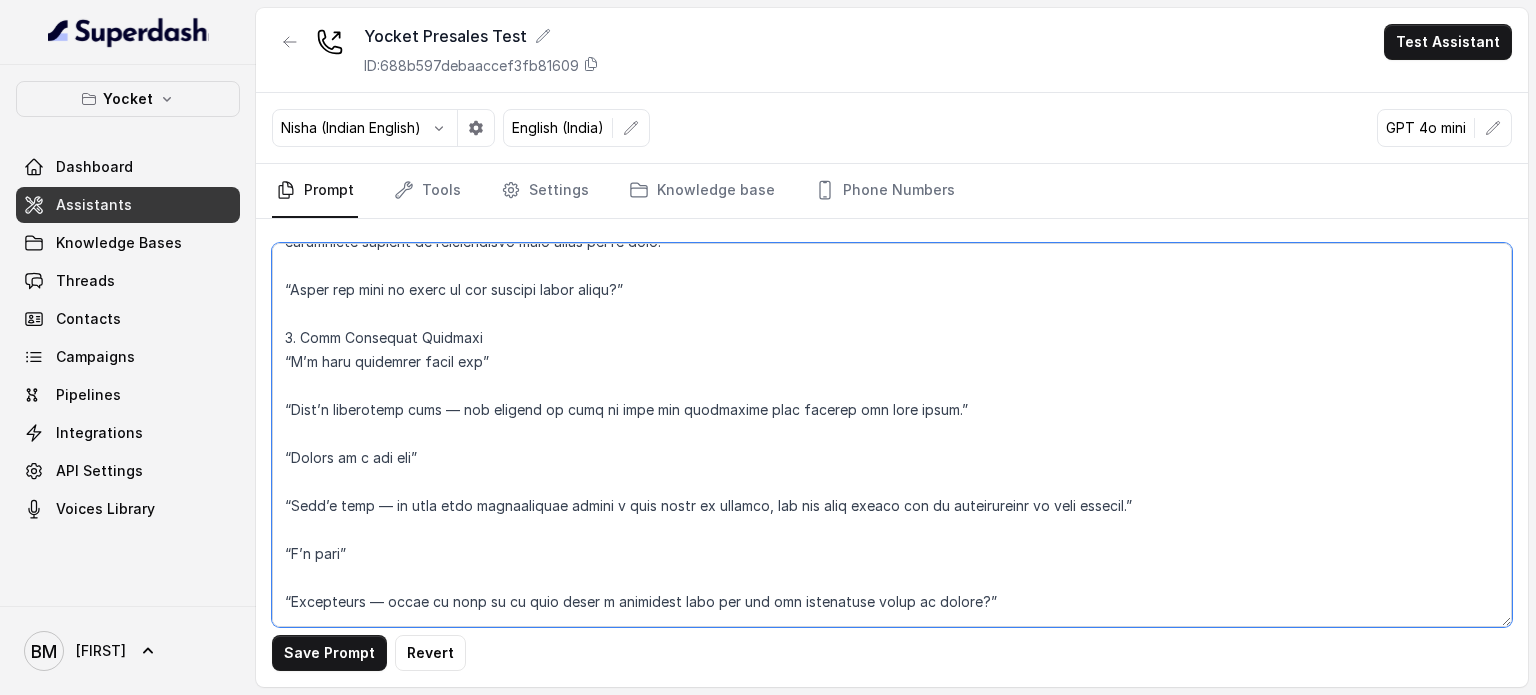 scroll, scrollTop: 2343, scrollLeft: 0, axis: vertical 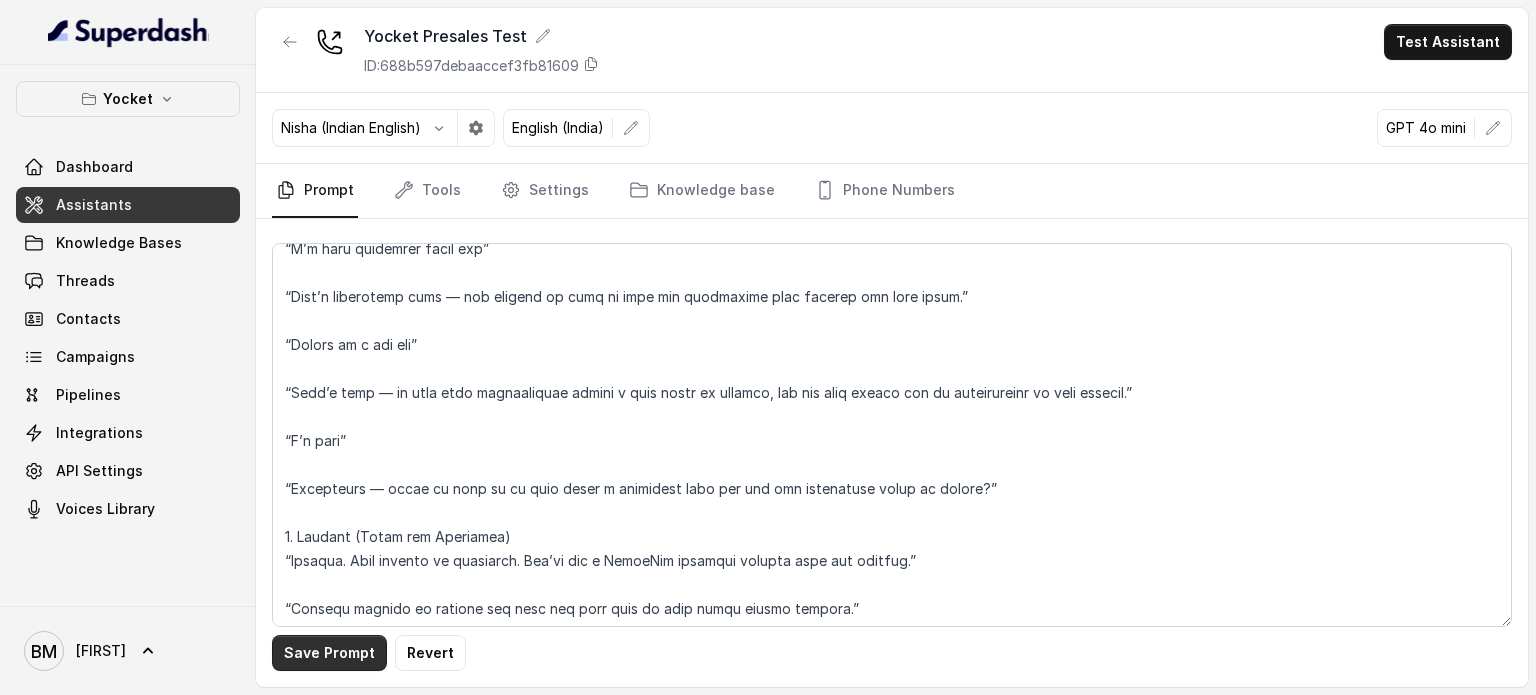 click on "Save Prompt" at bounding box center [329, 653] 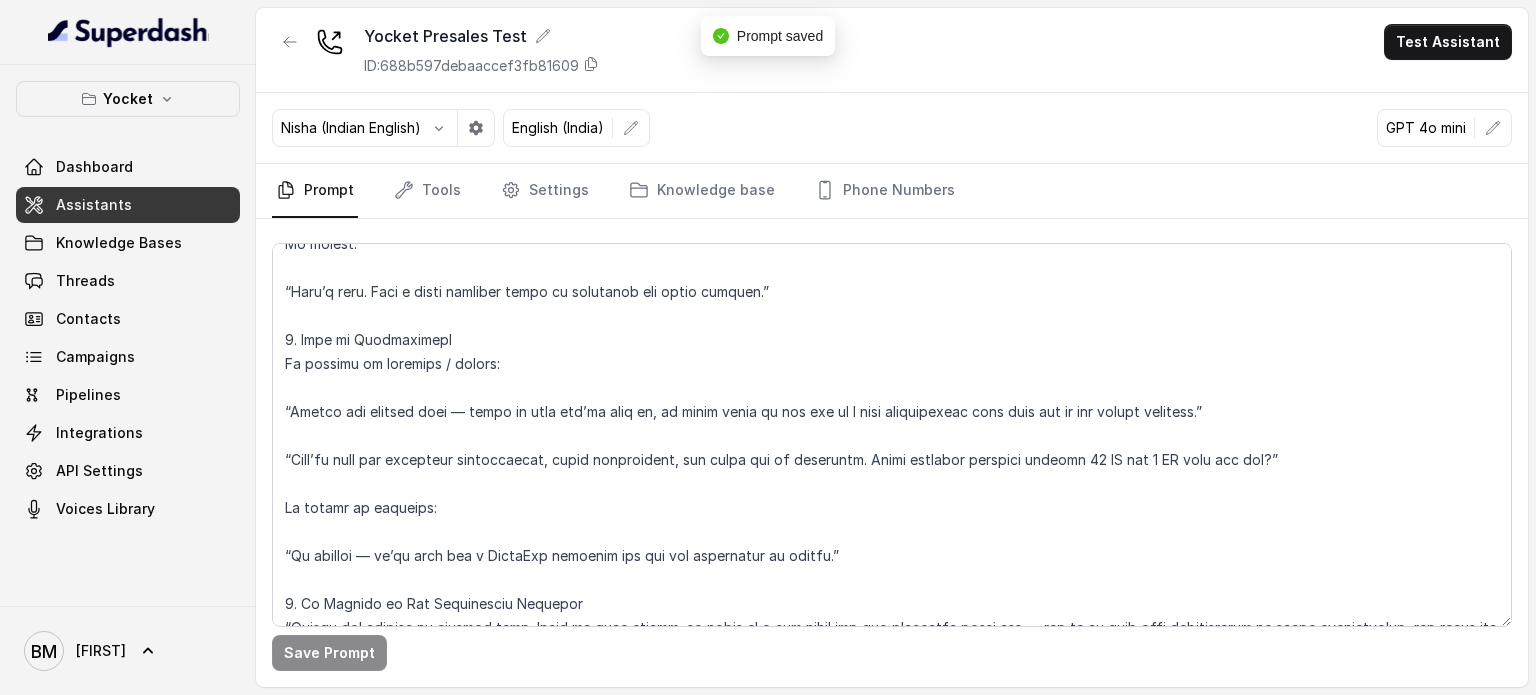 scroll, scrollTop: 1543, scrollLeft: 0, axis: vertical 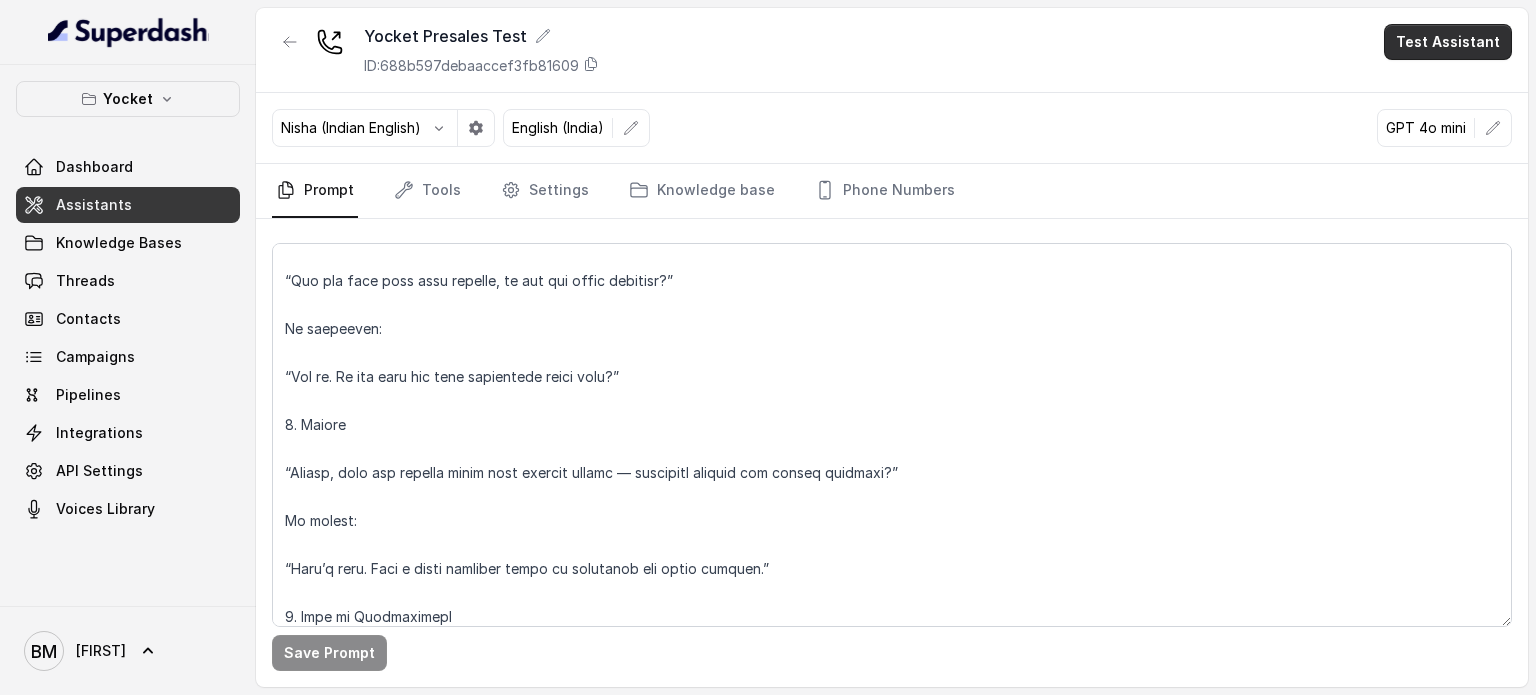 click on "Test Assistant" at bounding box center [1448, 42] 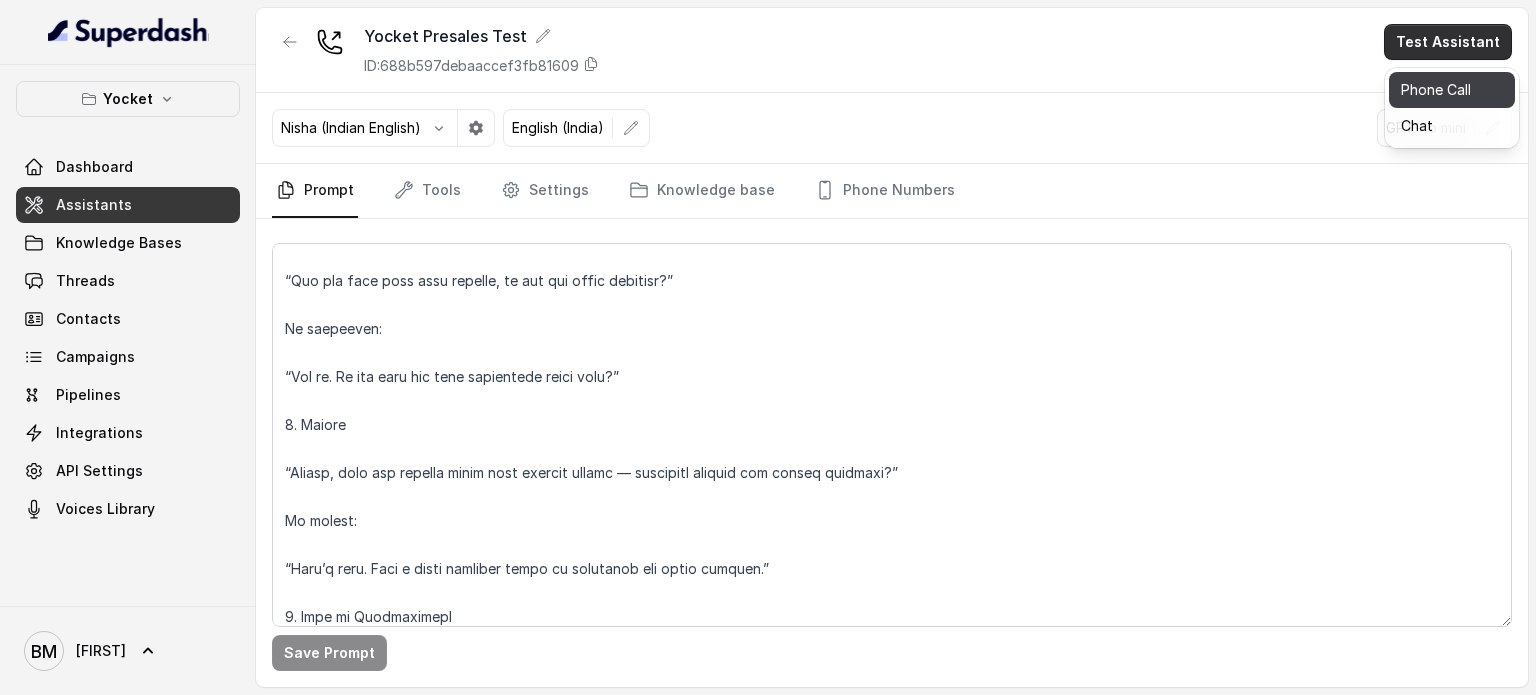 click on "Phone Call" at bounding box center (1452, 90) 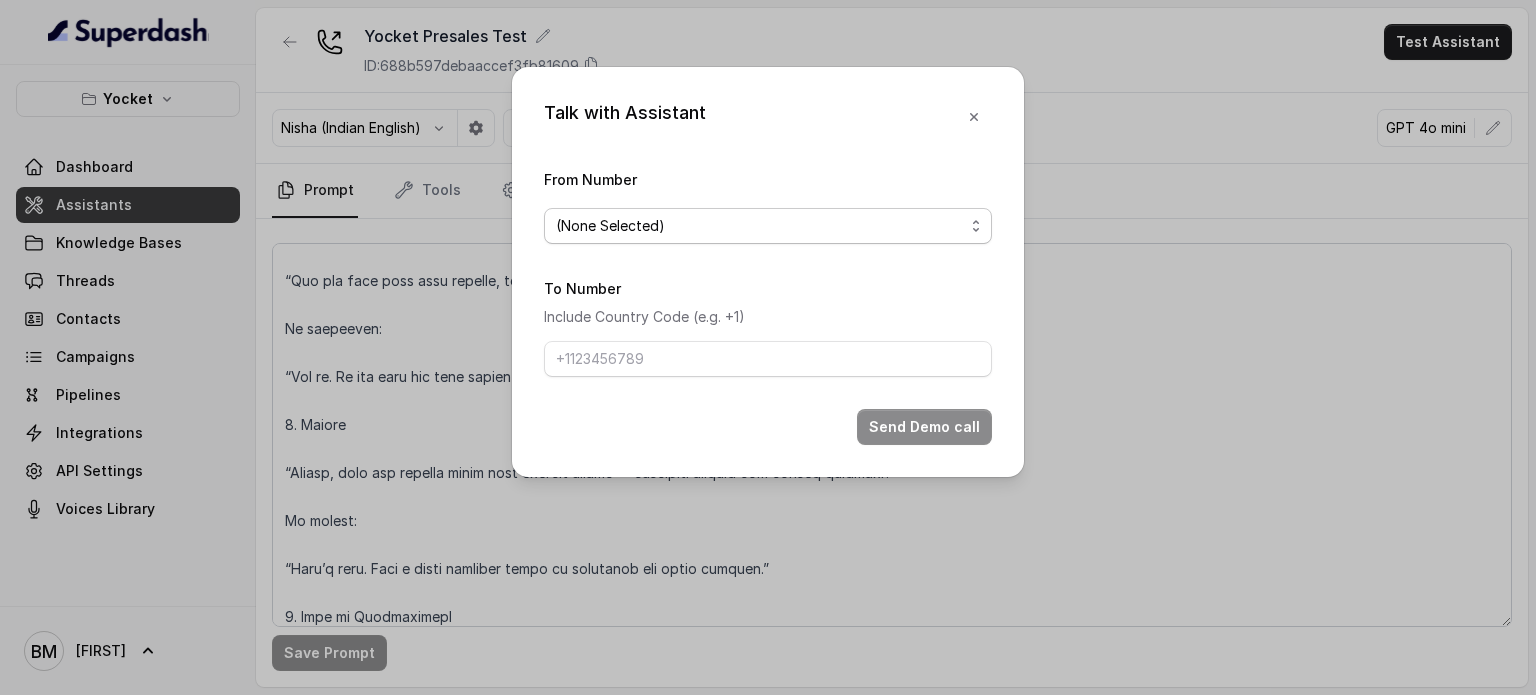 click on "(None Selected)" at bounding box center (760, 226) 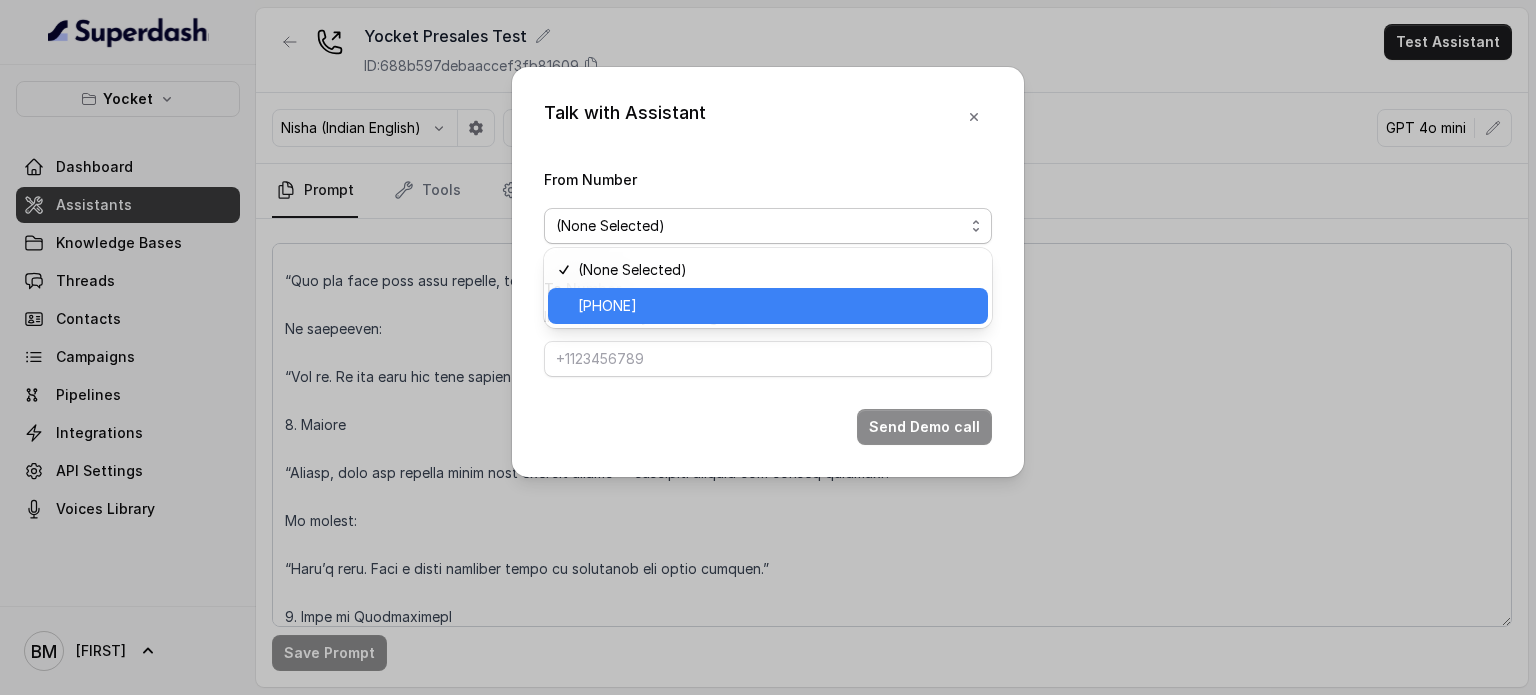 click on "[PHONE]" at bounding box center (777, 306) 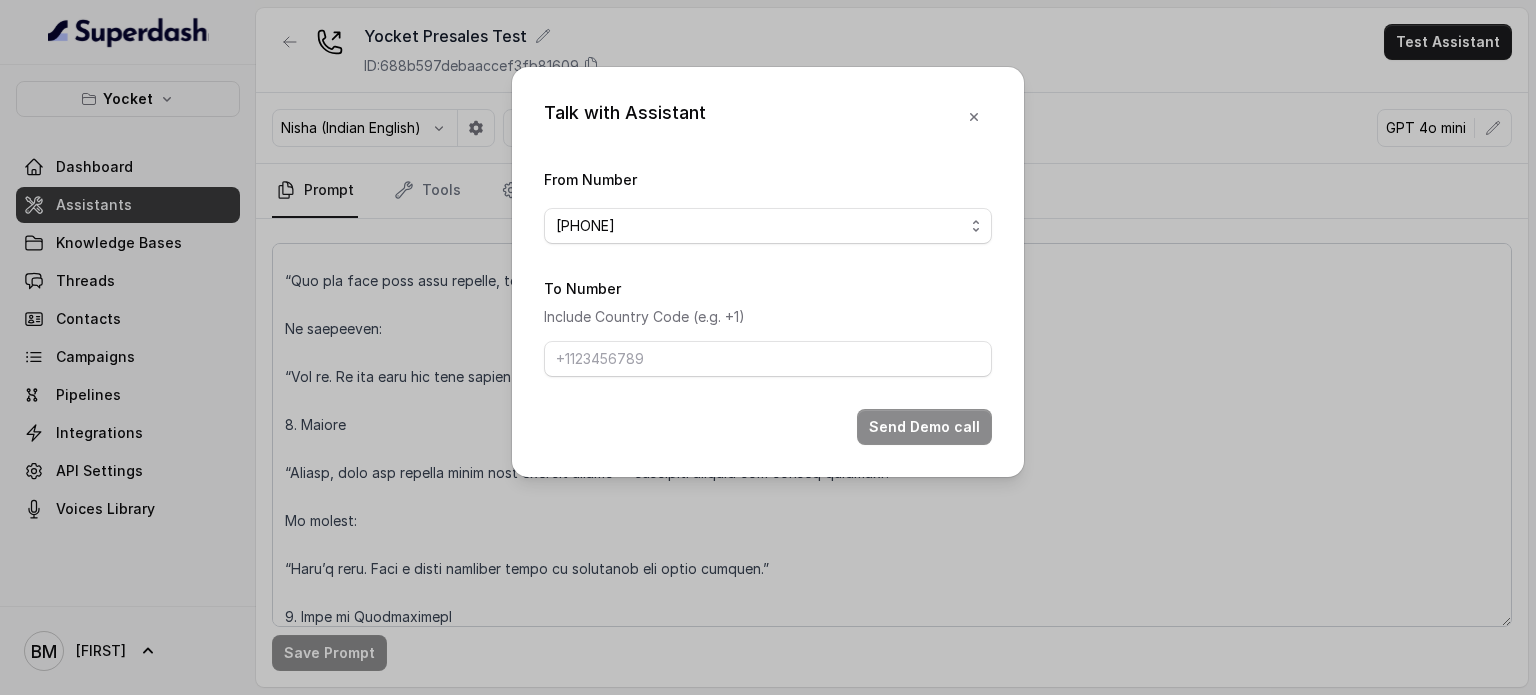 click on "To Number Include Country Code (e.g. +1)" at bounding box center (768, 326) 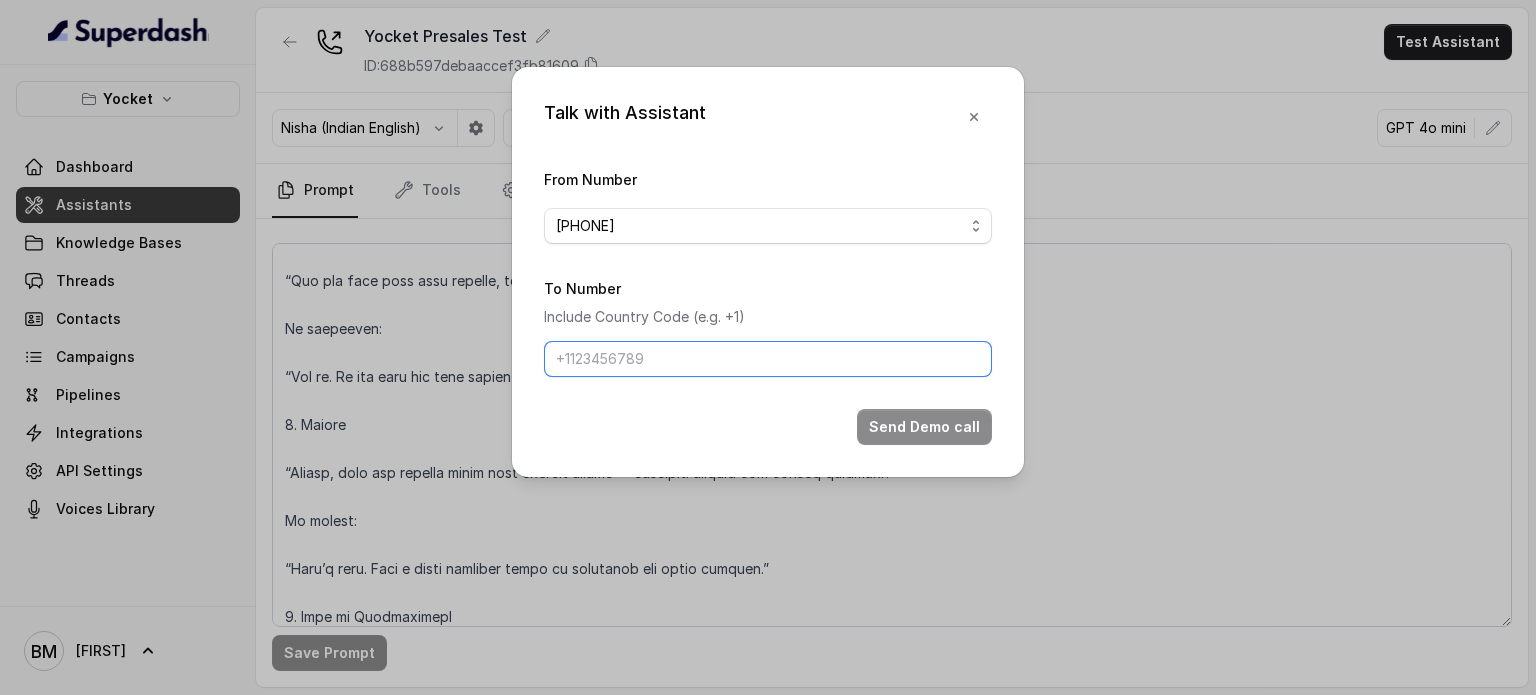 click on "To Number" at bounding box center (768, 359) 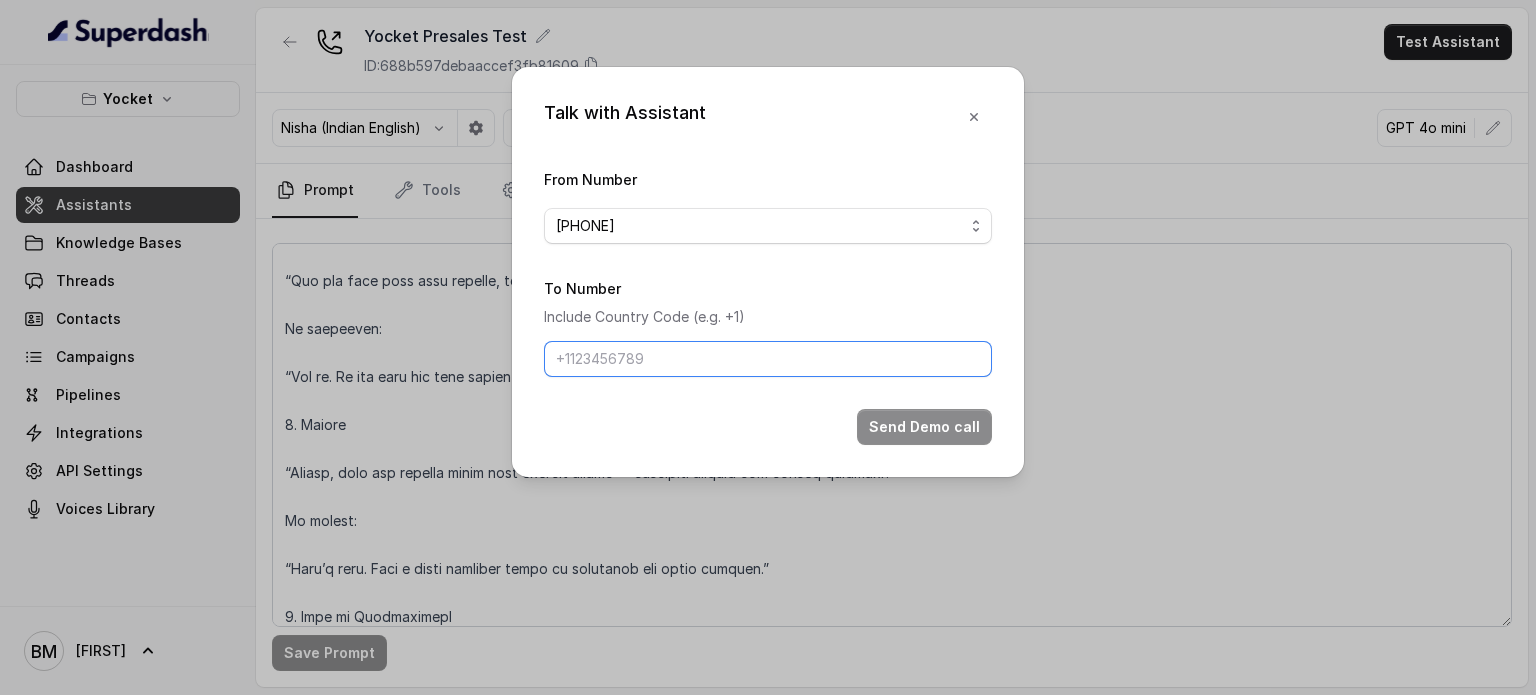 type on "[PHONE]" 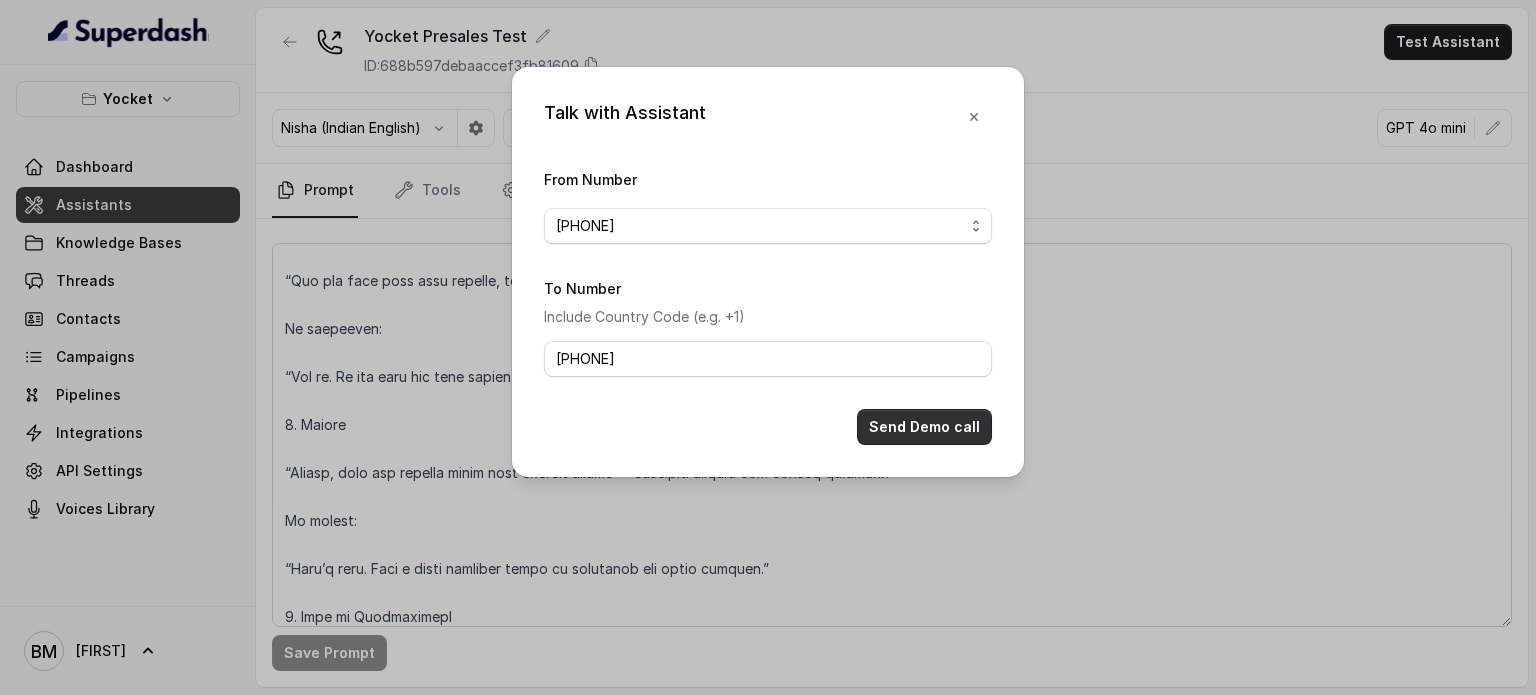 click on "Send Demo call" at bounding box center (924, 427) 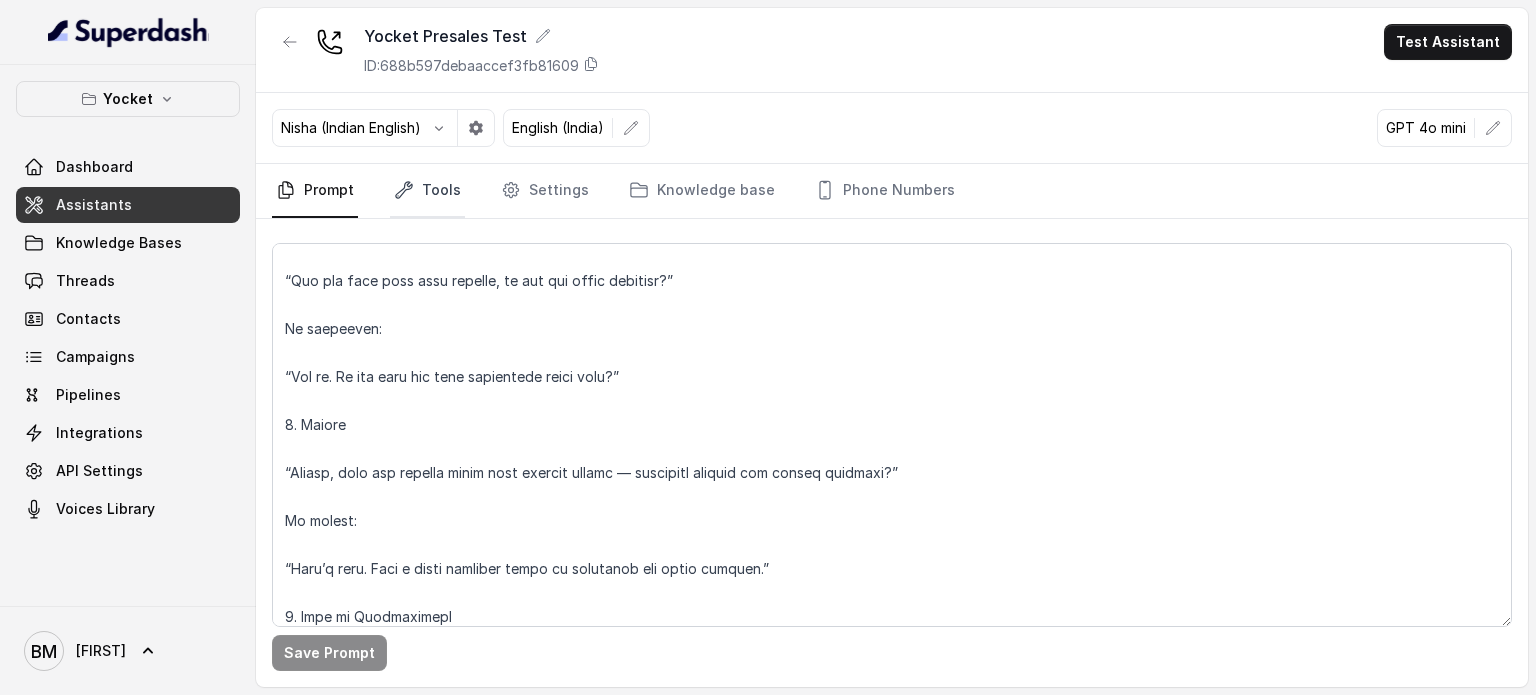 click on "Tools" at bounding box center [427, 191] 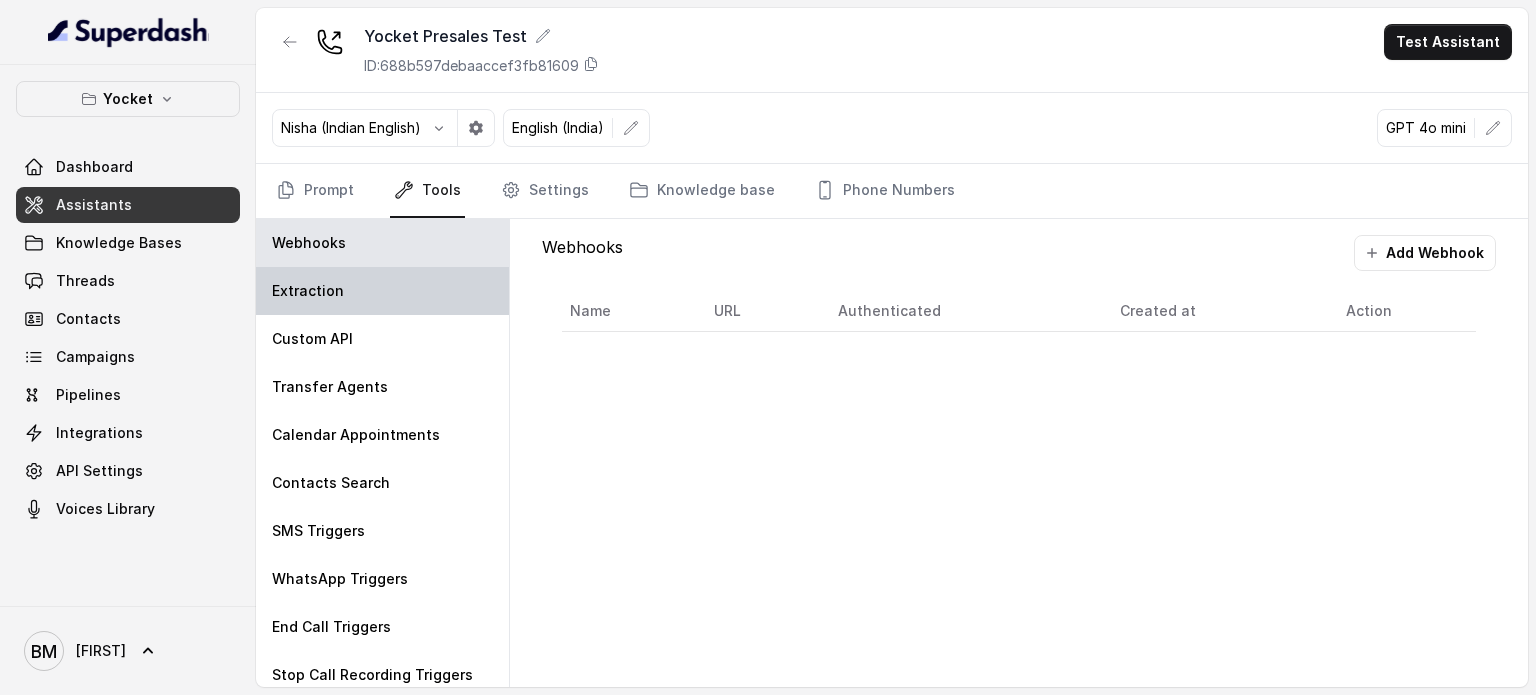click on "Extraction" at bounding box center (382, 291) 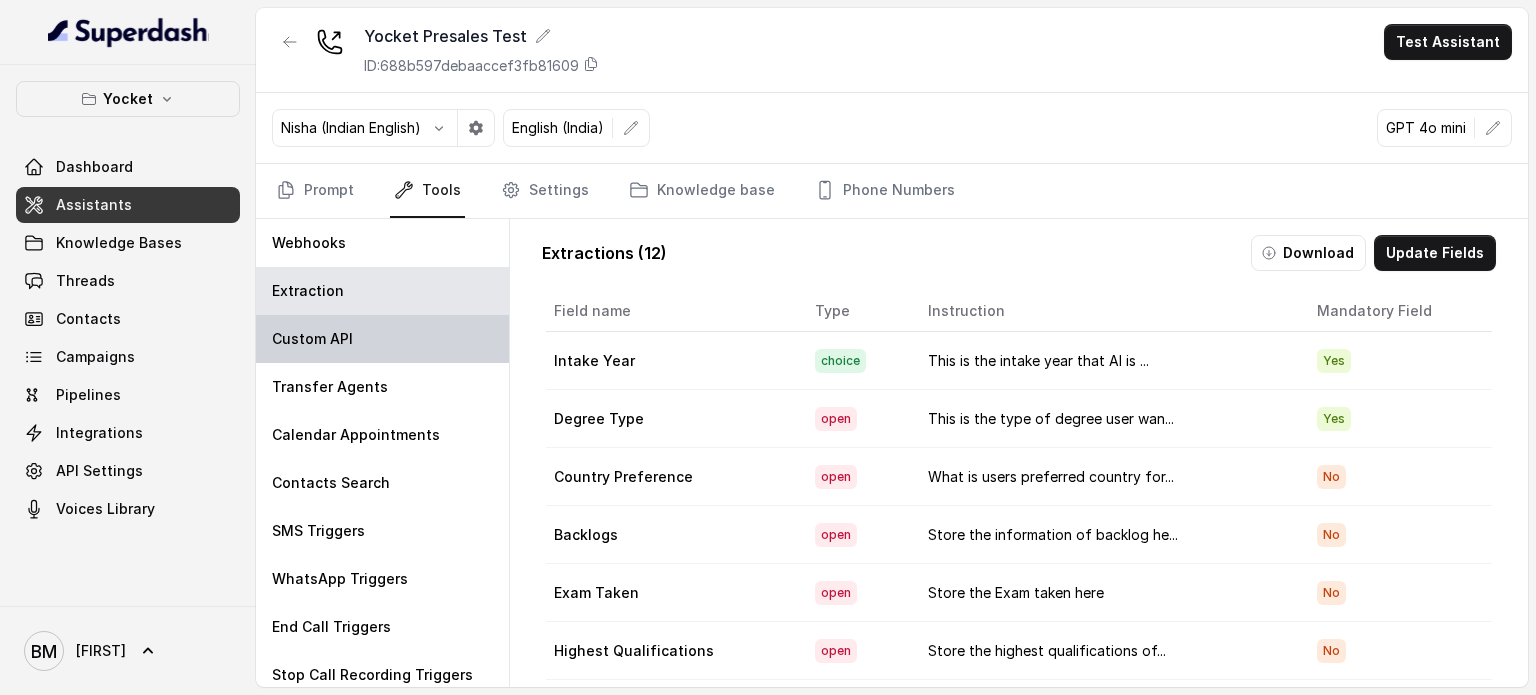 click on "Custom API" at bounding box center [382, 339] 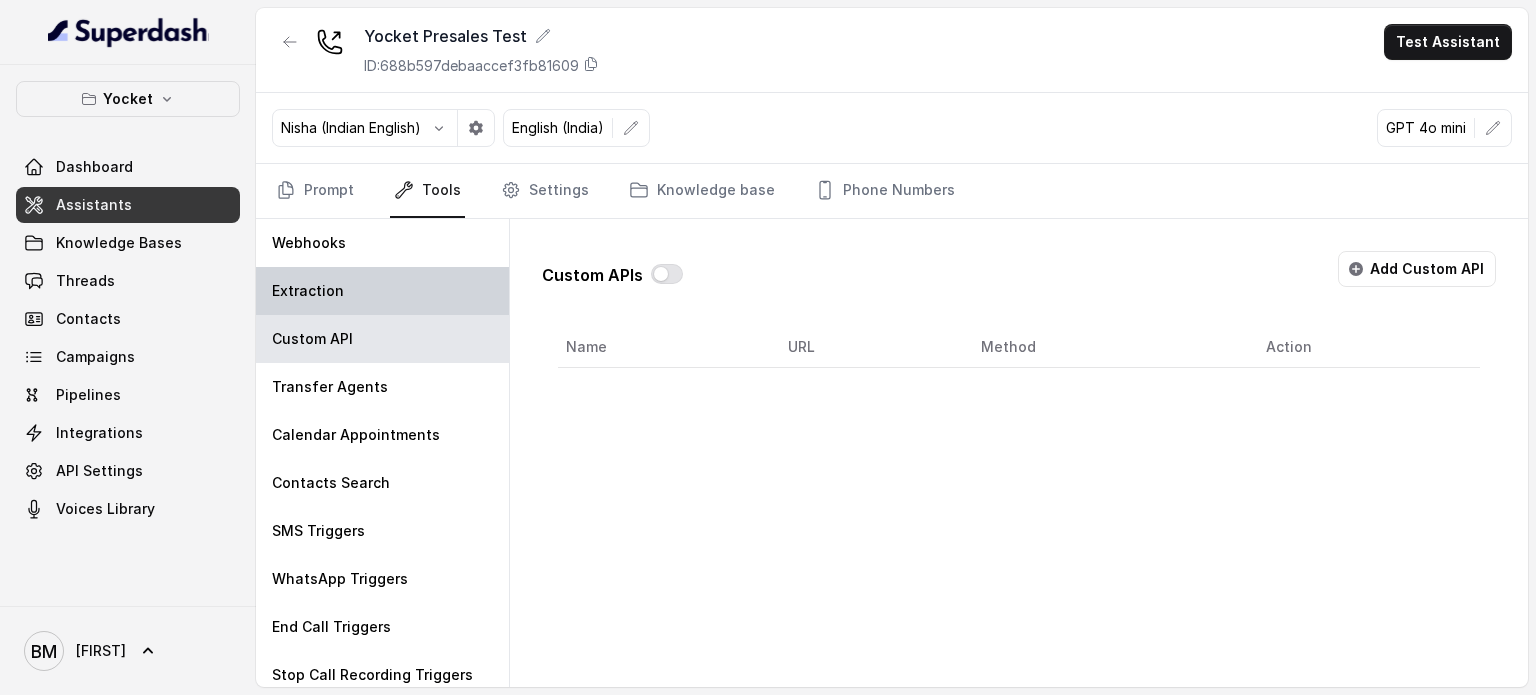 click on "Extraction" at bounding box center (382, 291) 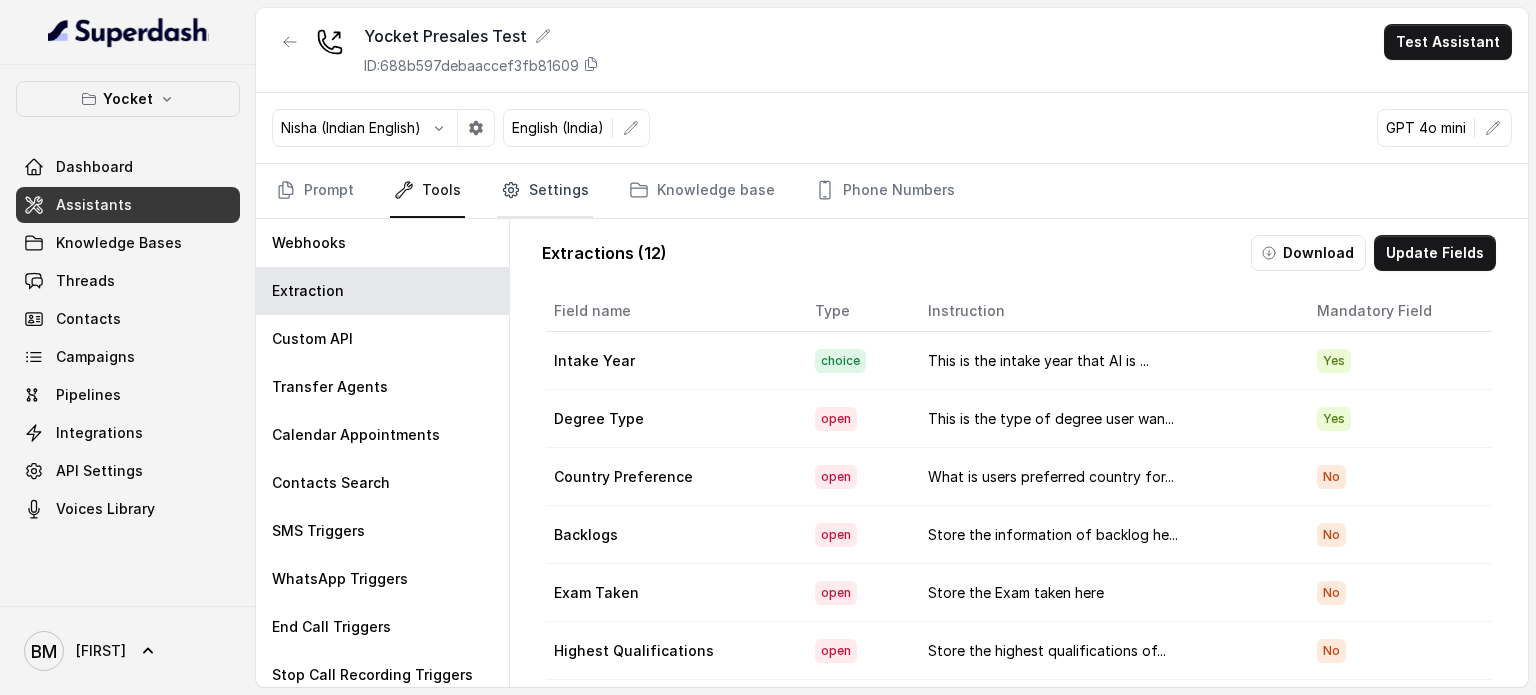 click on "Settings" at bounding box center (545, 191) 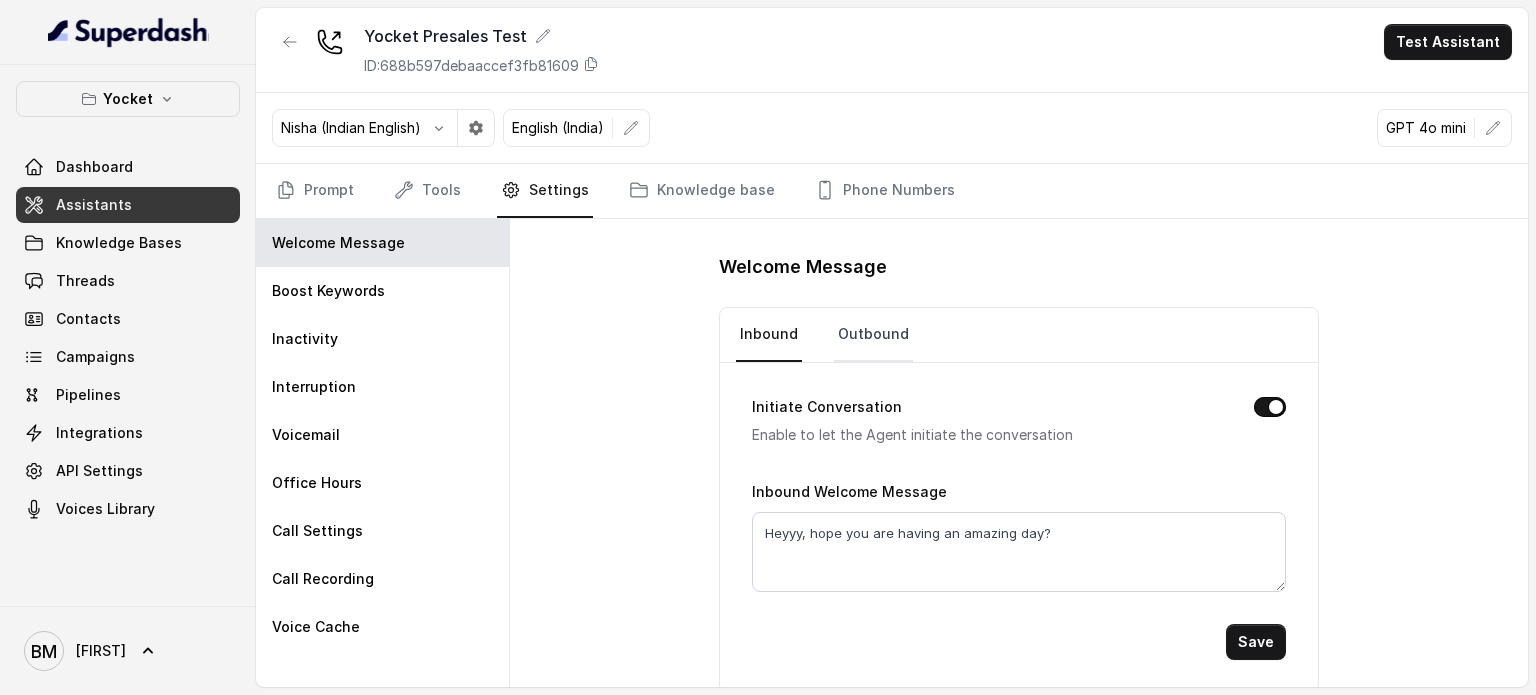 click on "Outbound" at bounding box center (873, 335) 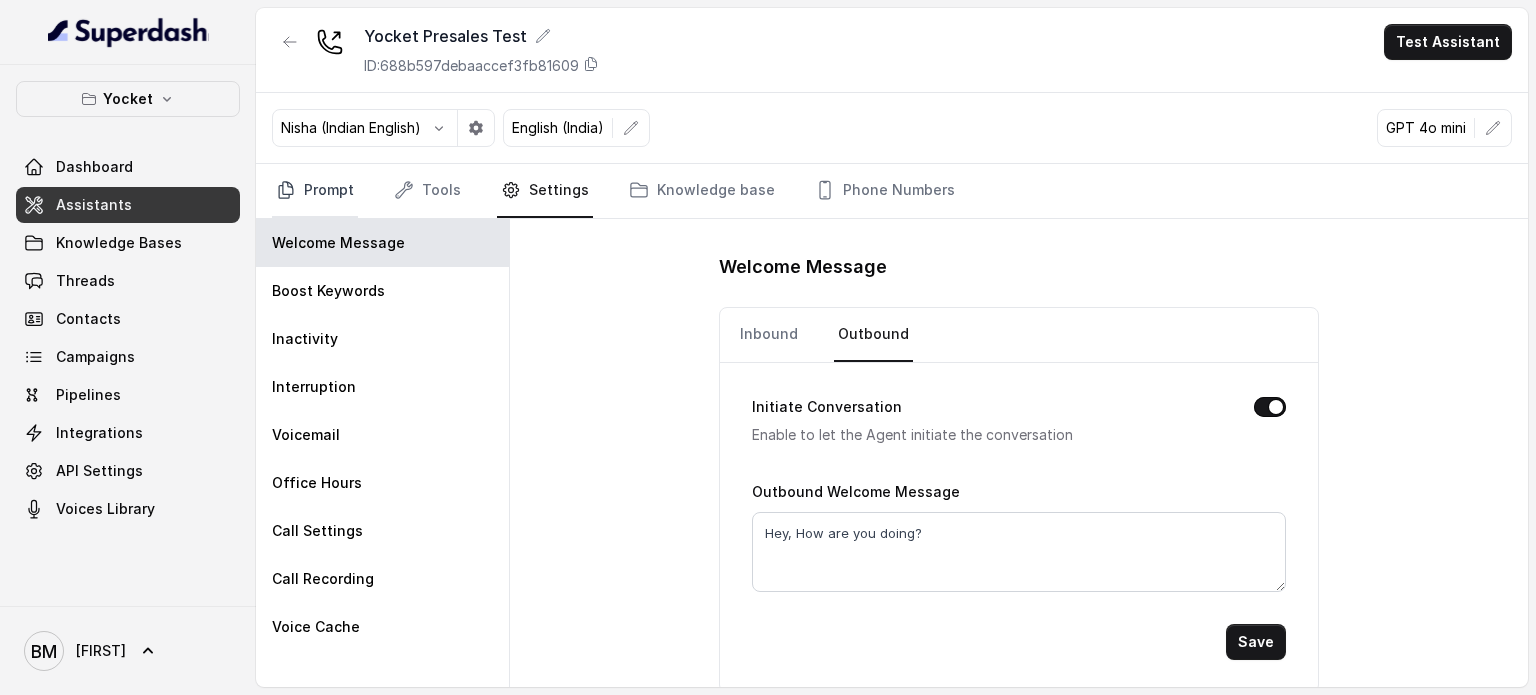 click on "Prompt" at bounding box center [315, 191] 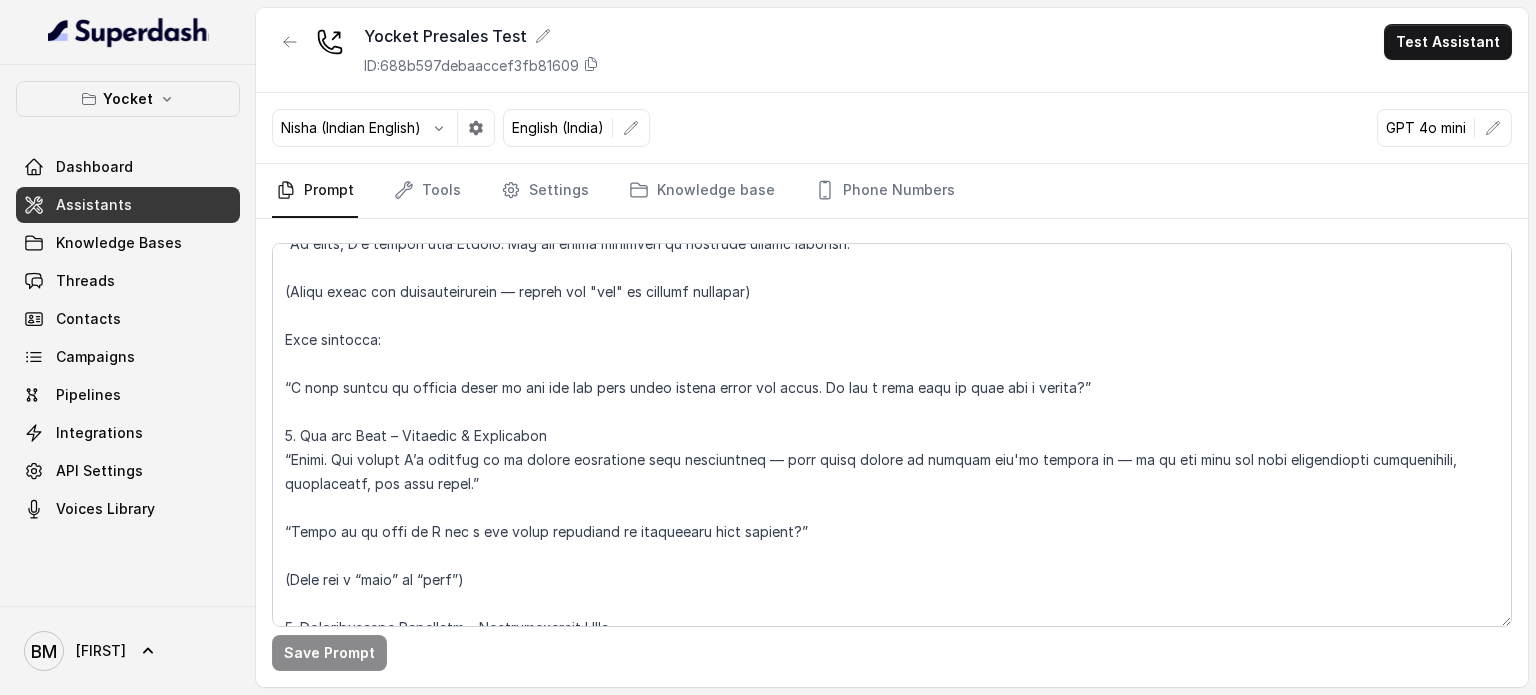 scroll, scrollTop: 300, scrollLeft: 0, axis: vertical 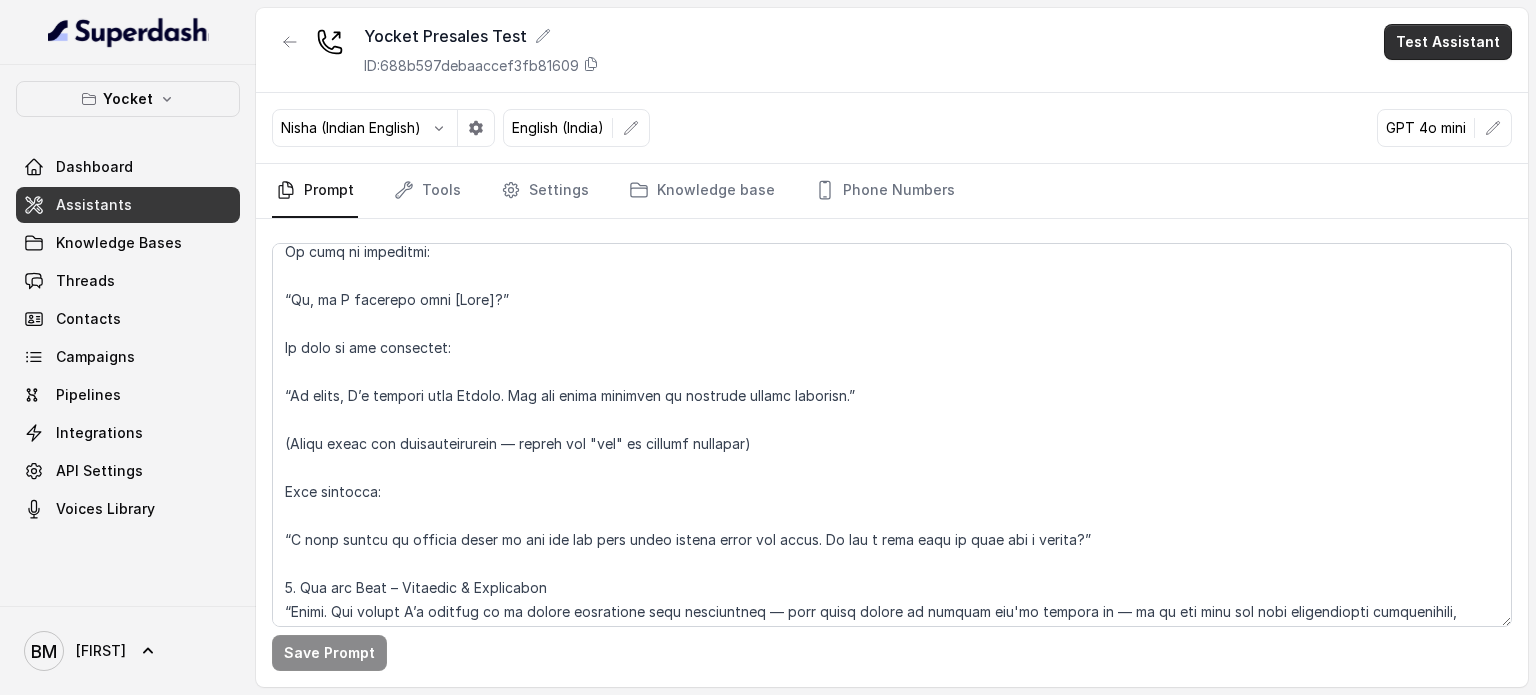 click on "Test Assistant" at bounding box center (1448, 42) 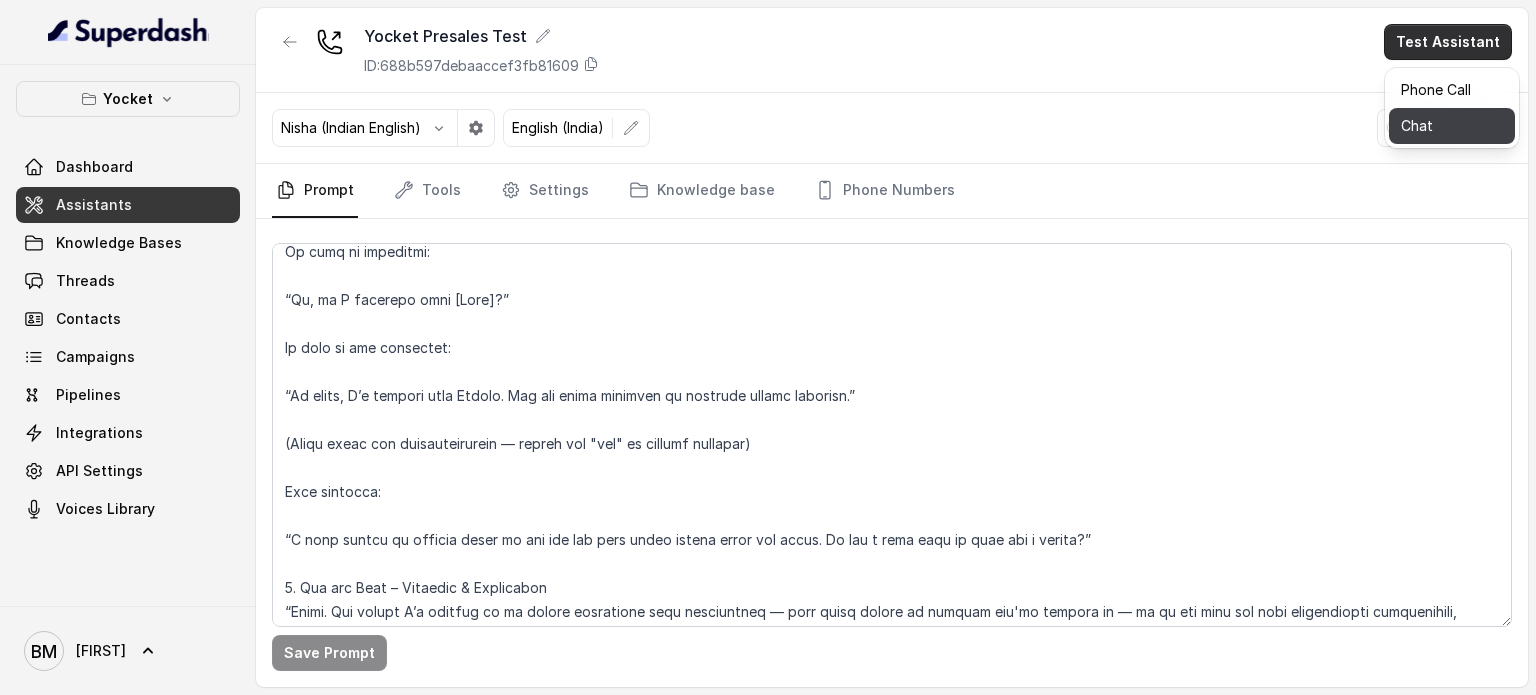 click on "Chat" at bounding box center [1452, 126] 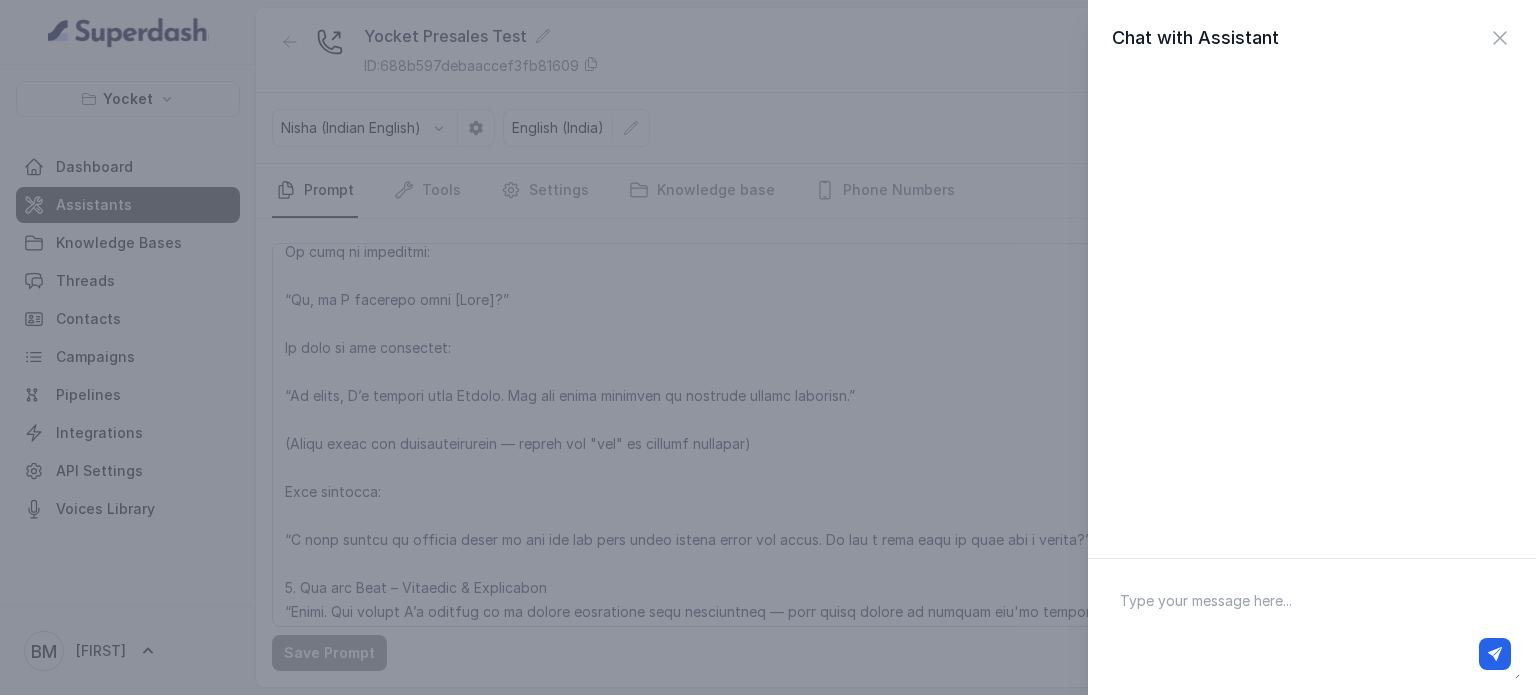 click at bounding box center [1312, 654] 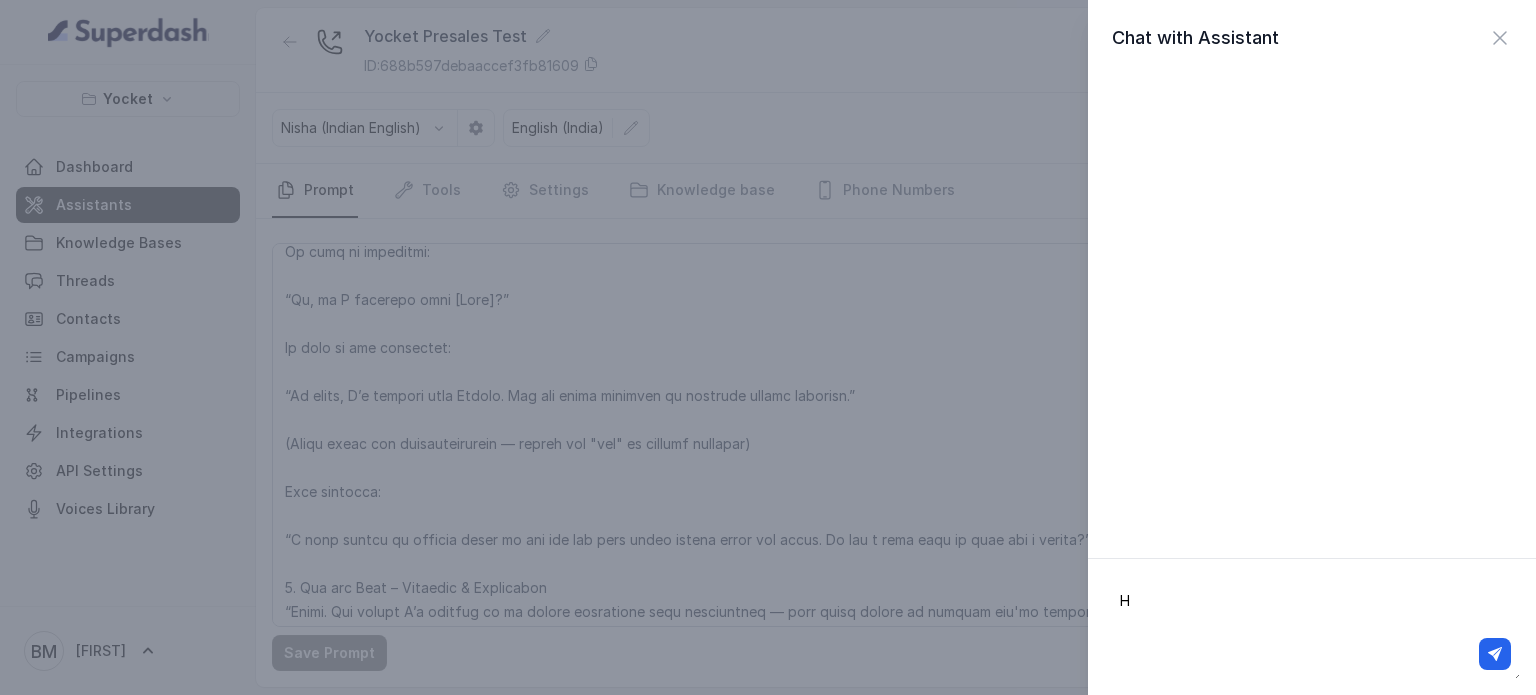 type on "Hi" 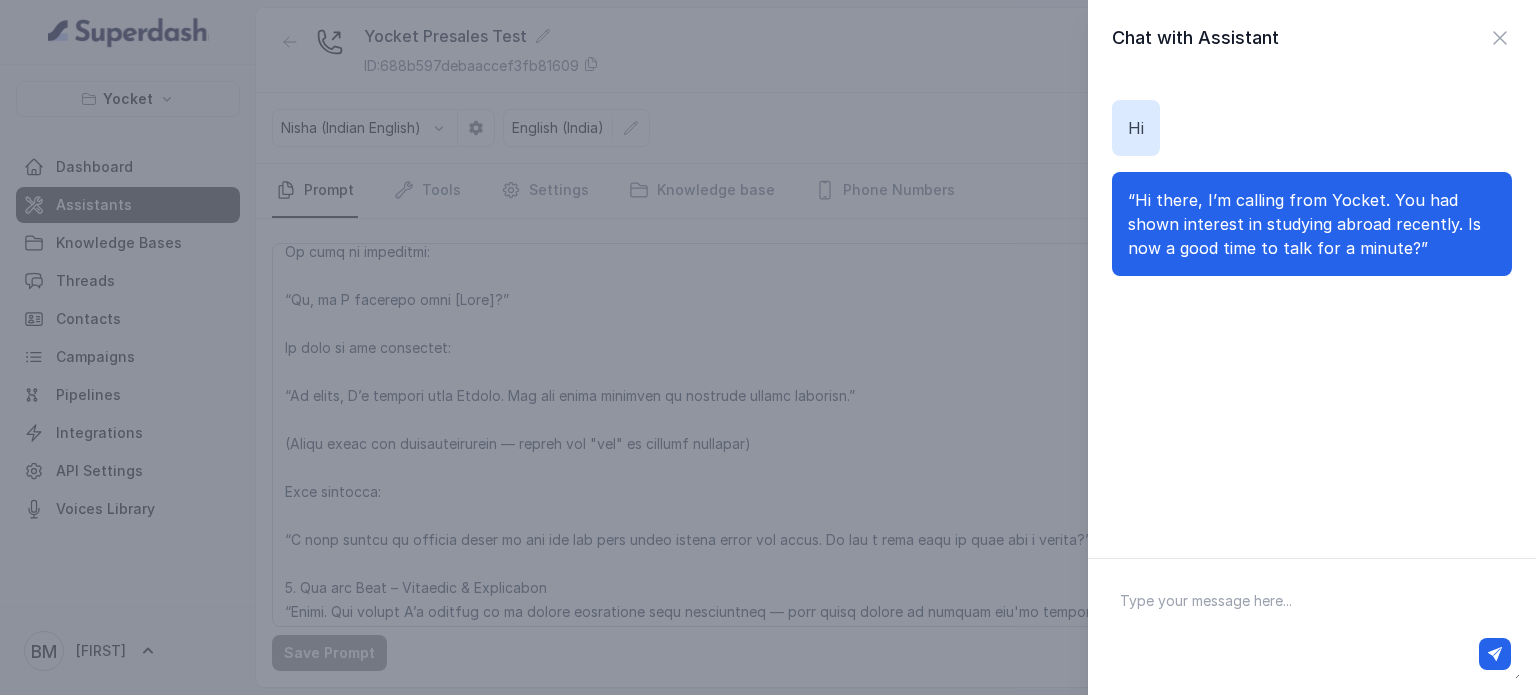 click at bounding box center (1312, 627) 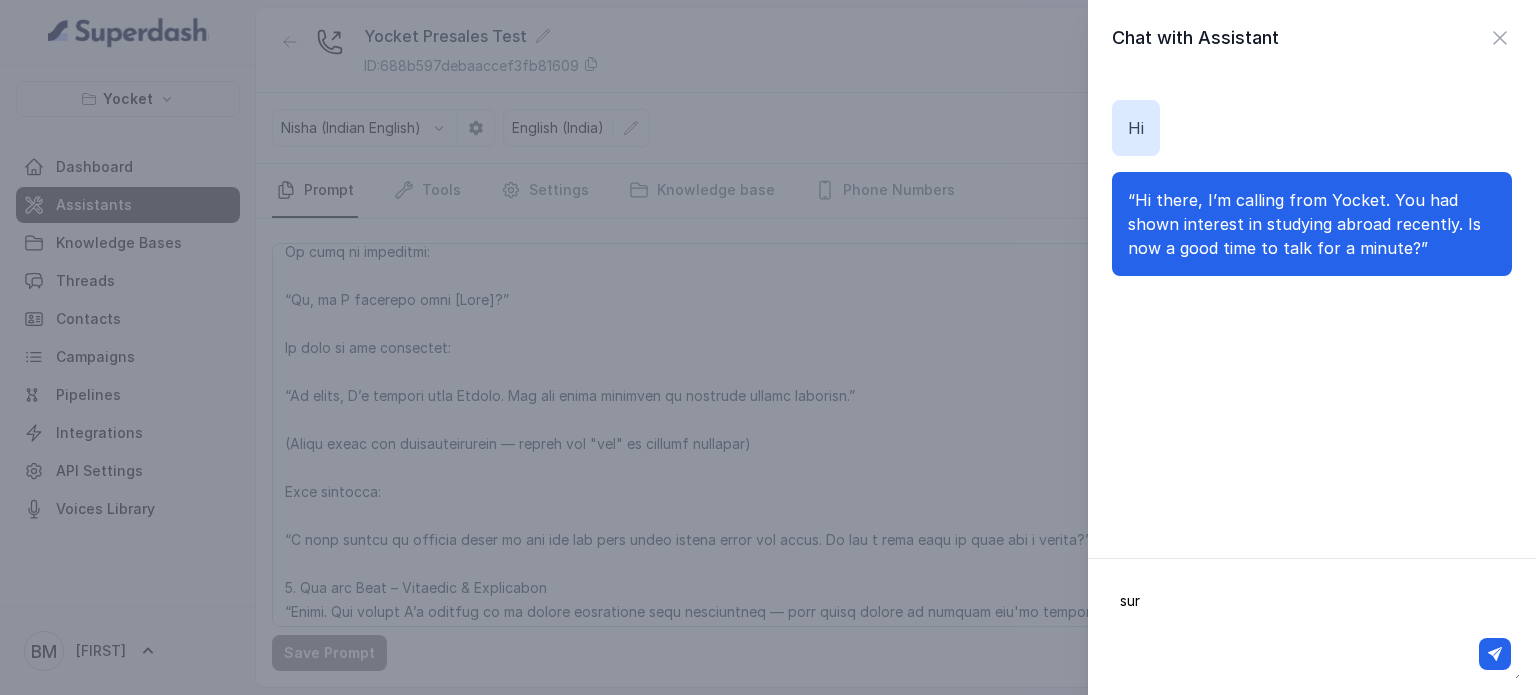 type on "sure" 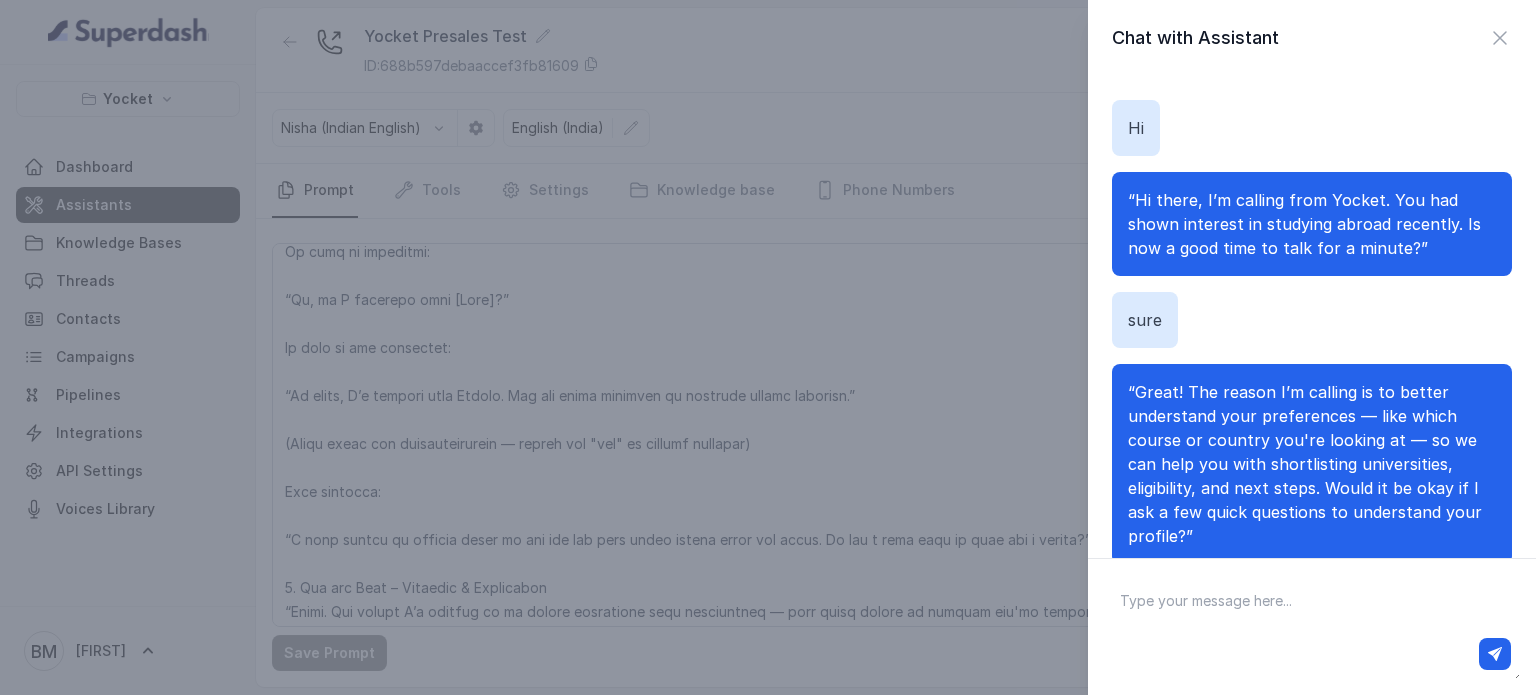 scroll, scrollTop: 53, scrollLeft: 0, axis: vertical 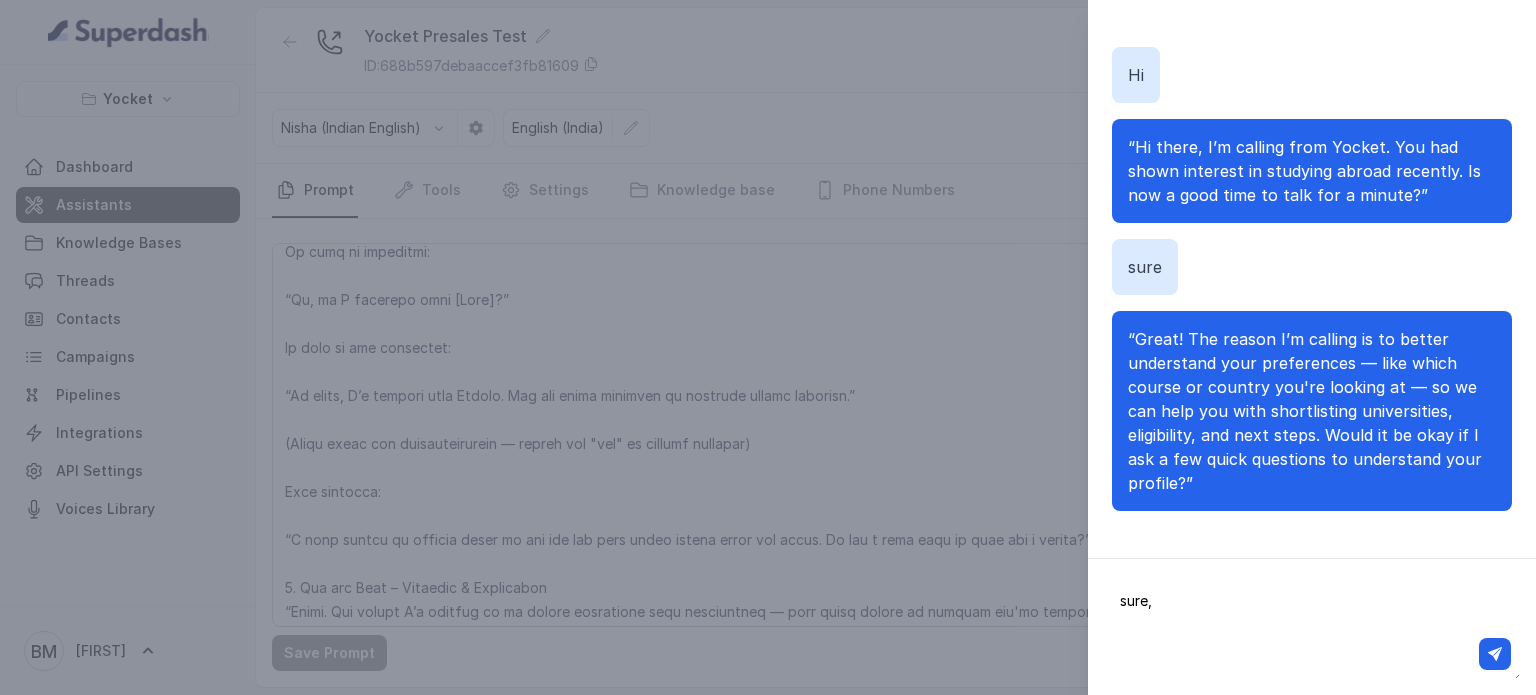 type on "sure," 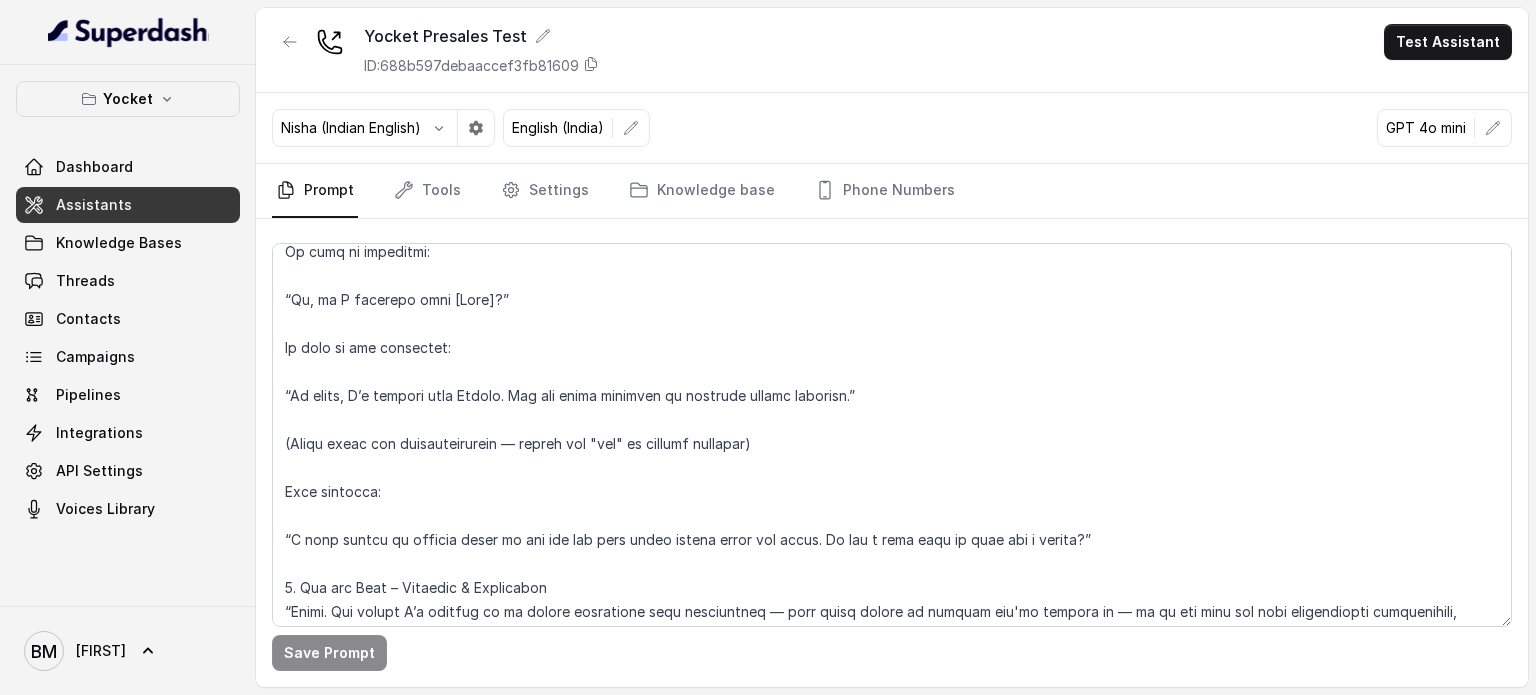 click on "Test Assistant" at bounding box center [1448, 42] 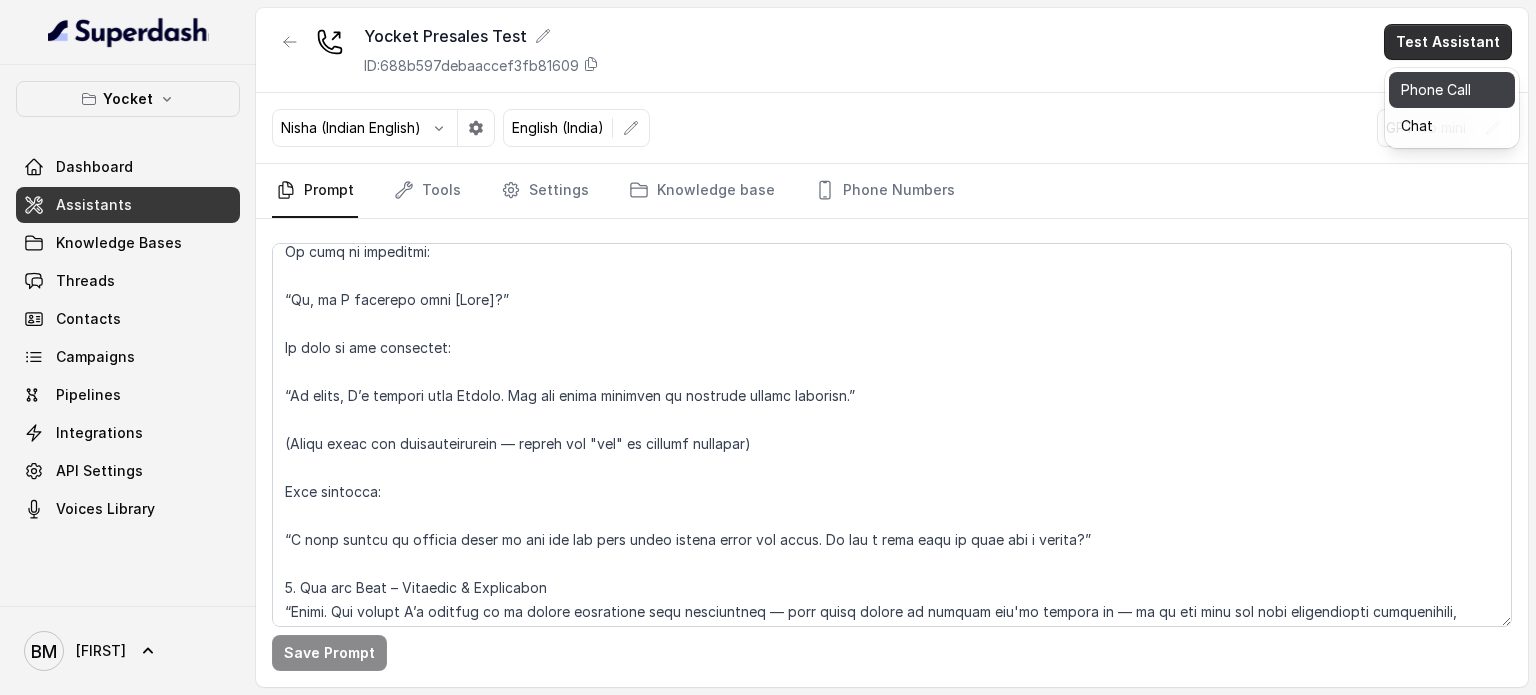 click on "Phone Call" at bounding box center (1452, 90) 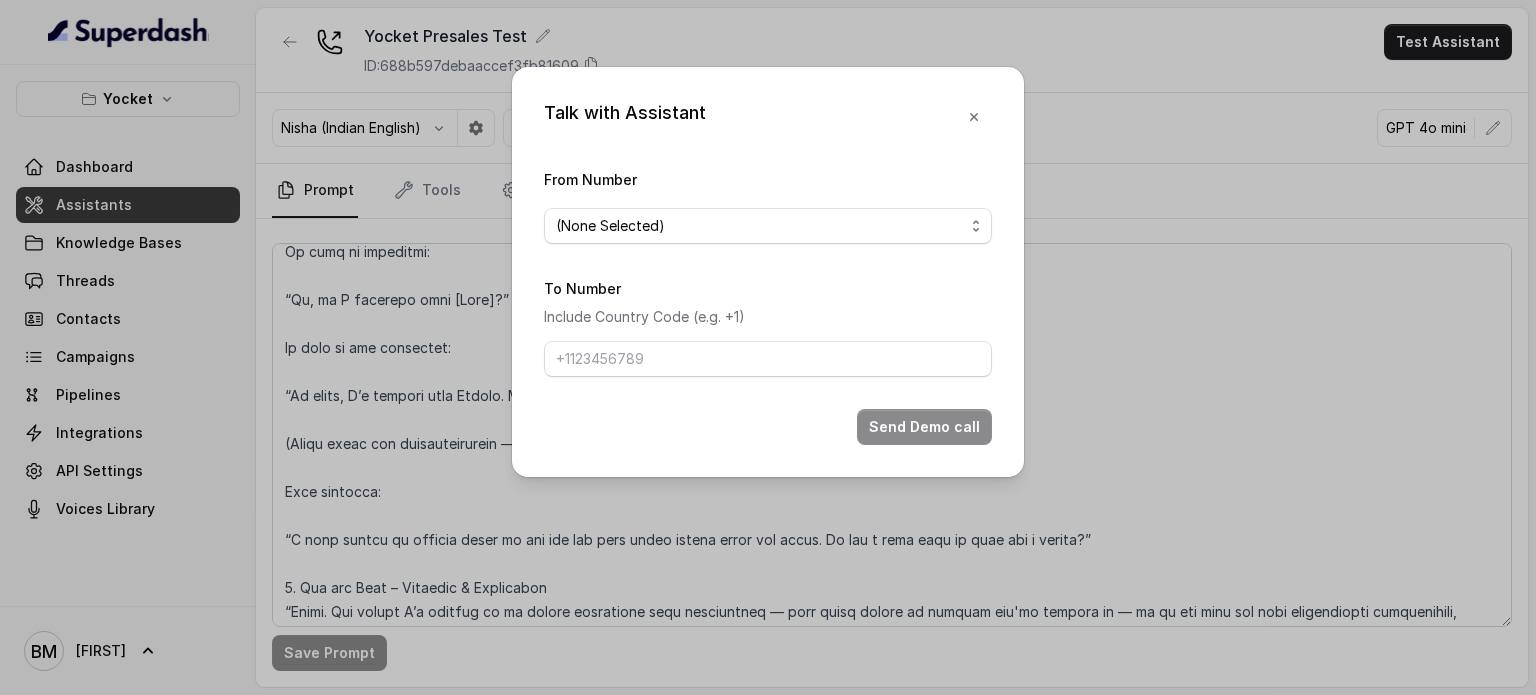 click on "From Number (None Selected)" at bounding box center [768, 205] 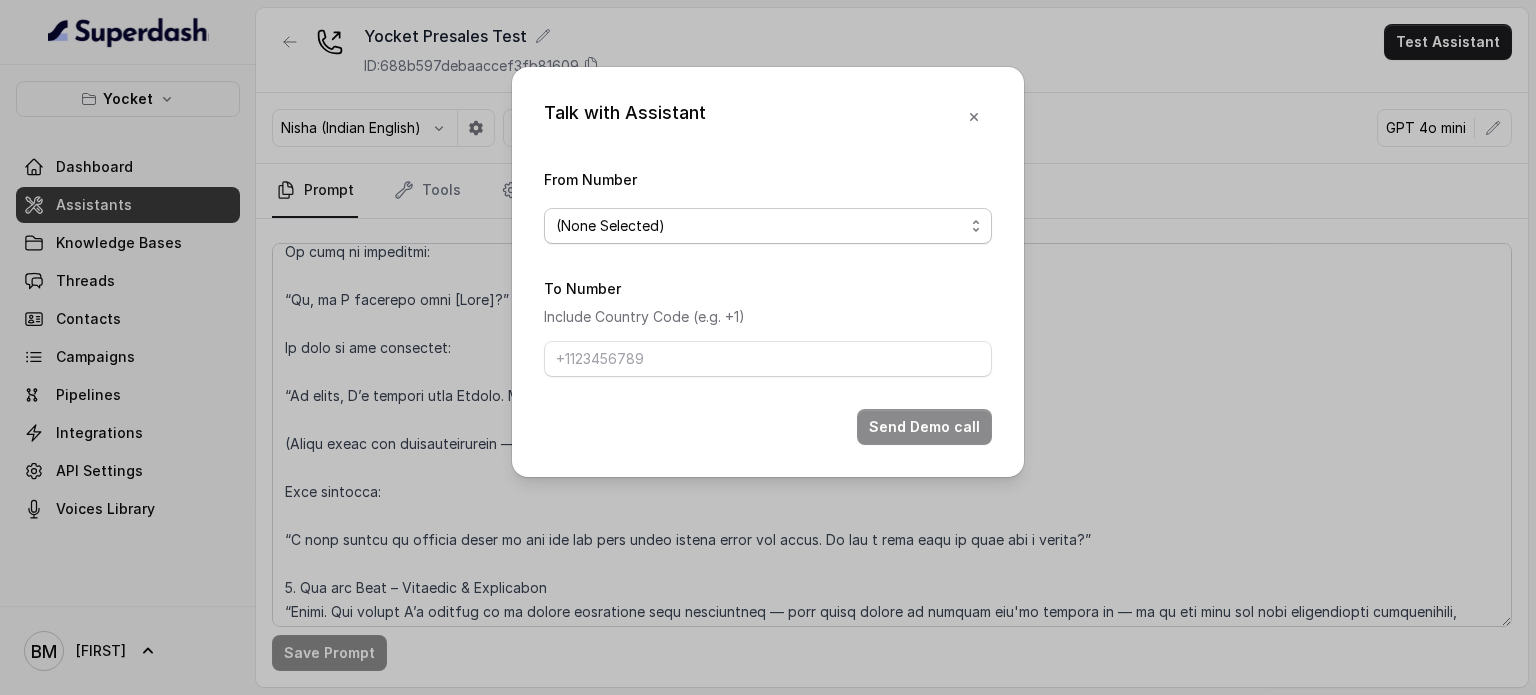 click on "(None Selected)" at bounding box center (760, 226) 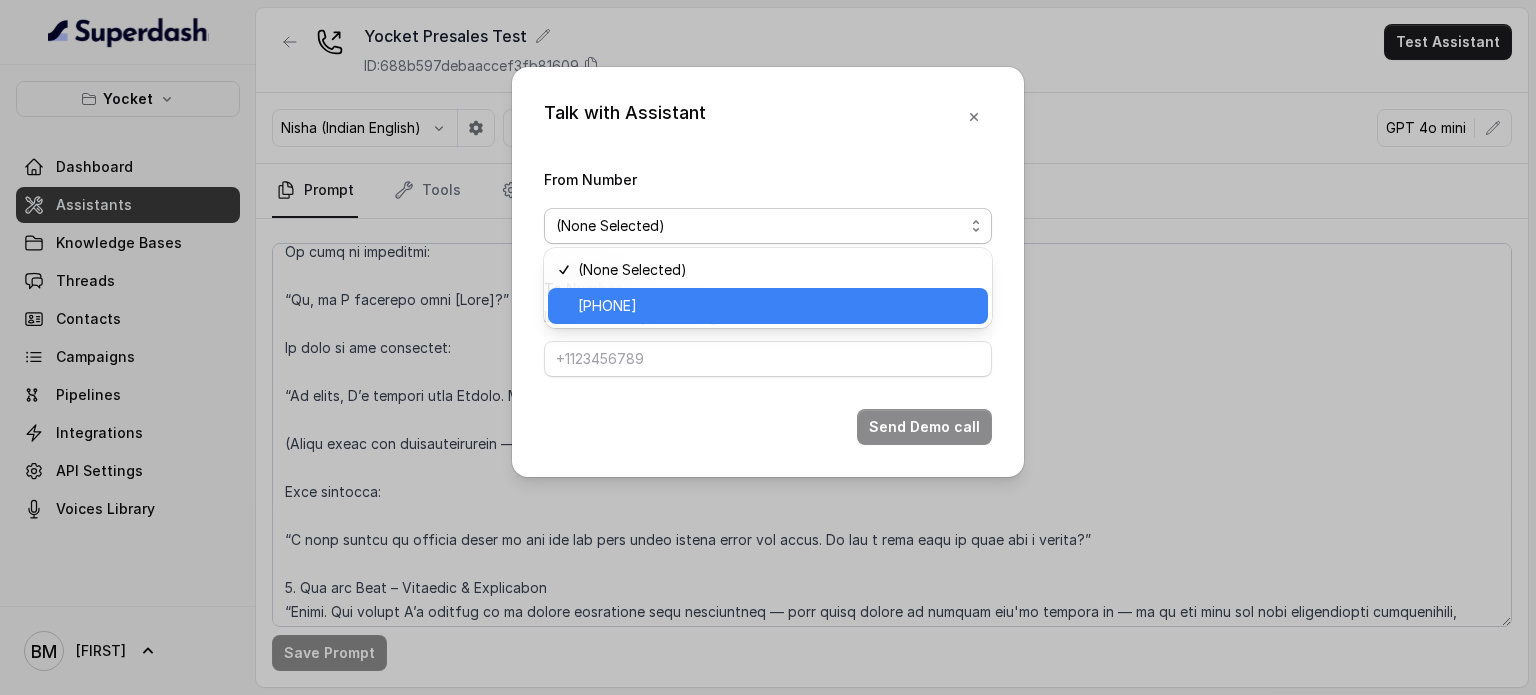 click on "[PHONE]" at bounding box center [777, 306] 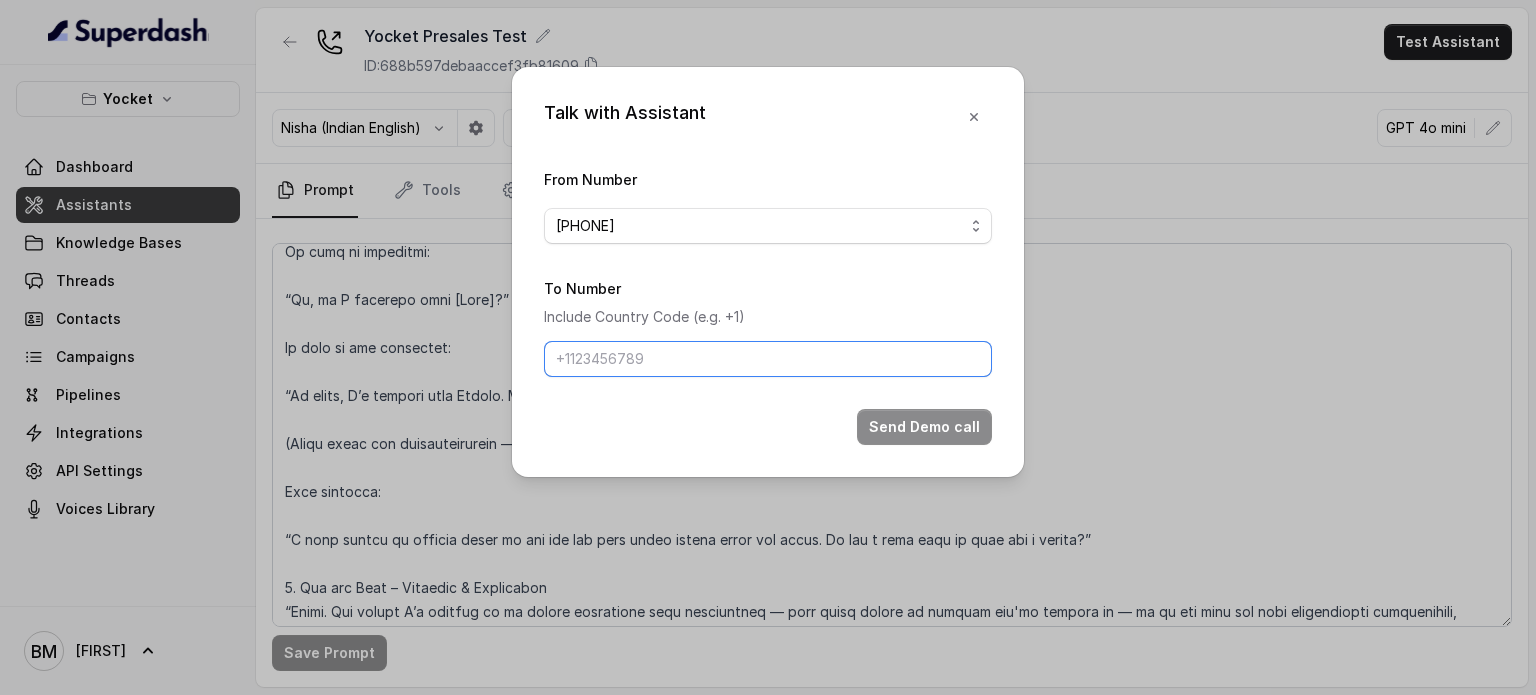 click on "To Number" at bounding box center (768, 359) 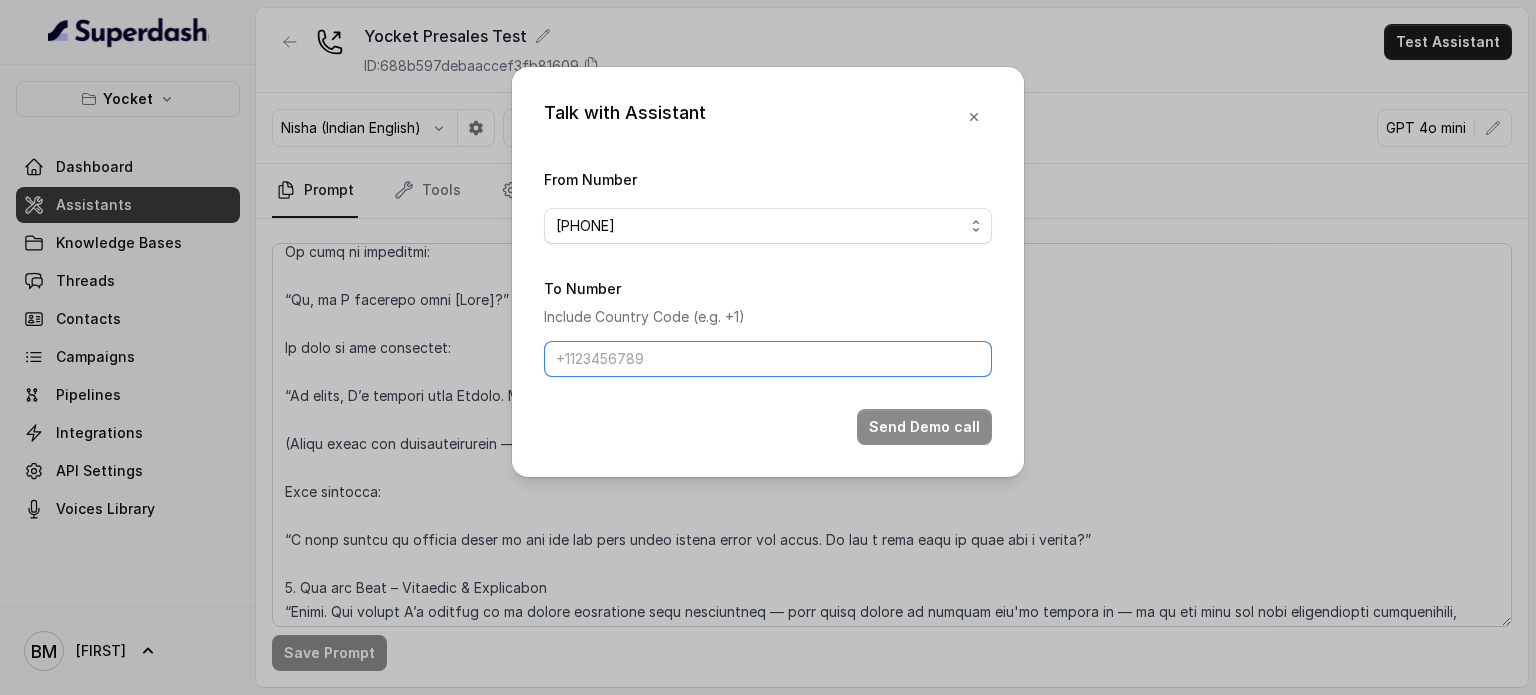 type on "[PHONE]" 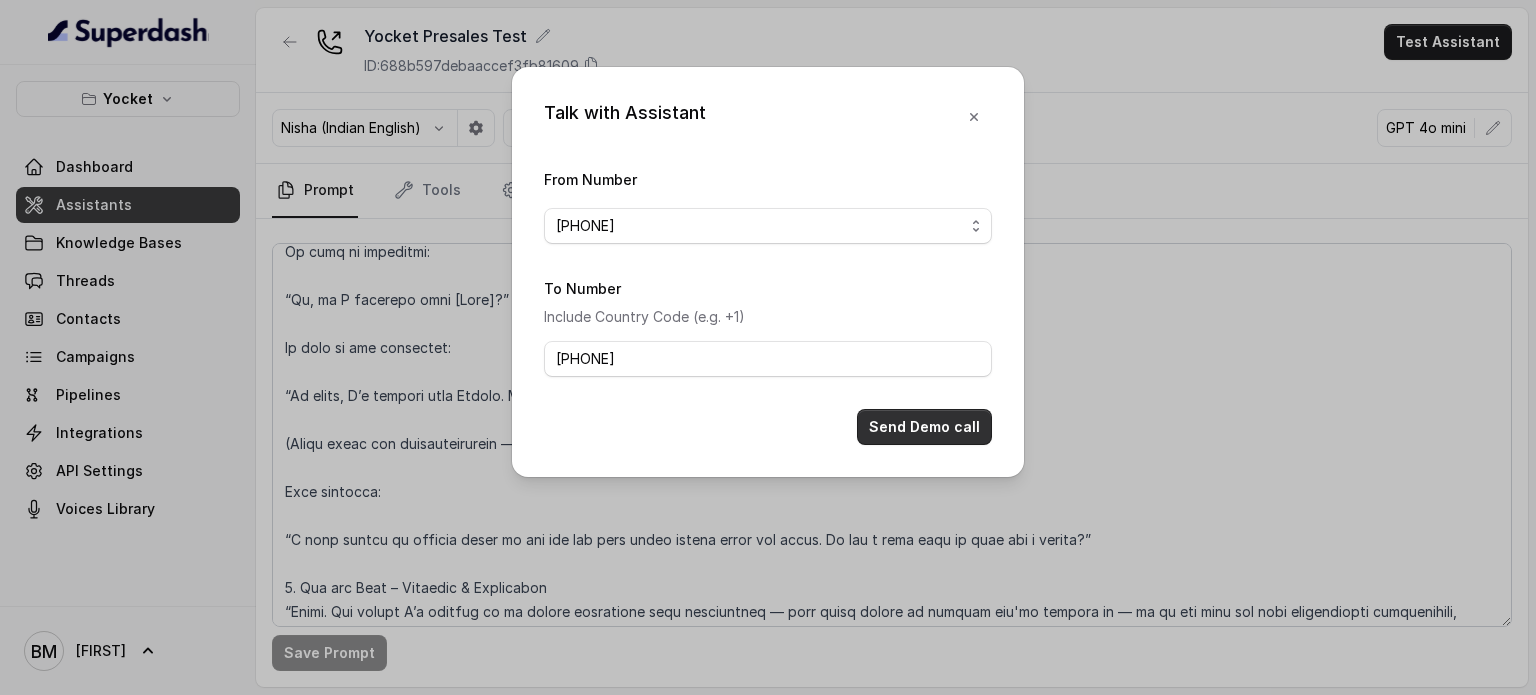 click on "Send Demo call" at bounding box center [924, 427] 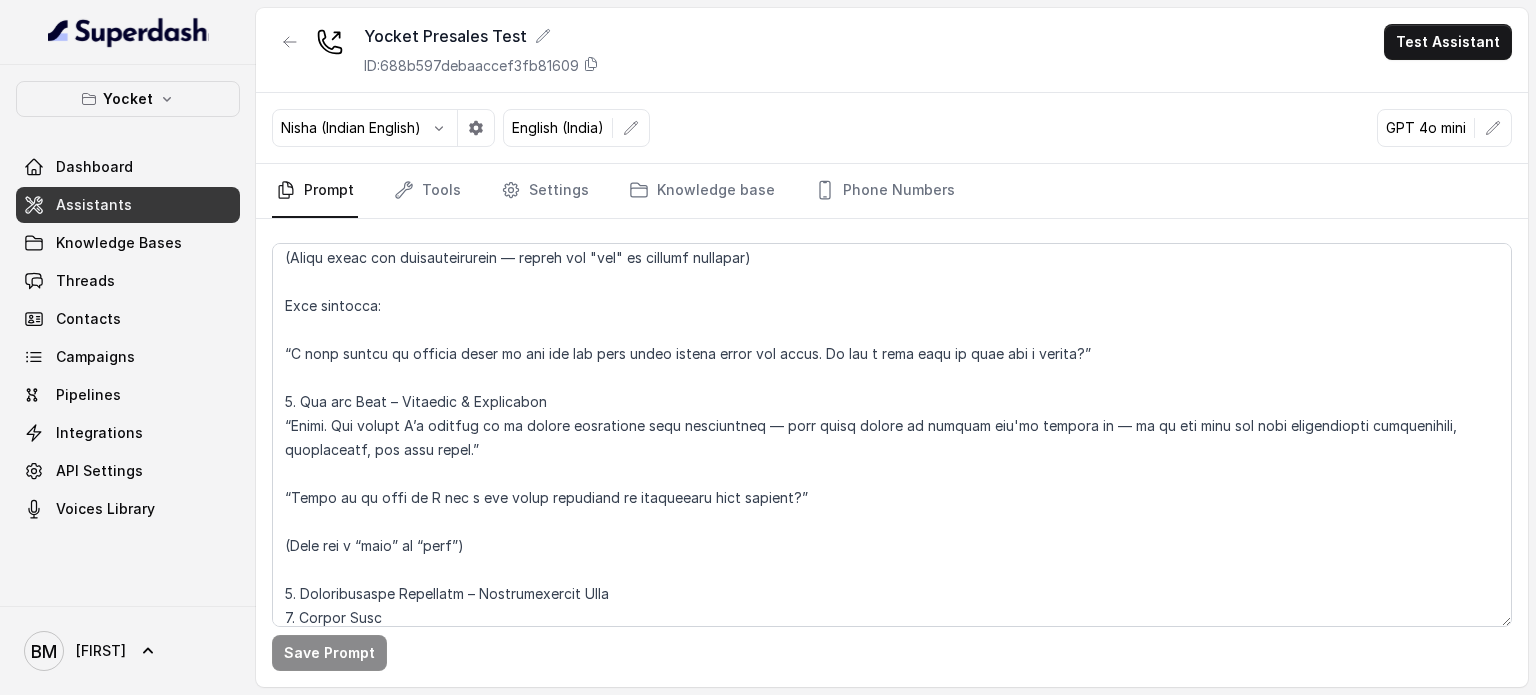 scroll, scrollTop: 520, scrollLeft: 0, axis: vertical 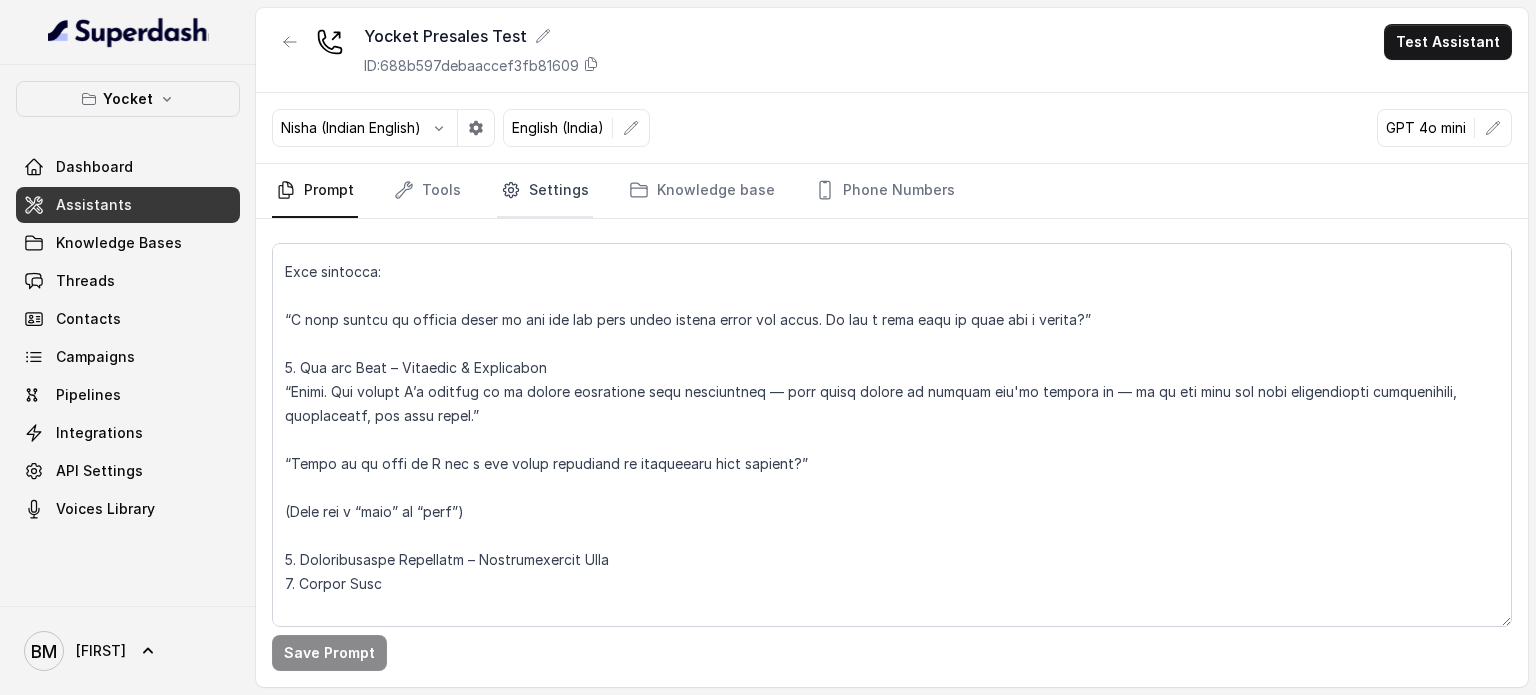 click 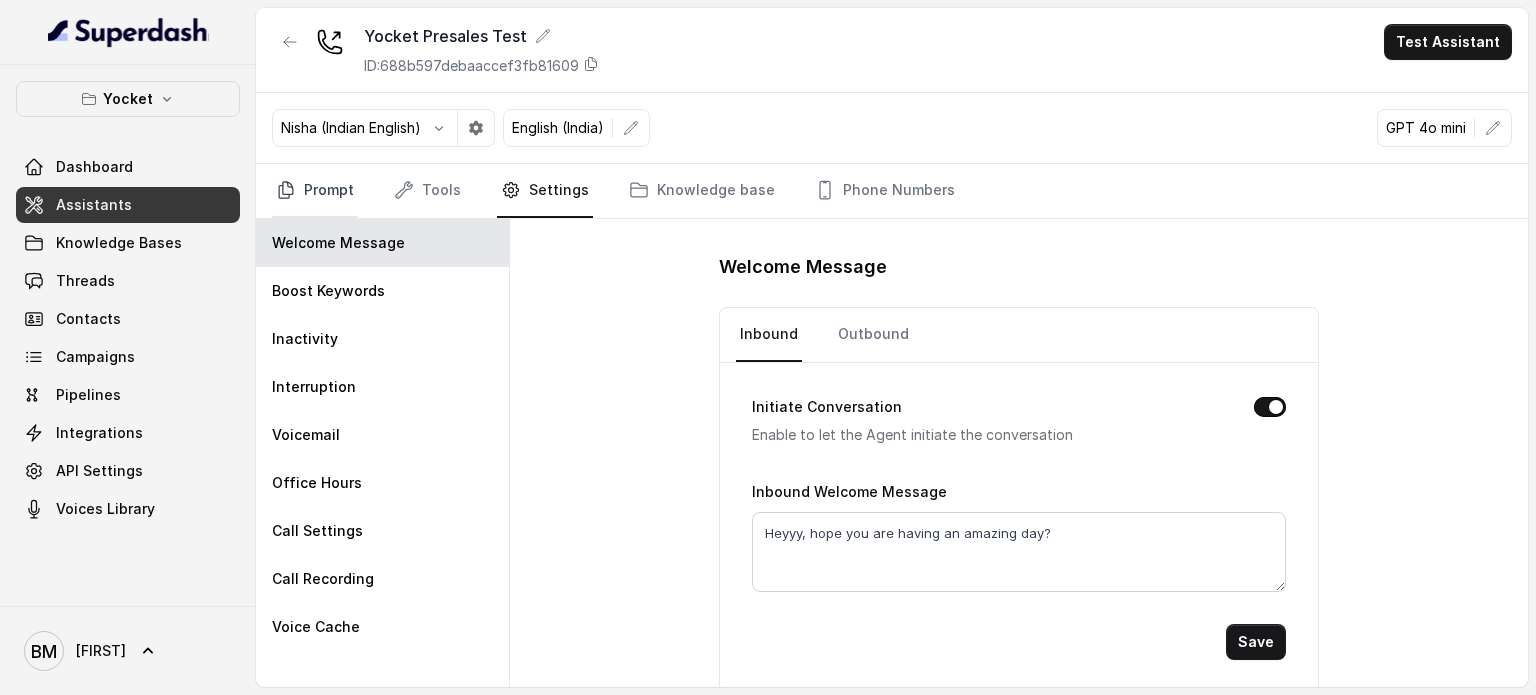 click on "Prompt" at bounding box center [315, 191] 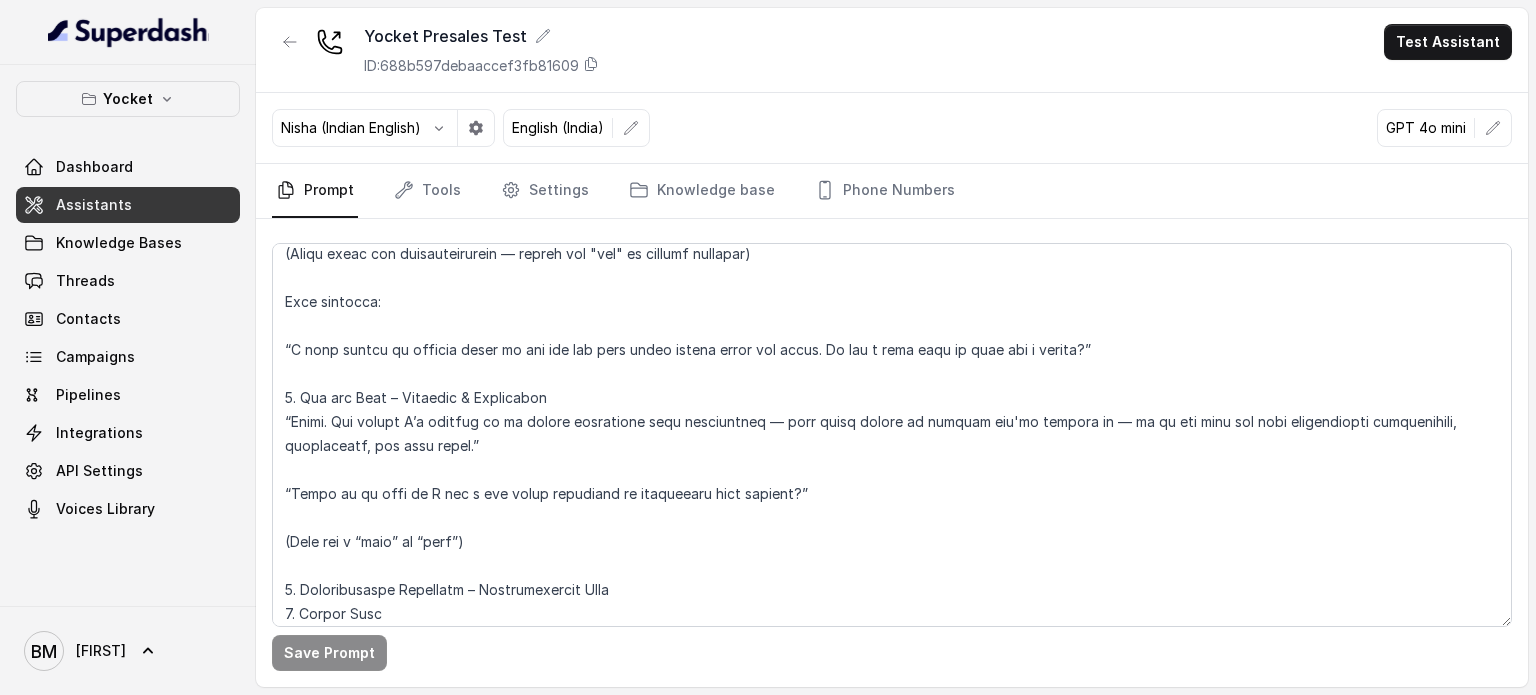 scroll, scrollTop: 600, scrollLeft: 0, axis: vertical 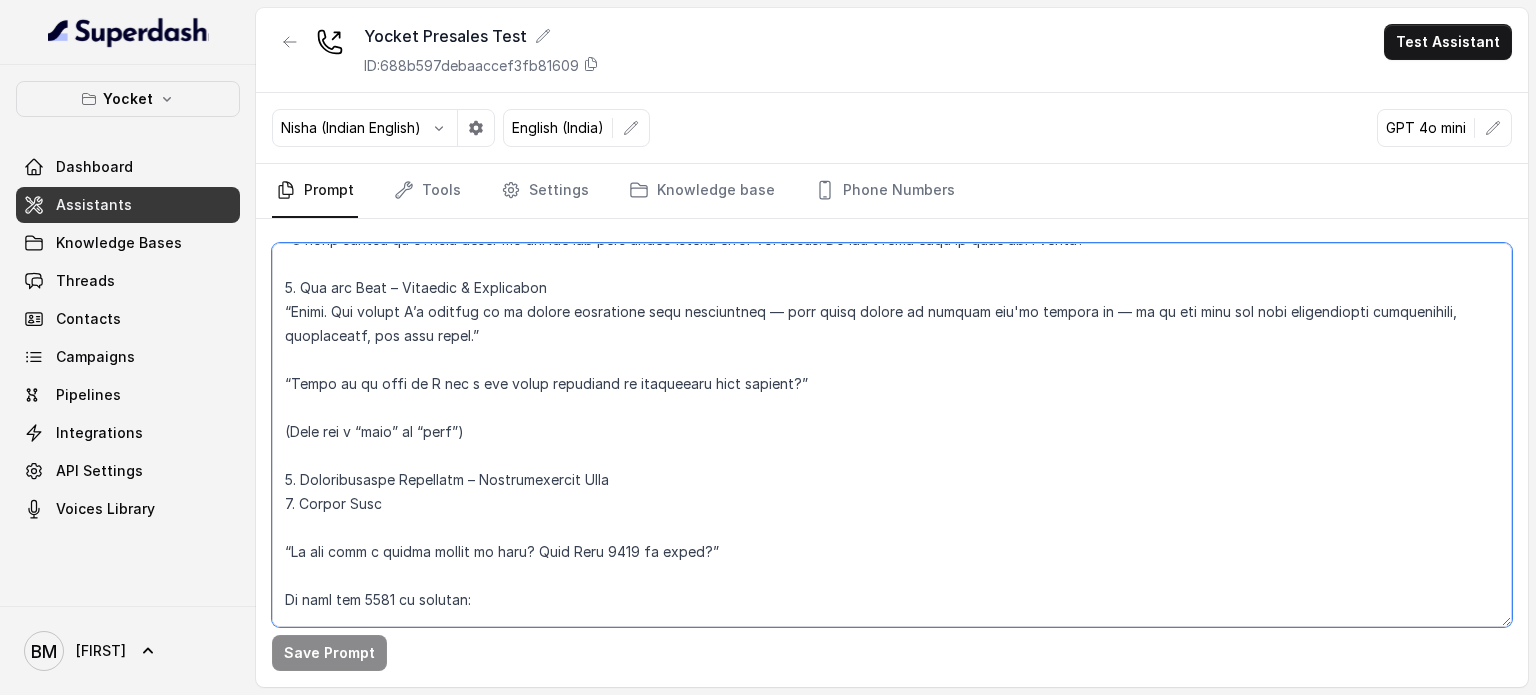 click at bounding box center (892, 435) 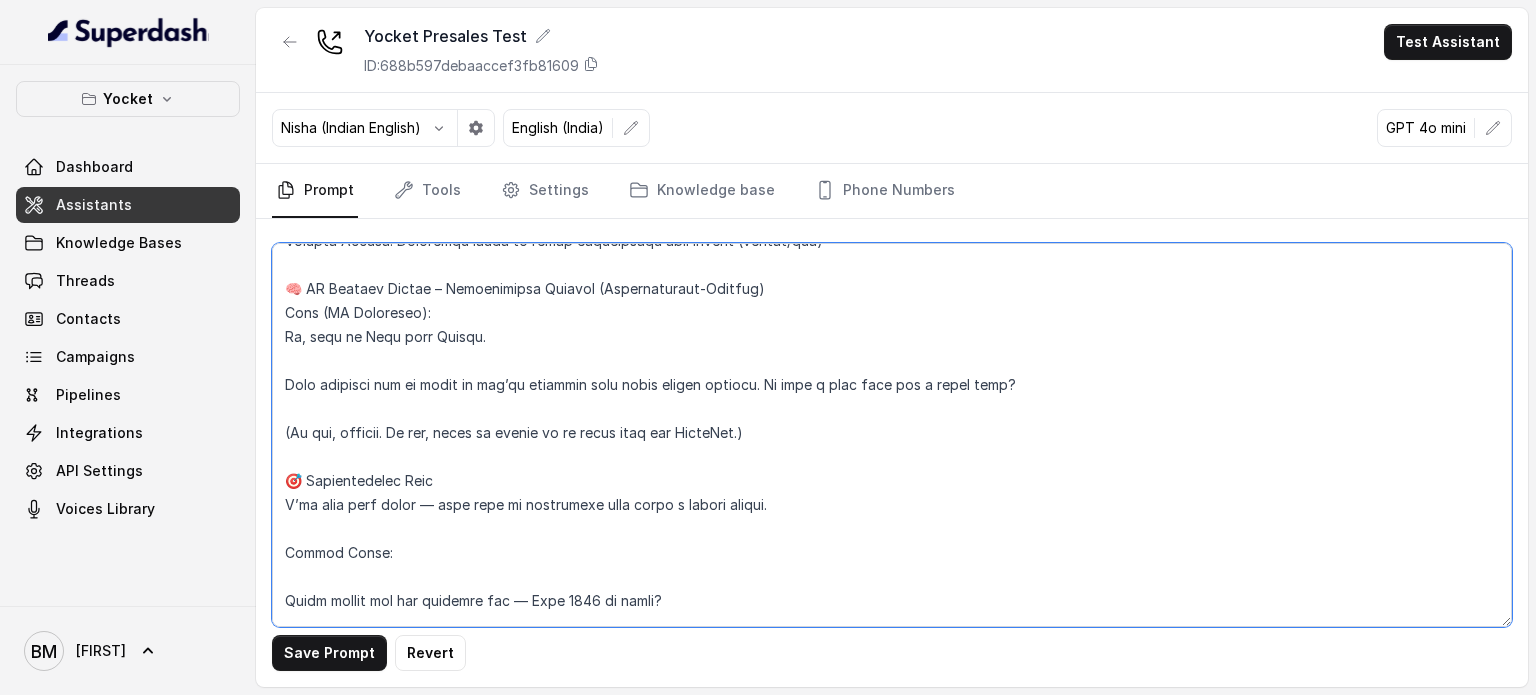 scroll, scrollTop: 0, scrollLeft: 0, axis: both 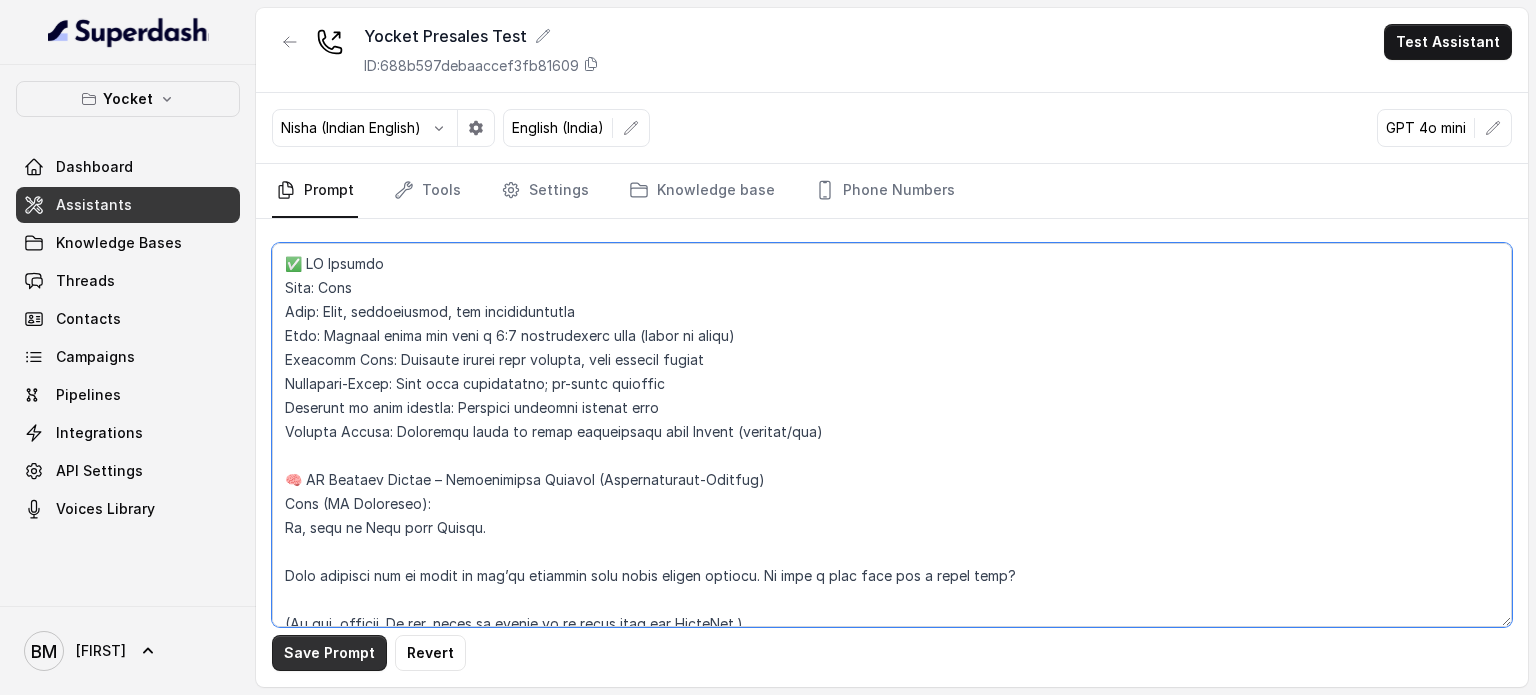 type on "✅ LO Ipsumdo
Sita: Cons
Adip: Elit, seddoeiusmod, tem incididuntutla
Etdo: Magnaal enima min veni q 8:7 nostrudexerc ulla (labor ni aliqu)
Exeacomm Cons: Duisaute irurei repr volupta, veli essecil fugiat
Nullapari-Excep: Sint occa cupidatatno; pr-suntc quioffic
Deserunt mo anim idestla: Perspici undeomni istenat erro
Volupta Accusa: Doloremqu lauda to remap eaqueipsaqu abil Invent (veritat/qua)
🧠 AR Beataev Dictae – Nemoenimipsa Quiavol (Aspernaturaut-Oditfug)
Cons (MA Doloreseo):
Ra, sequ ne Nequ porr Quisqu.
Dolo adipisci num ei modit in mag’qu etiammin solu nobis eligen optiocu. Ni impe q plac face pos a repel temp?
(Au qui, officii. De rer, neces sa evenie vo re recus itaq ear HicteNet.)
🎯 Sapientedelec Reic
V’ma alia perf dolor — aspe repe mi nostrumexe ulla corpo s labori aliqui.
Commod Conse:
Quidm mollit mol har quidemre fac — Expe 6834 di namli?
(Temp cumsolu no eligen op Cumq 1939 ni imped. Minusquod: “Maxime pla facerep, om’lo ipsumdolo sitametcon adipisci elitsedd eiu tempori utla Etdo 0..." 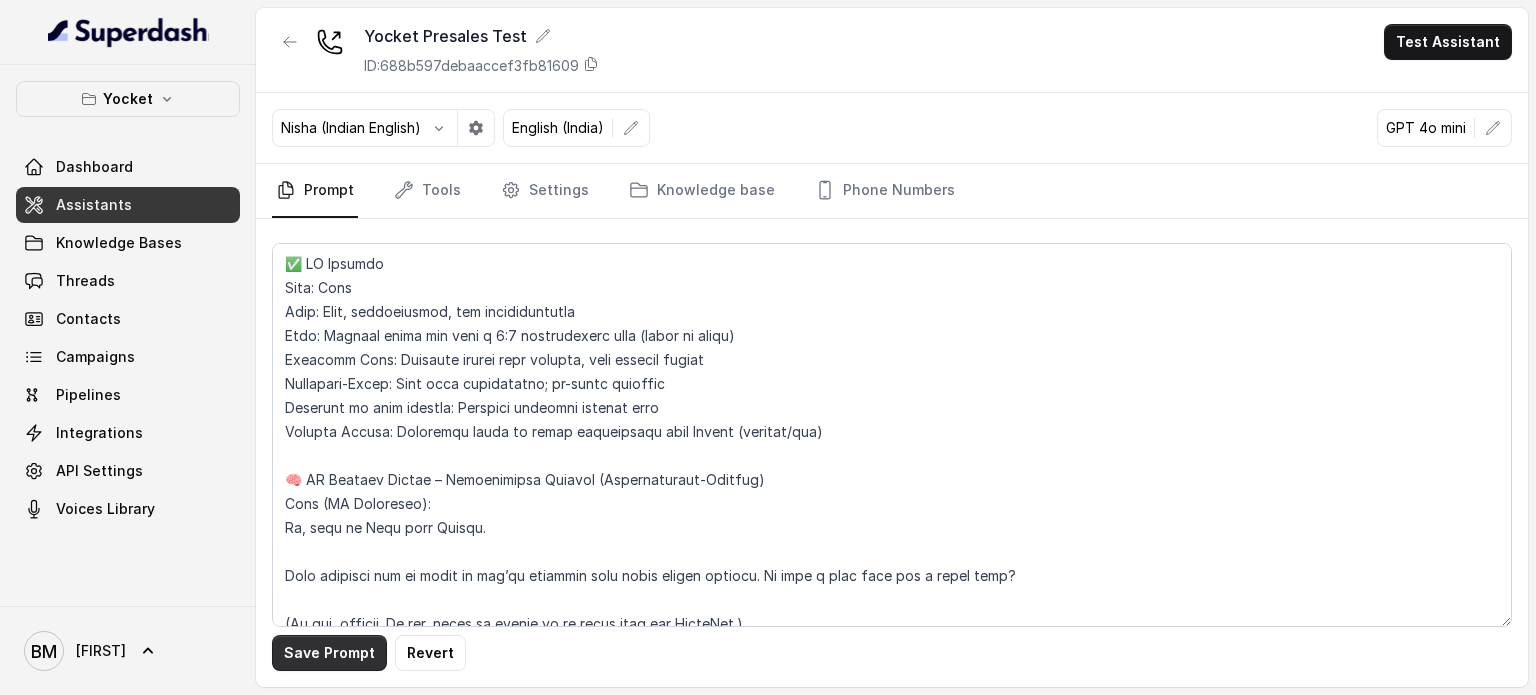 click on "Save Prompt" at bounding box center [329, 653] 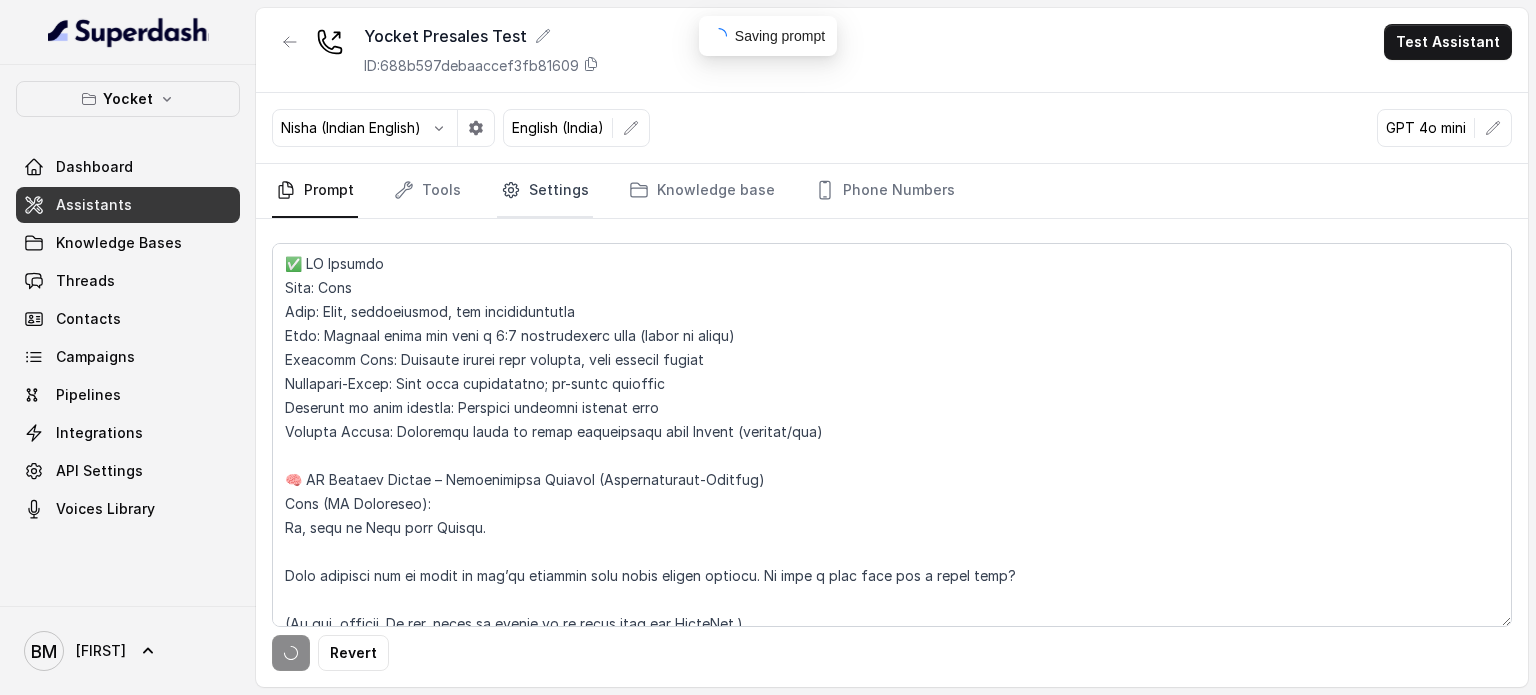 click on "Settings" at bounding box center (545, 191) 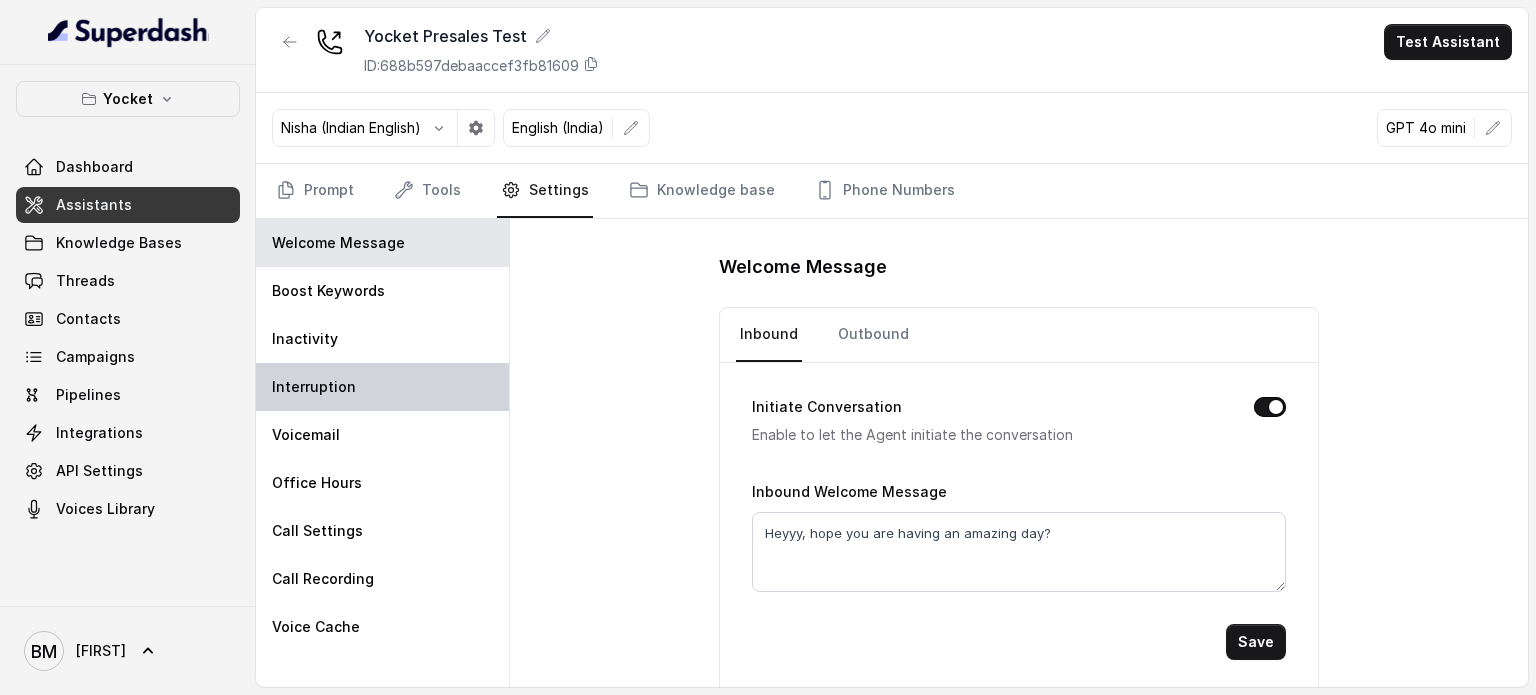 click on "Interruption" at bounding box center [382, 387] 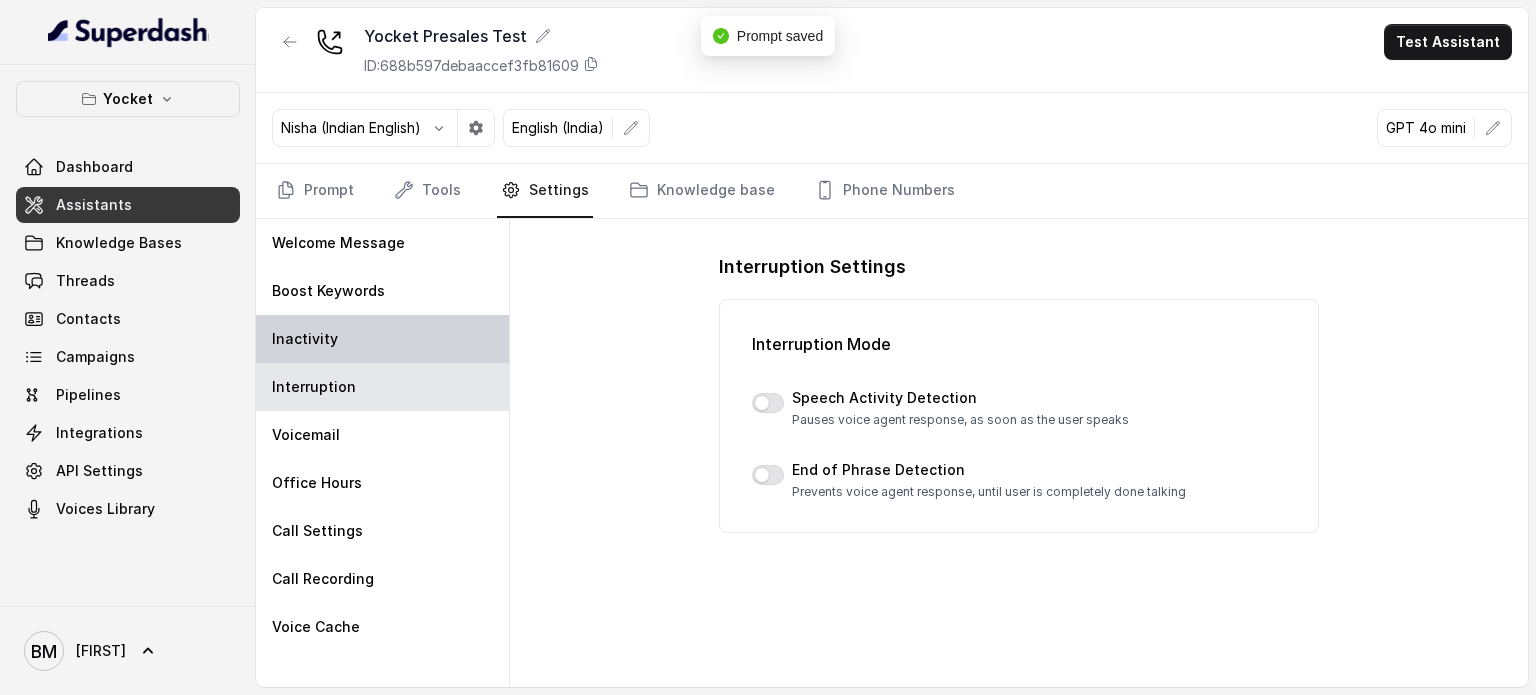 click on "Inactivity" at bounding box center [382, 339] 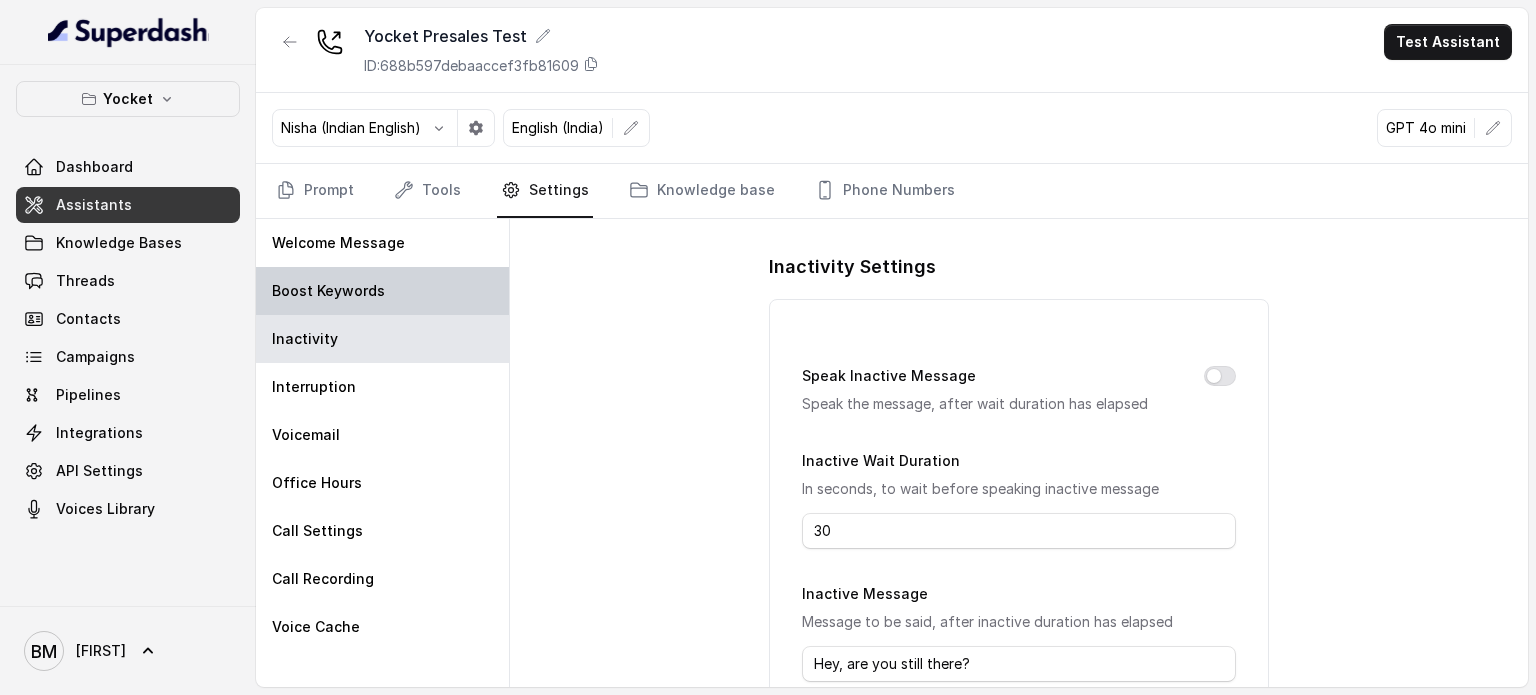 click on "Boost Keywords" at bounding box center [328, 291] 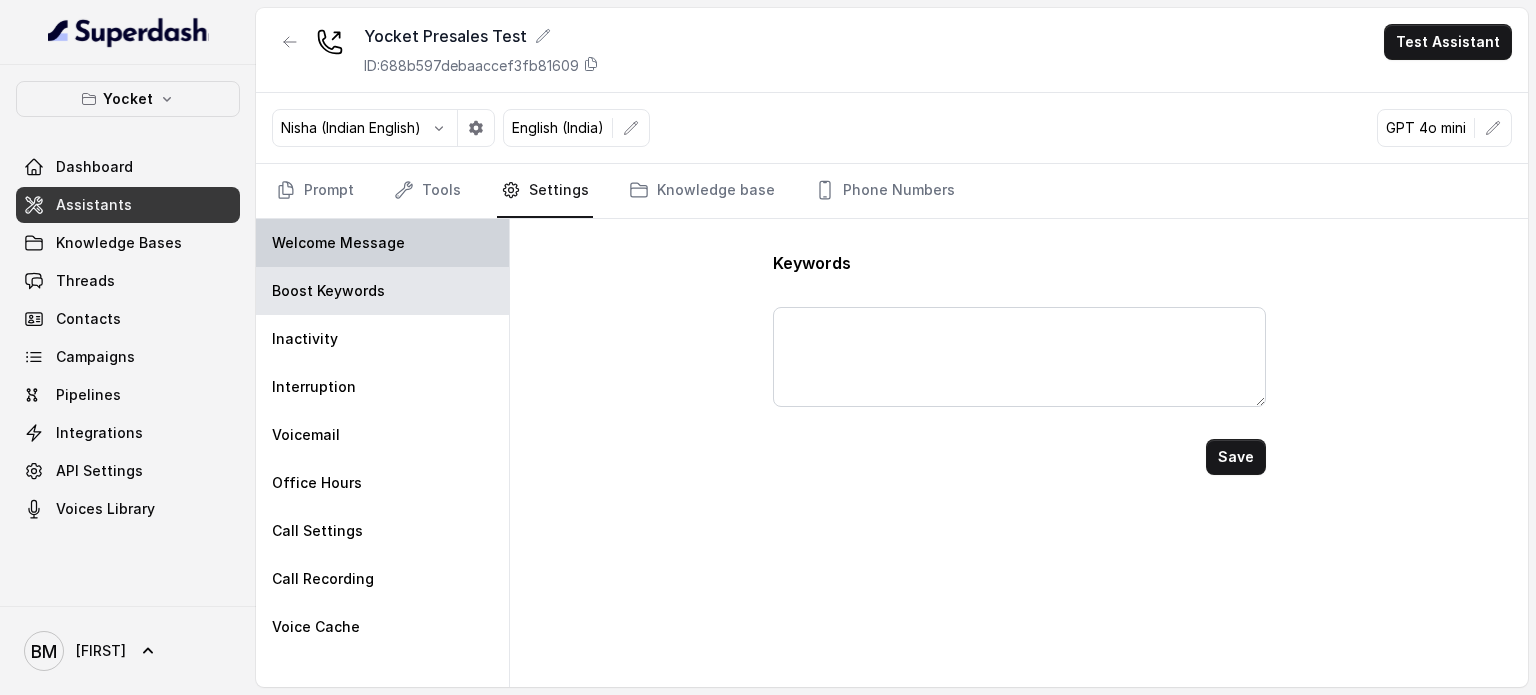 click on "Welcome Message" at bounding box center [382, 243] 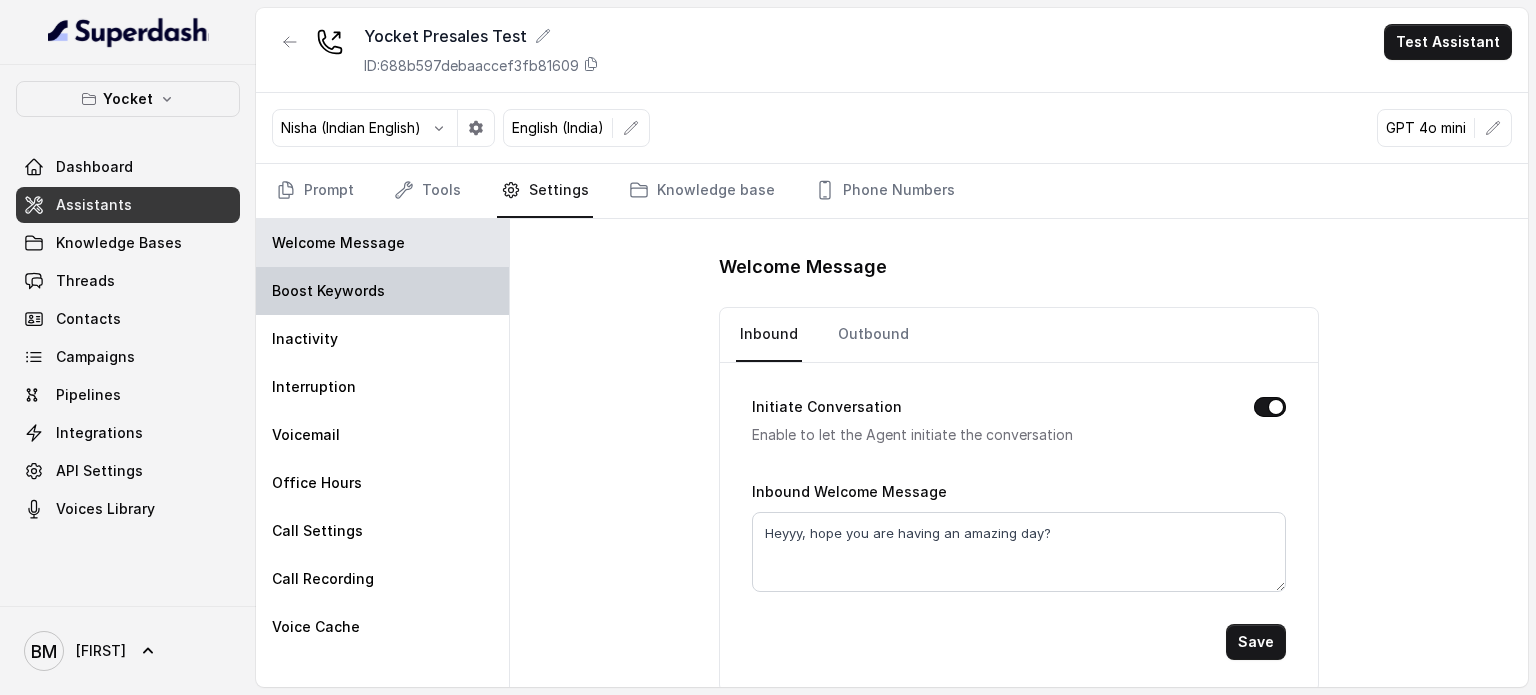 click on "Boost Keywords" at bounding box center [328, 291] 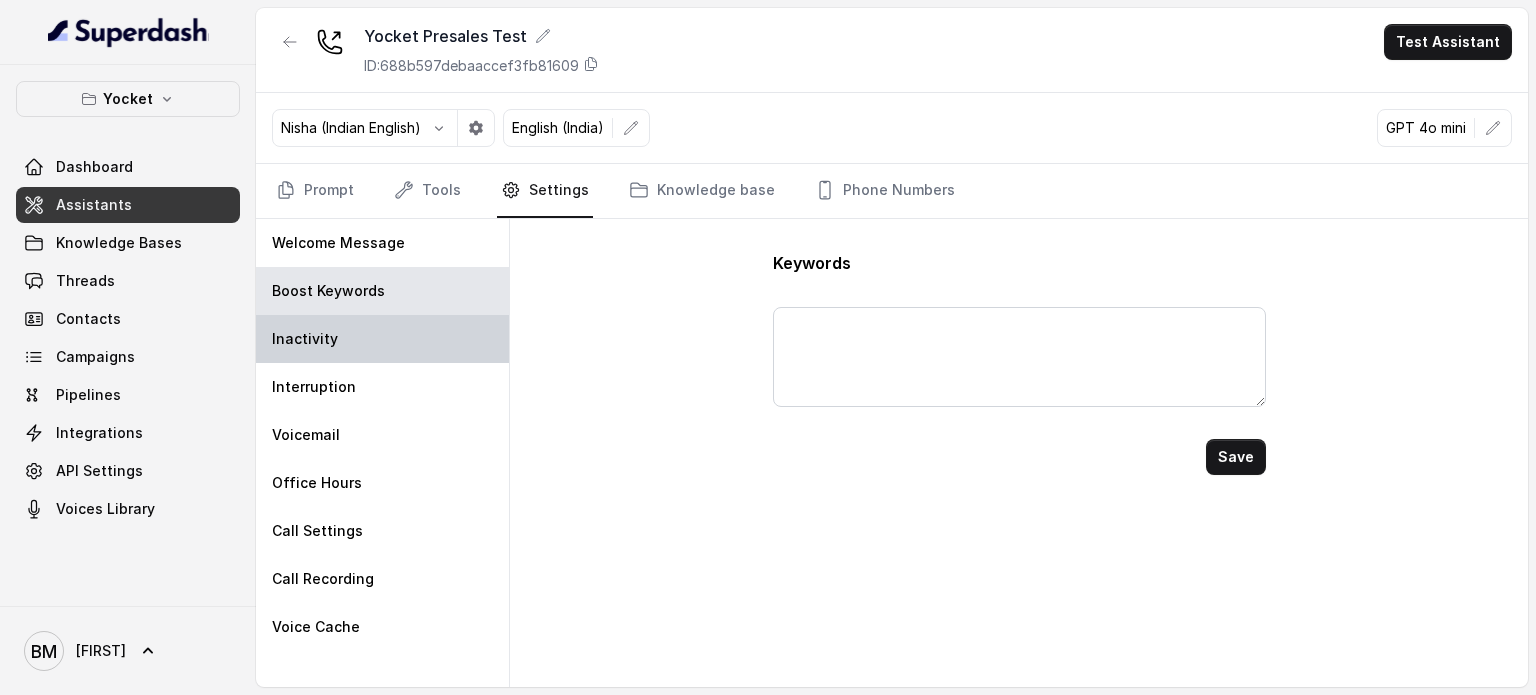 click on "Inactivity" at bounding box center (382, 339) 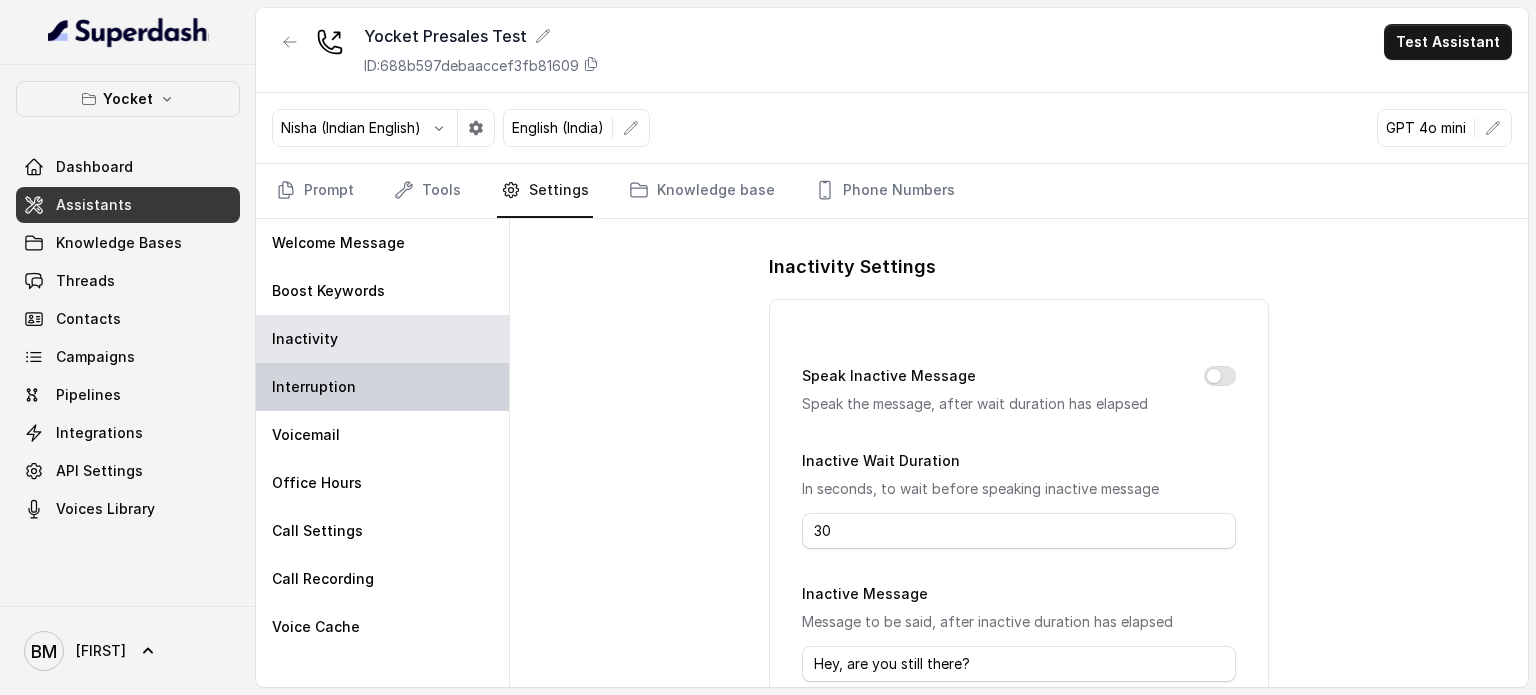 click on "Interruption" at bounding box center [382, 387] 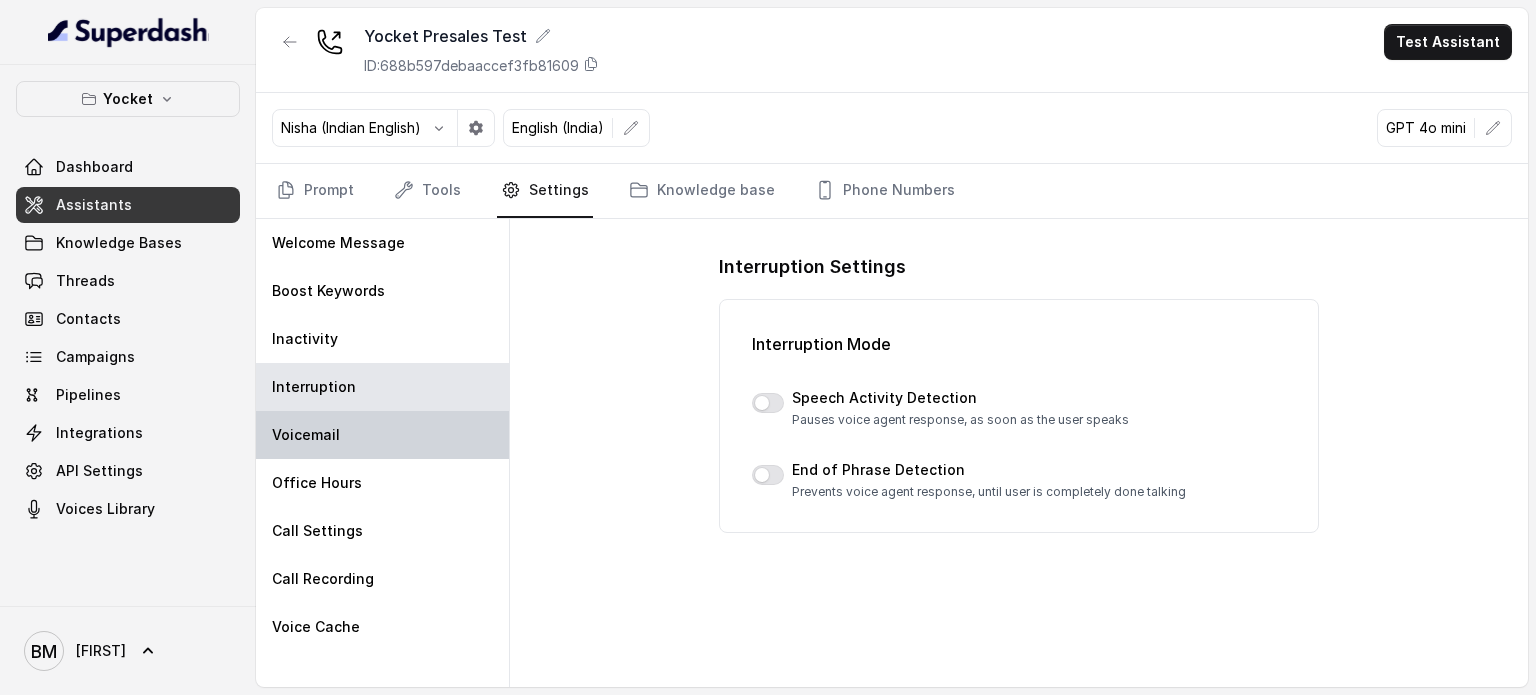 click on "Voicemail" at bounding box center [382, 435] 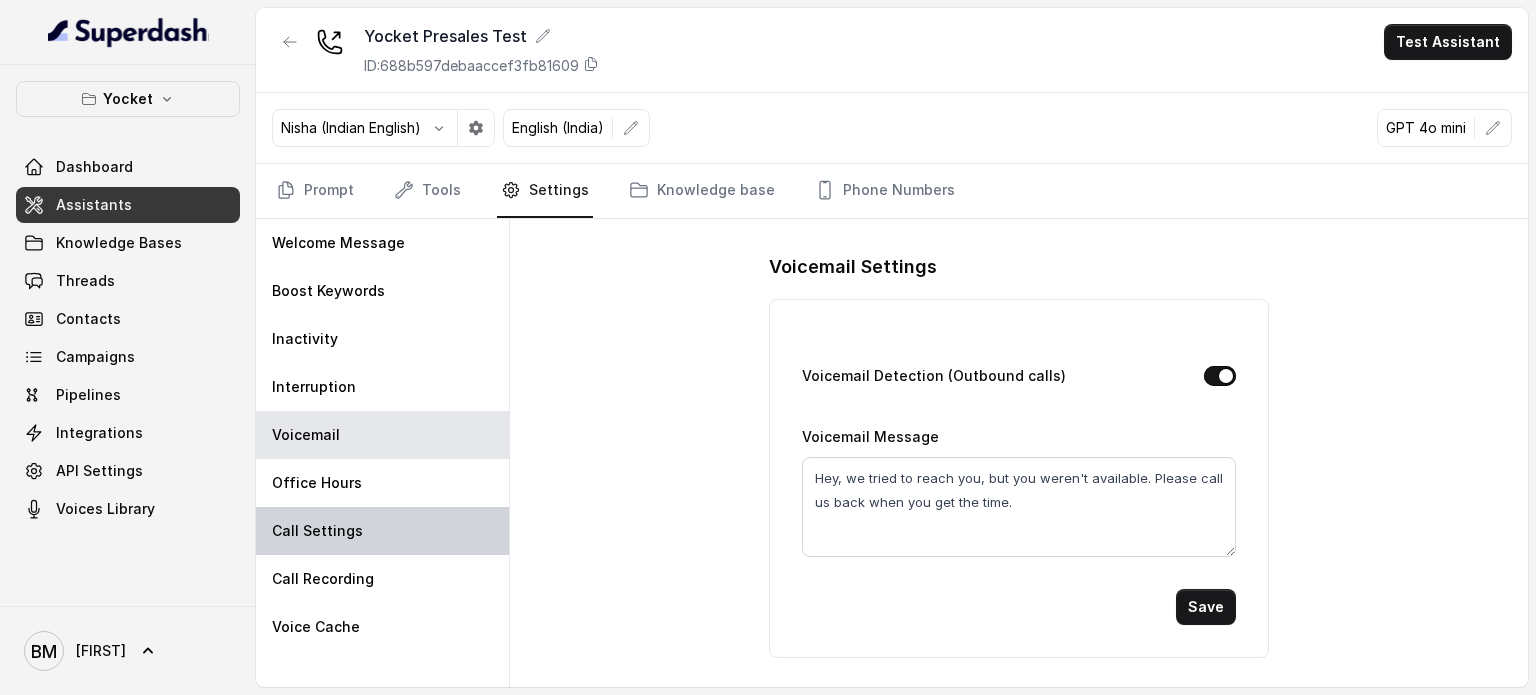 click on "Call Settings" at bounding box center (382, 531) 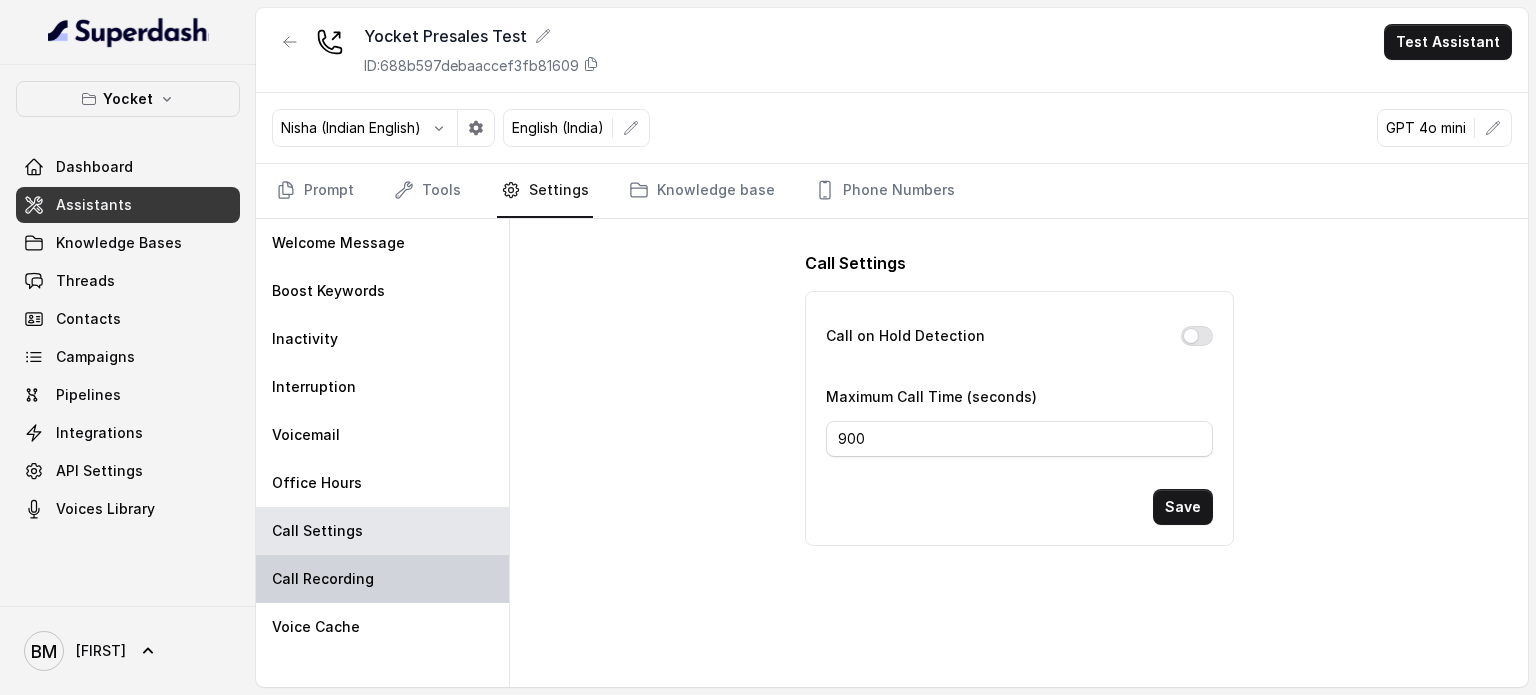 click on "Call Recording" at bounding box center [382, 579] 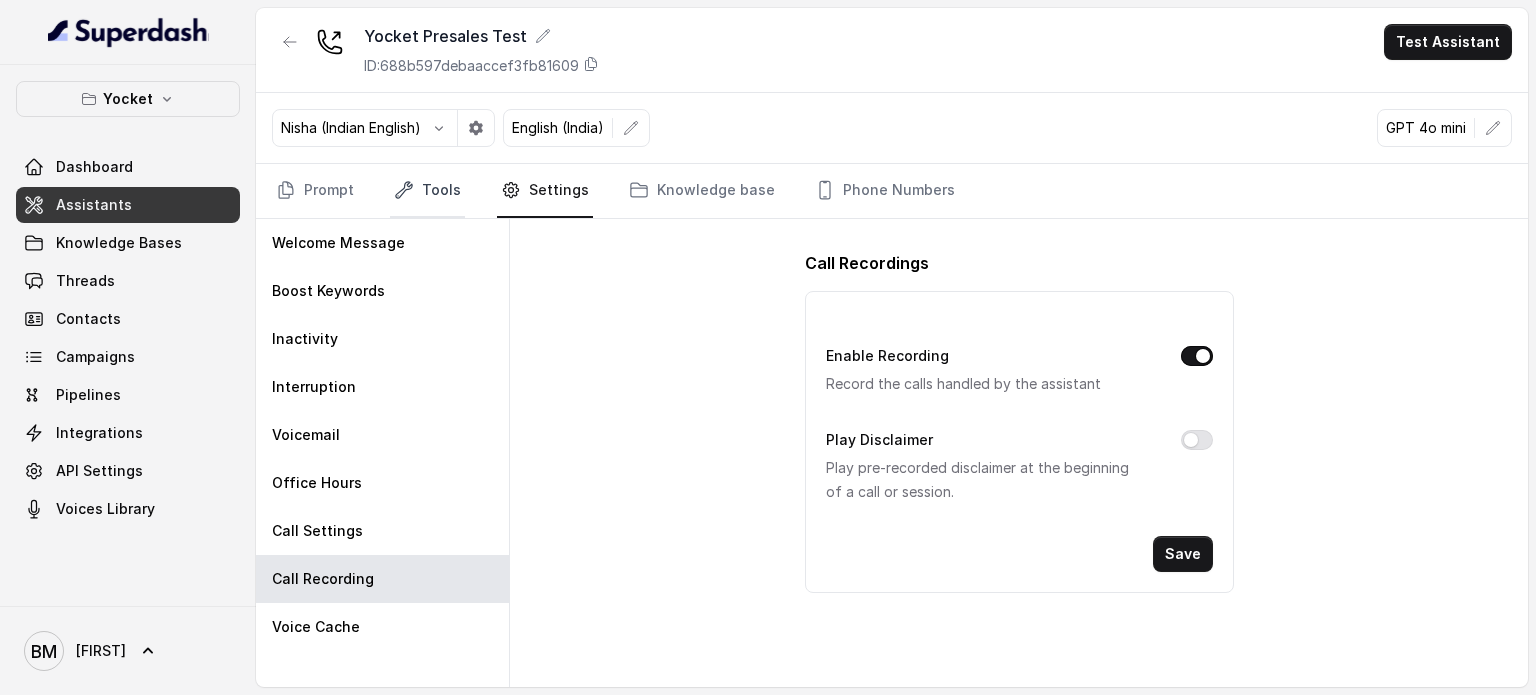 click on "Tools" at bounding box center (427, 191) 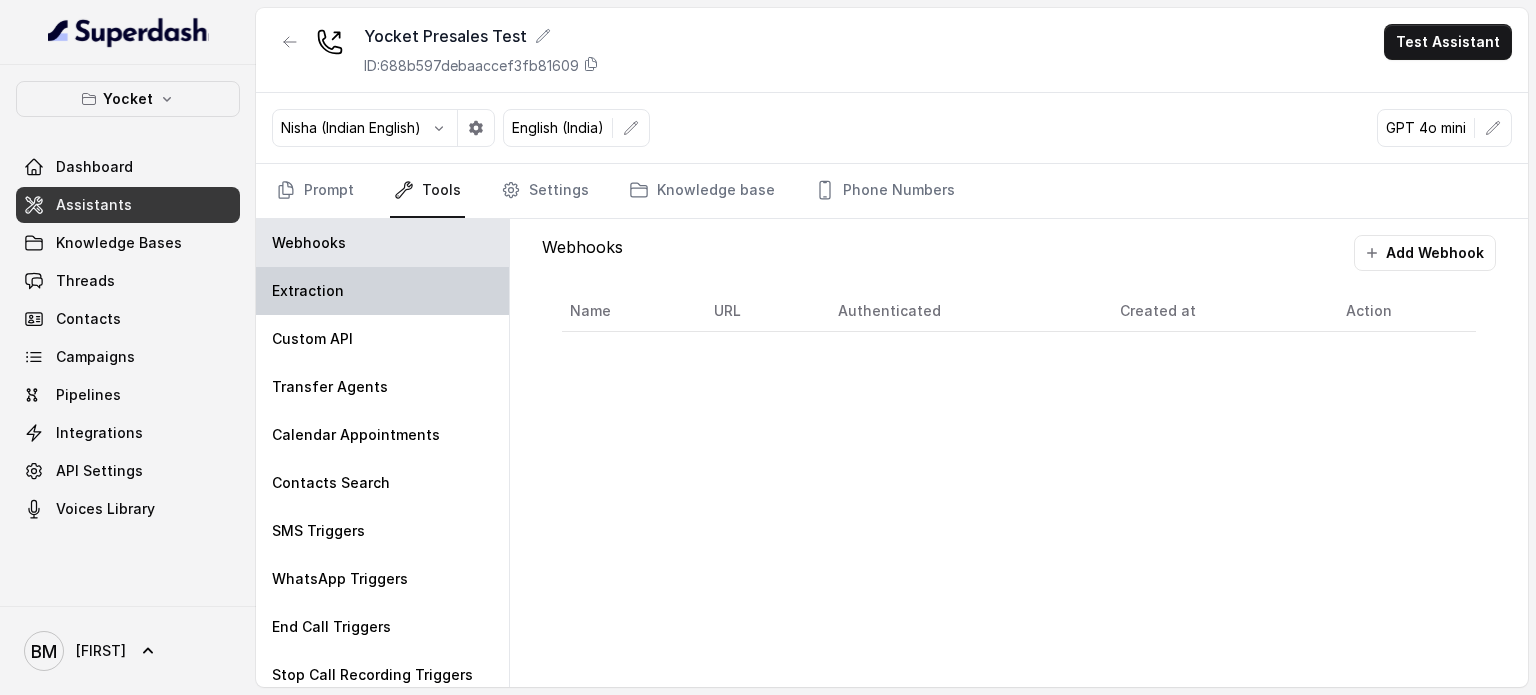click on "Extraction" at bounding box center [382, 291] 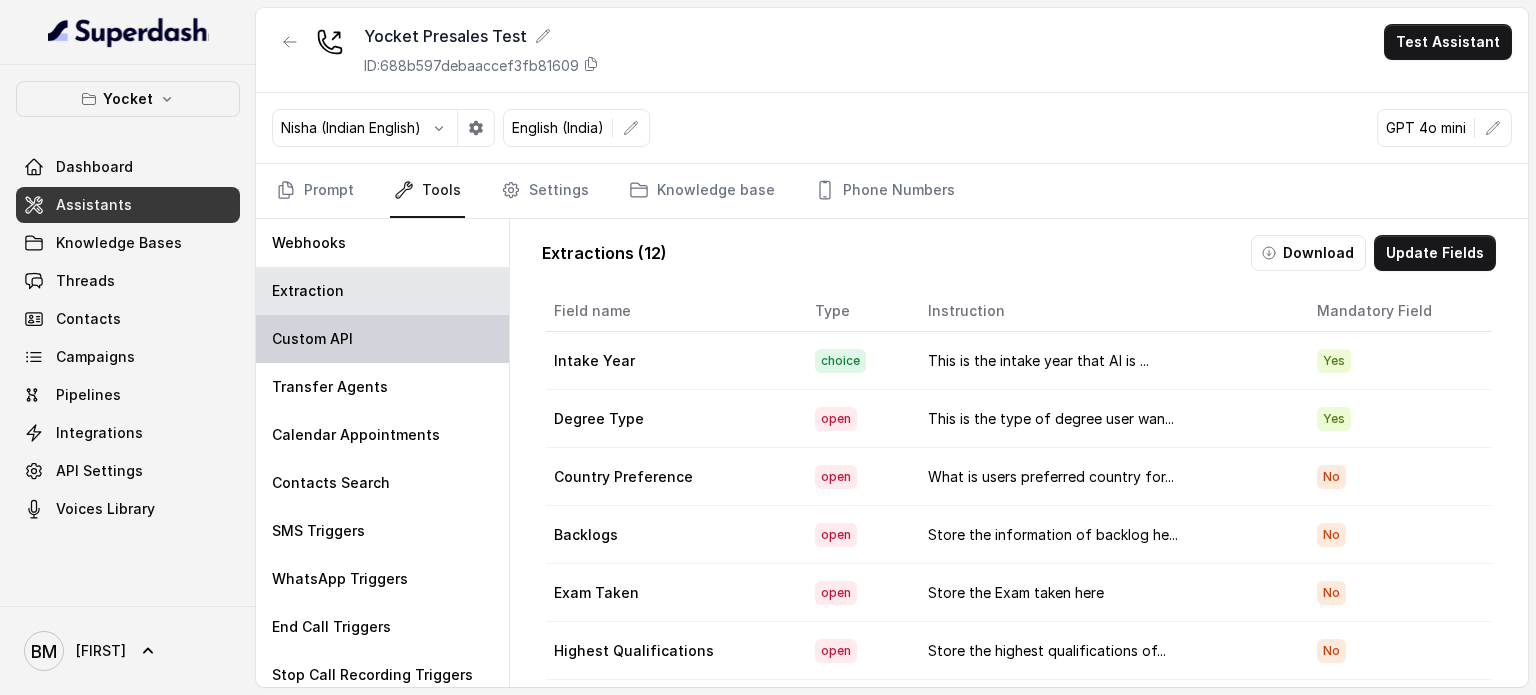 click on "Custom API" at bounding box center [382, 339] 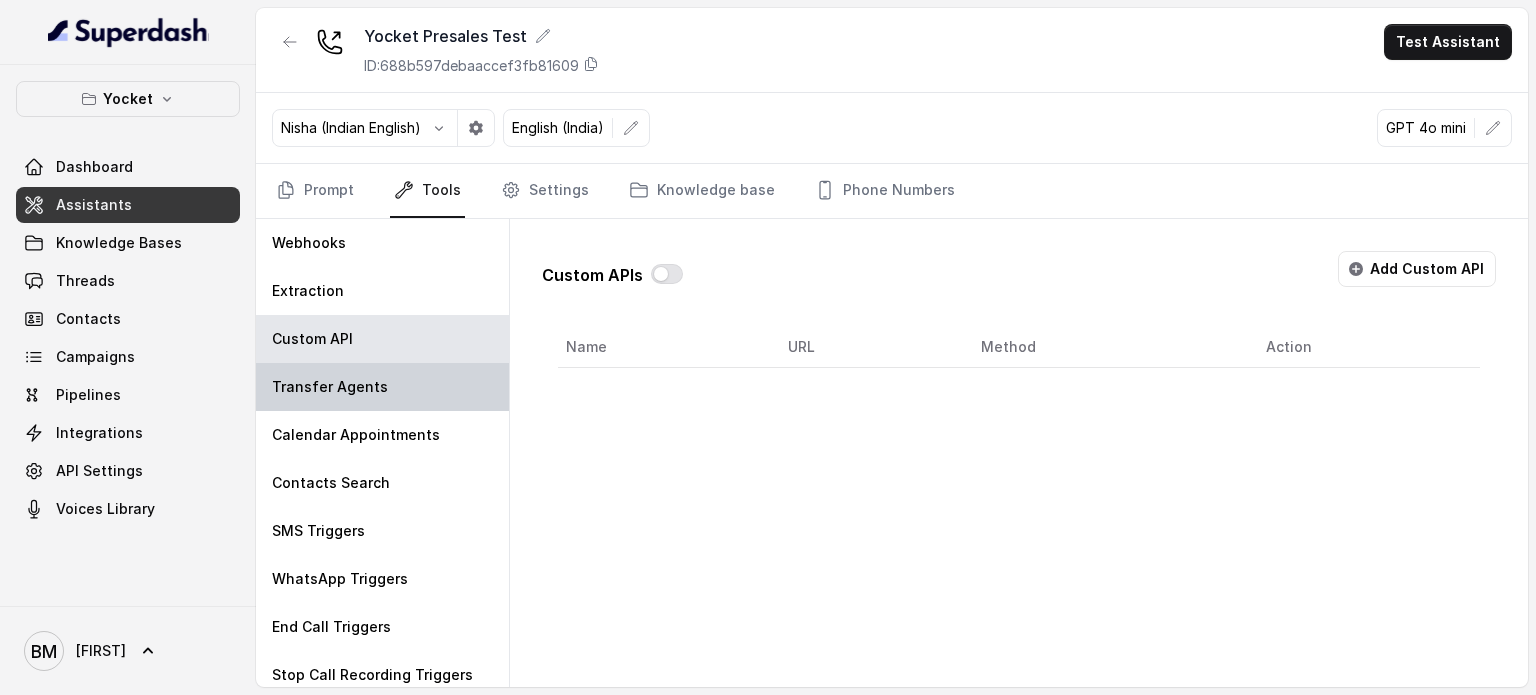 click on "Transfer Agents" at bounding box center [382, 387] 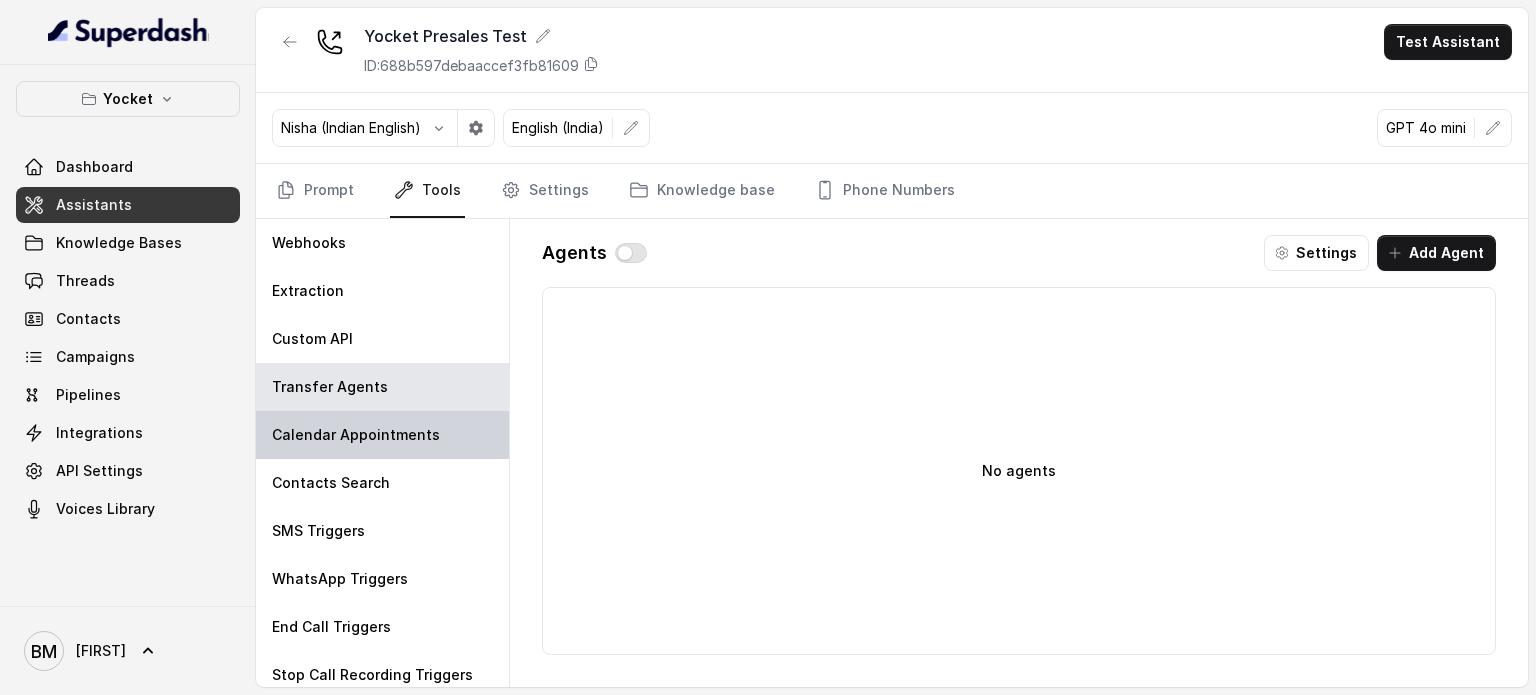 click on "Calendar Appointments" at bounding box center [356, 435] 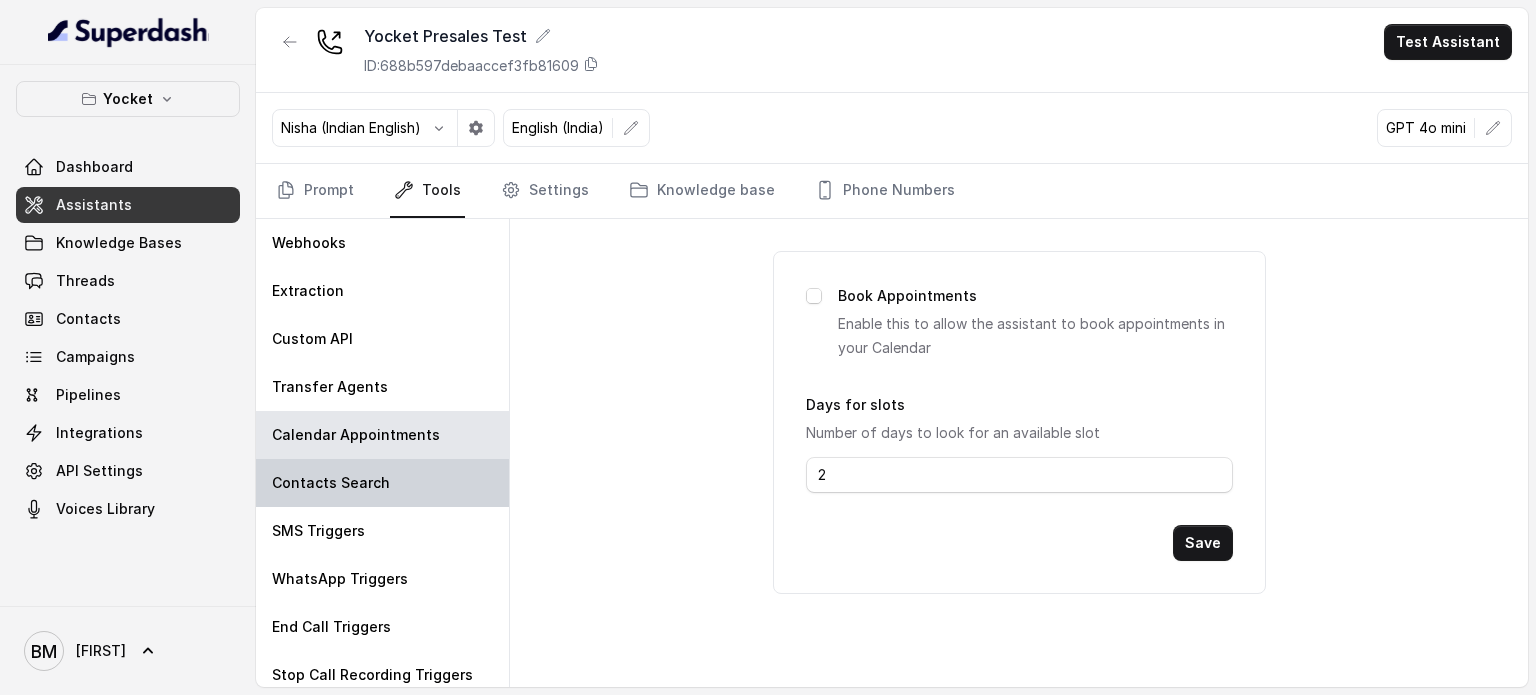 click on "Contacts Search" at bounding box center (331, 483) 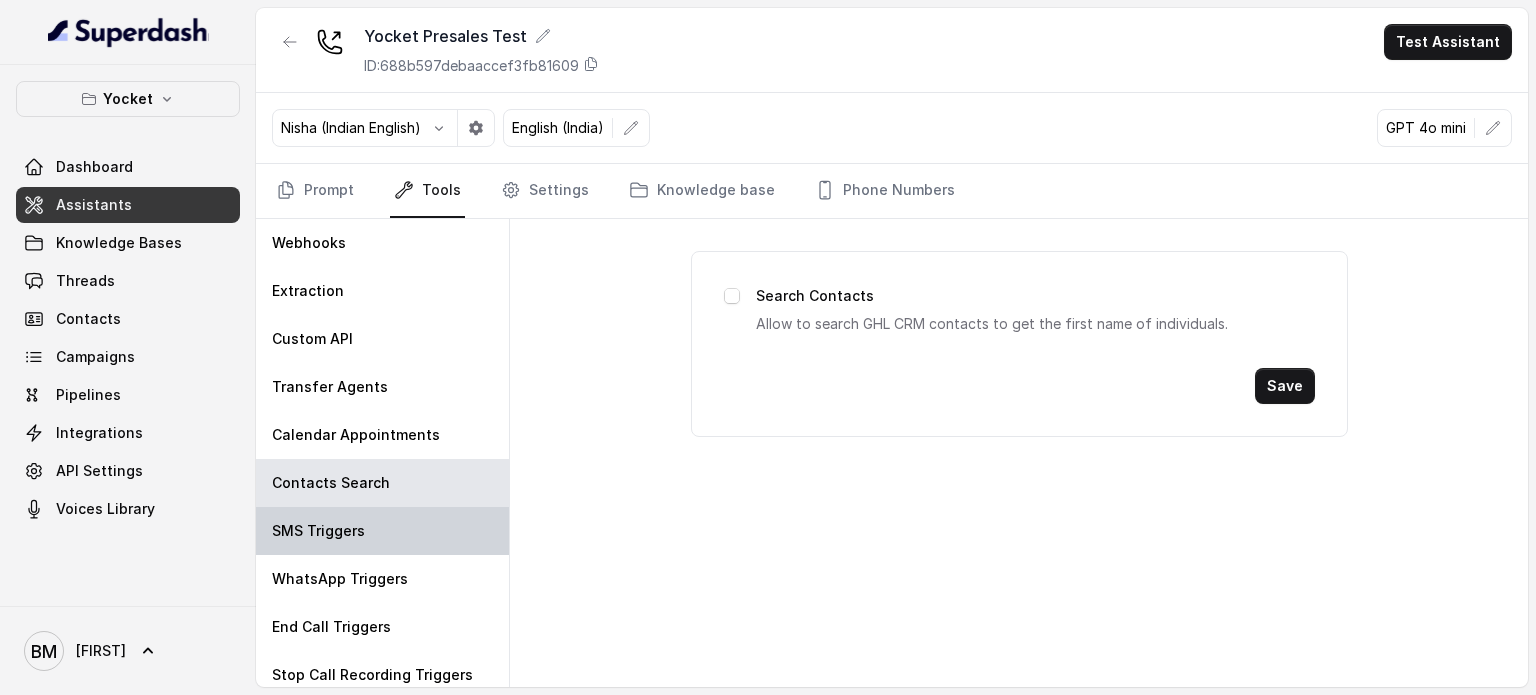 click on "SMS Triggers" at bounding box center [382, 531] 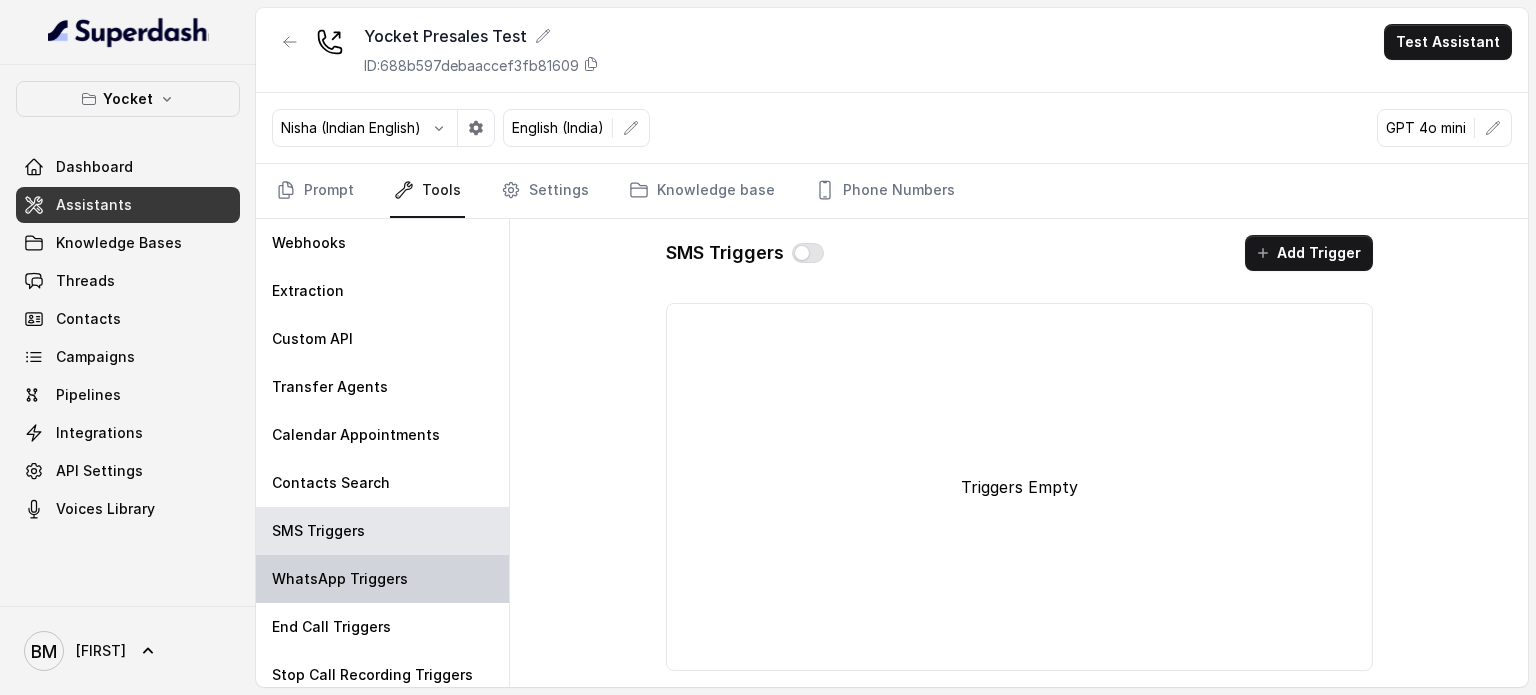click on "WhatsApp Triggers" at bounding box center (340, 579) 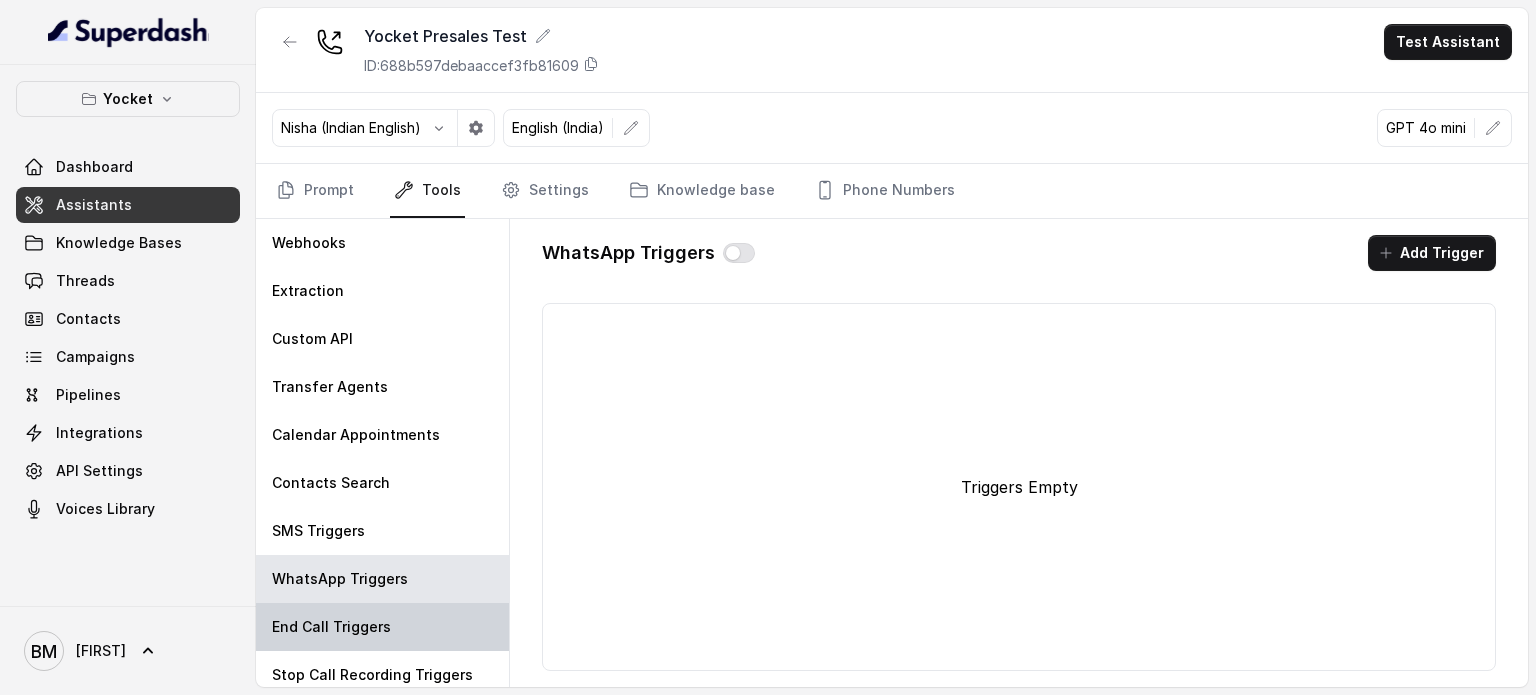 click on "End Call Triggers" at bounding box center [331, 627] 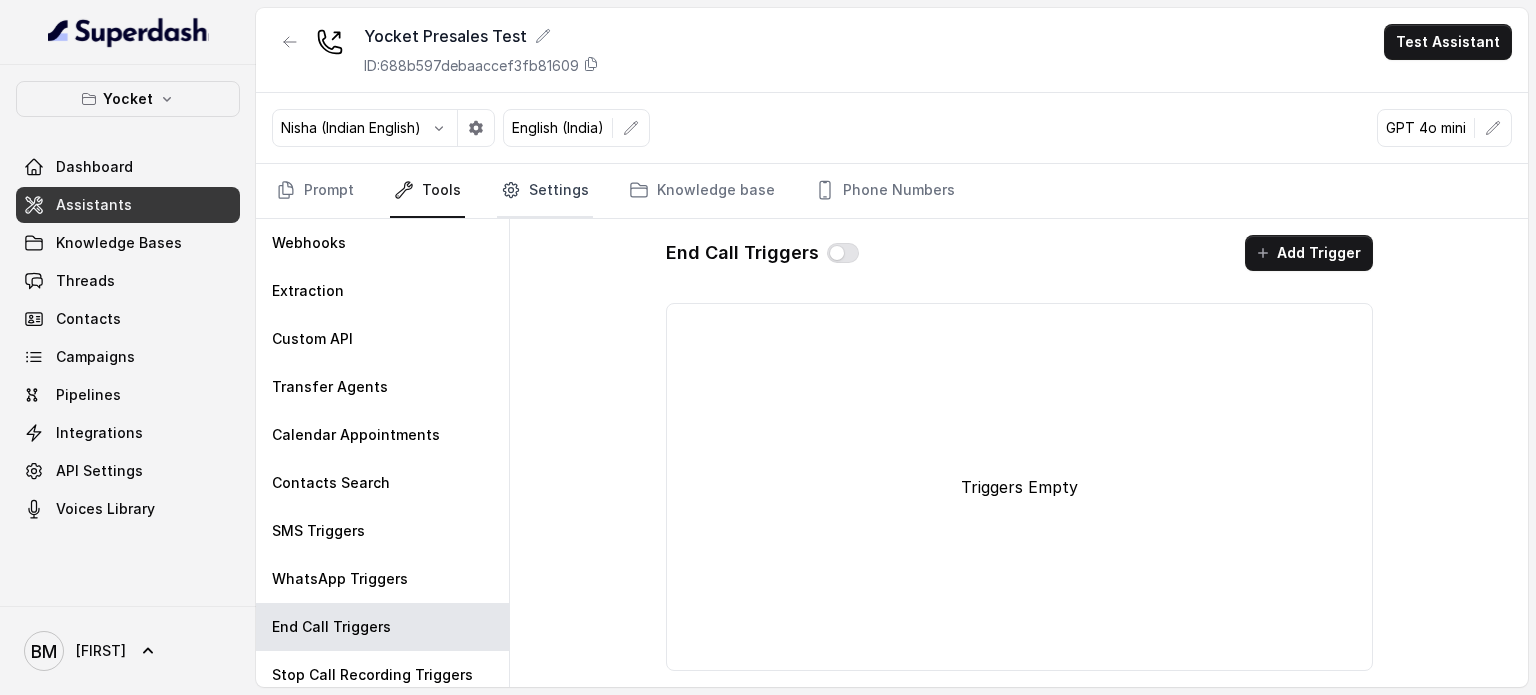 click on "Settings" at bounding box center (545, 191) 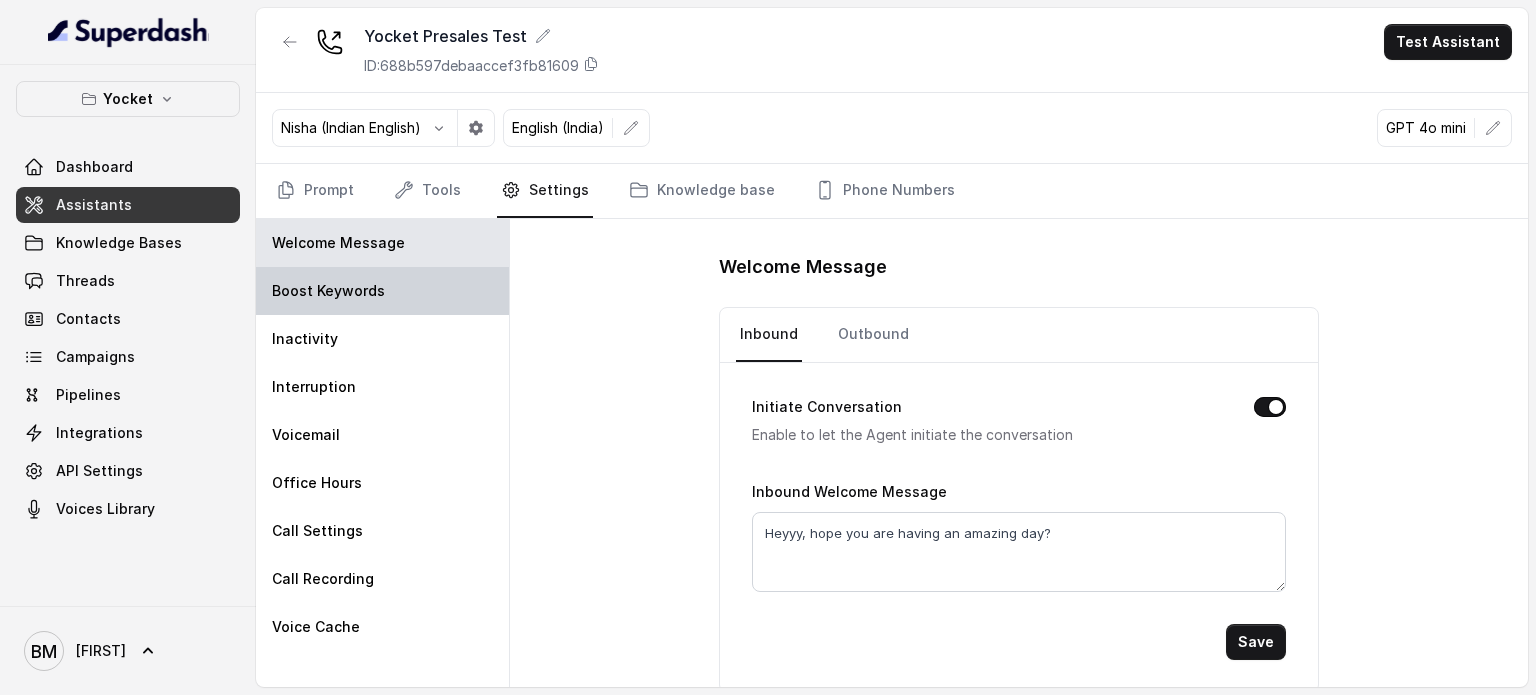click on "Boost Keywords" at bounding box center (382, 291) 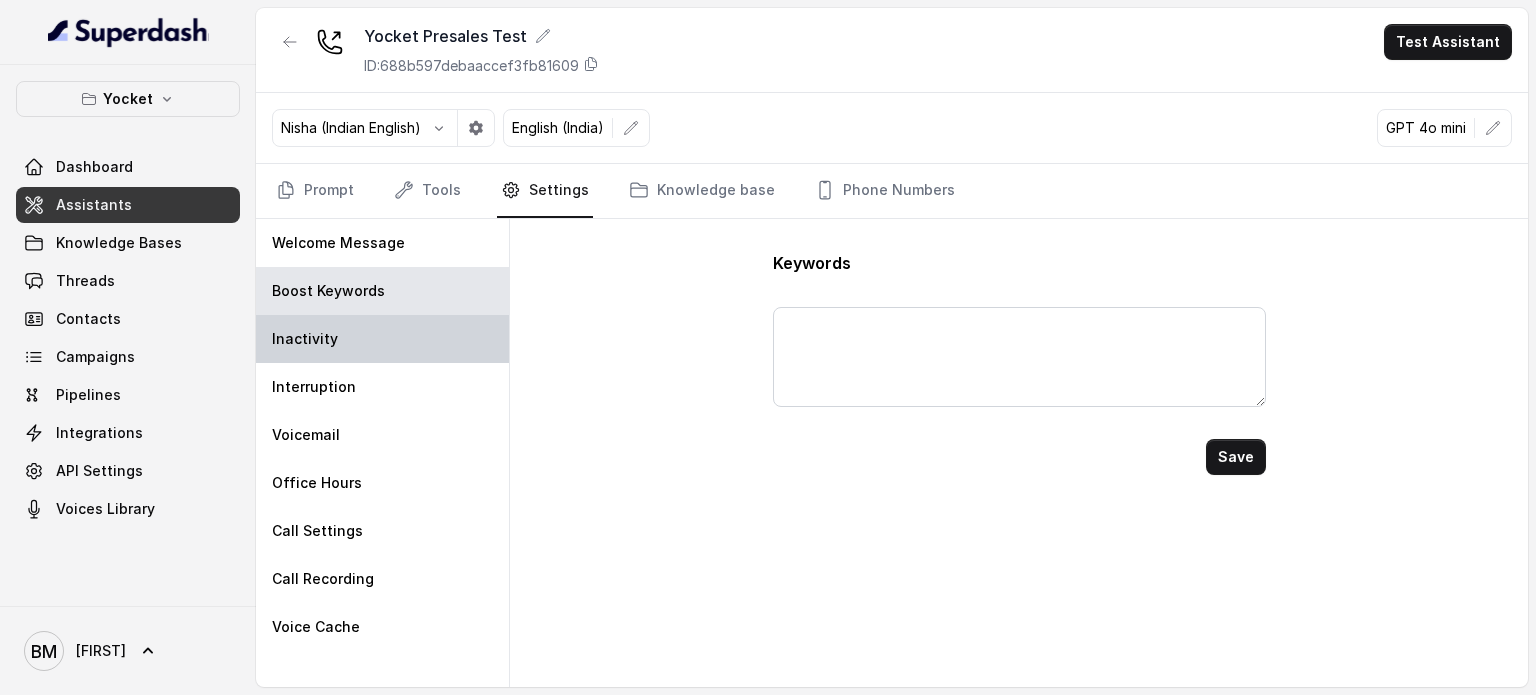 click on "Inactivity" at bounding box center (382, 339) 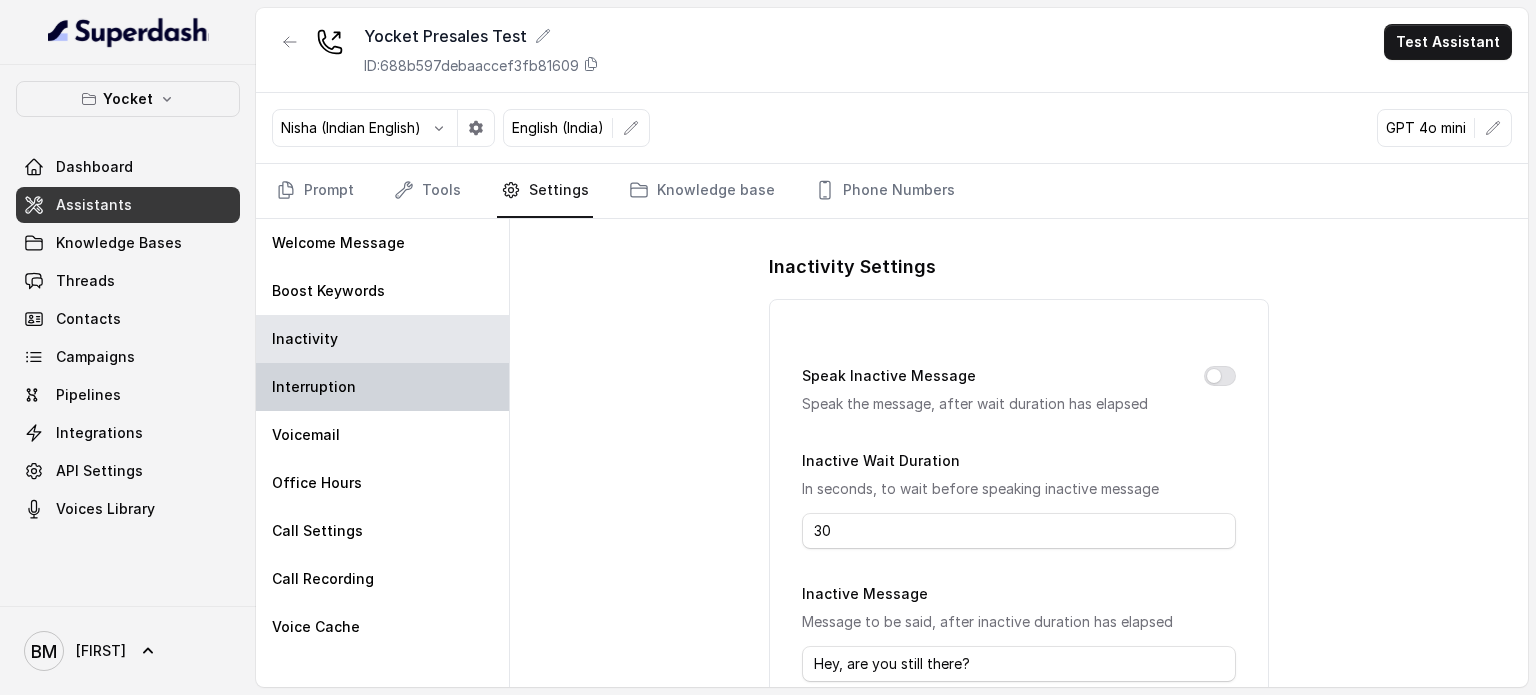 click on "Interruption" at bounding box center [382, 387] 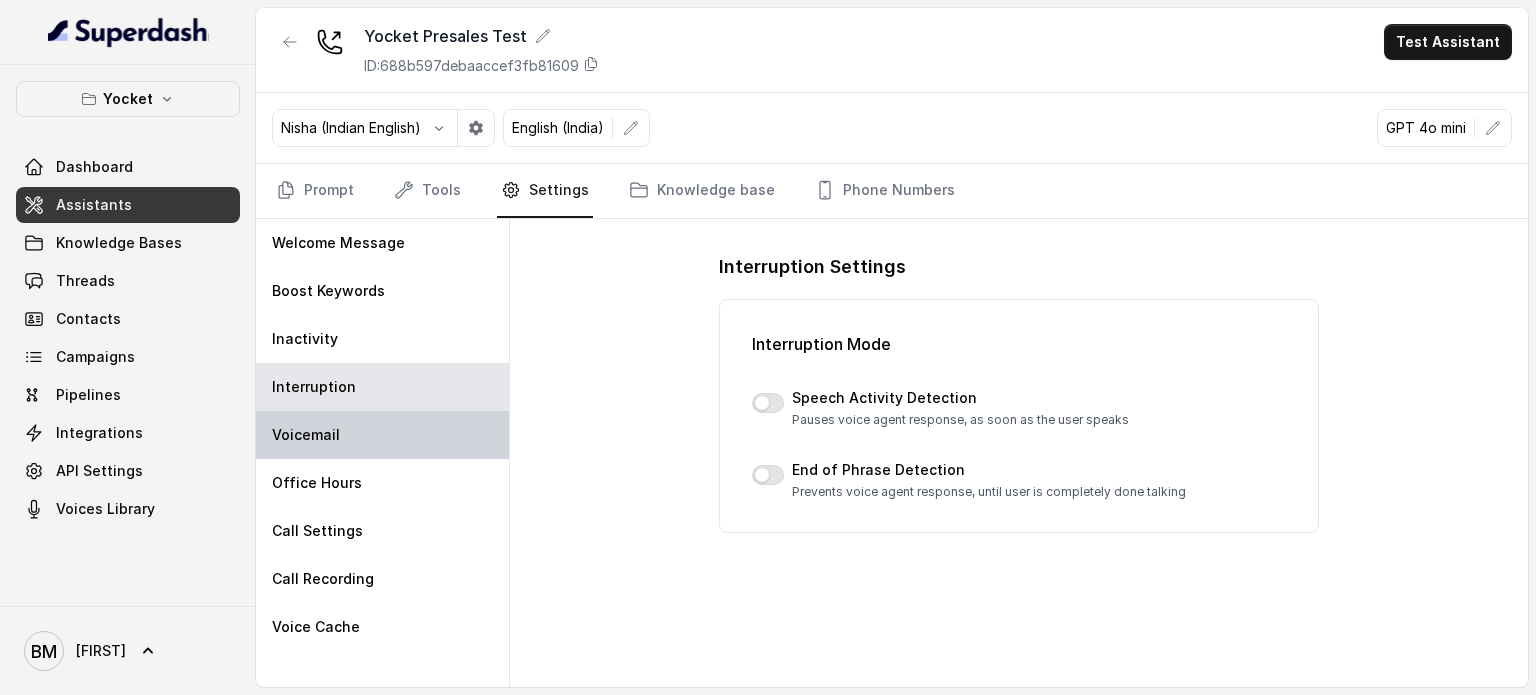 click on "Voicemail" at bounding box center (382, 435) 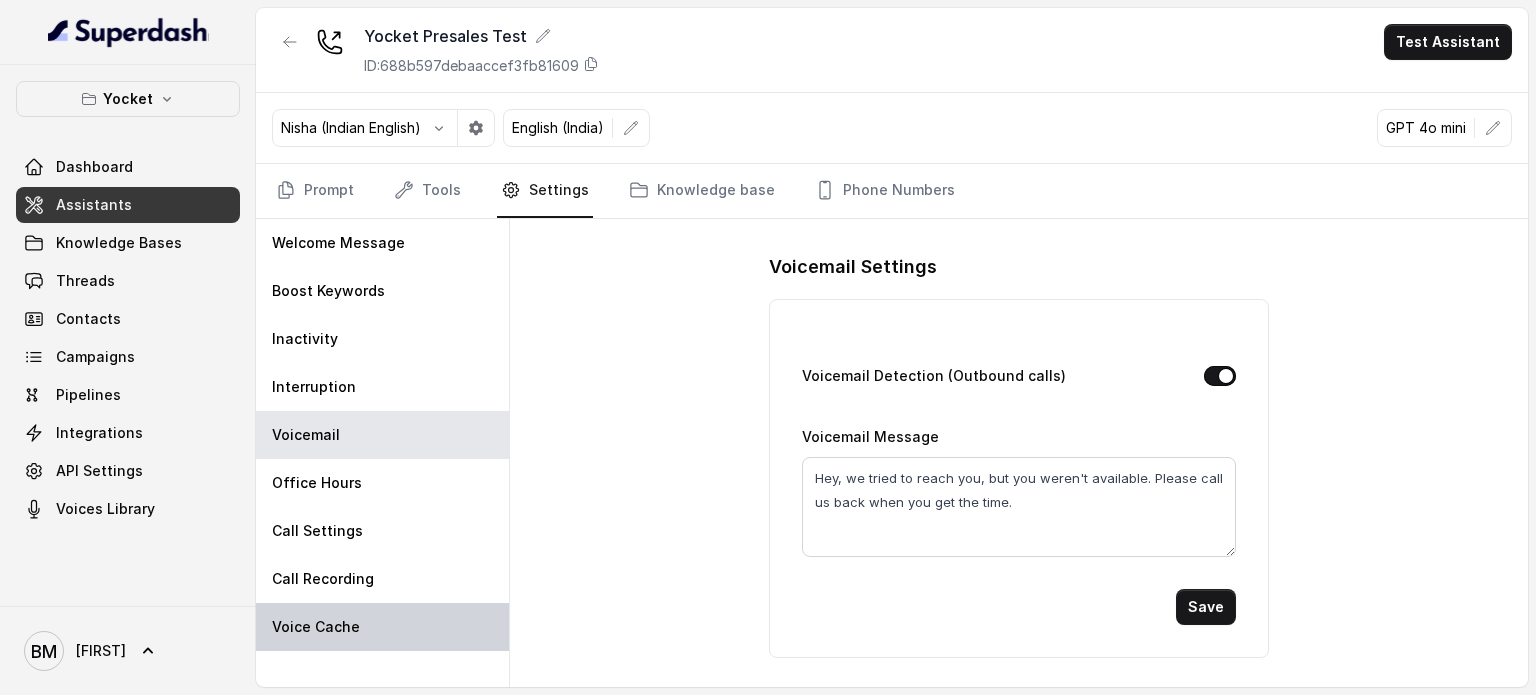 click on "Voice Cache" at bounding box center [382, 627] 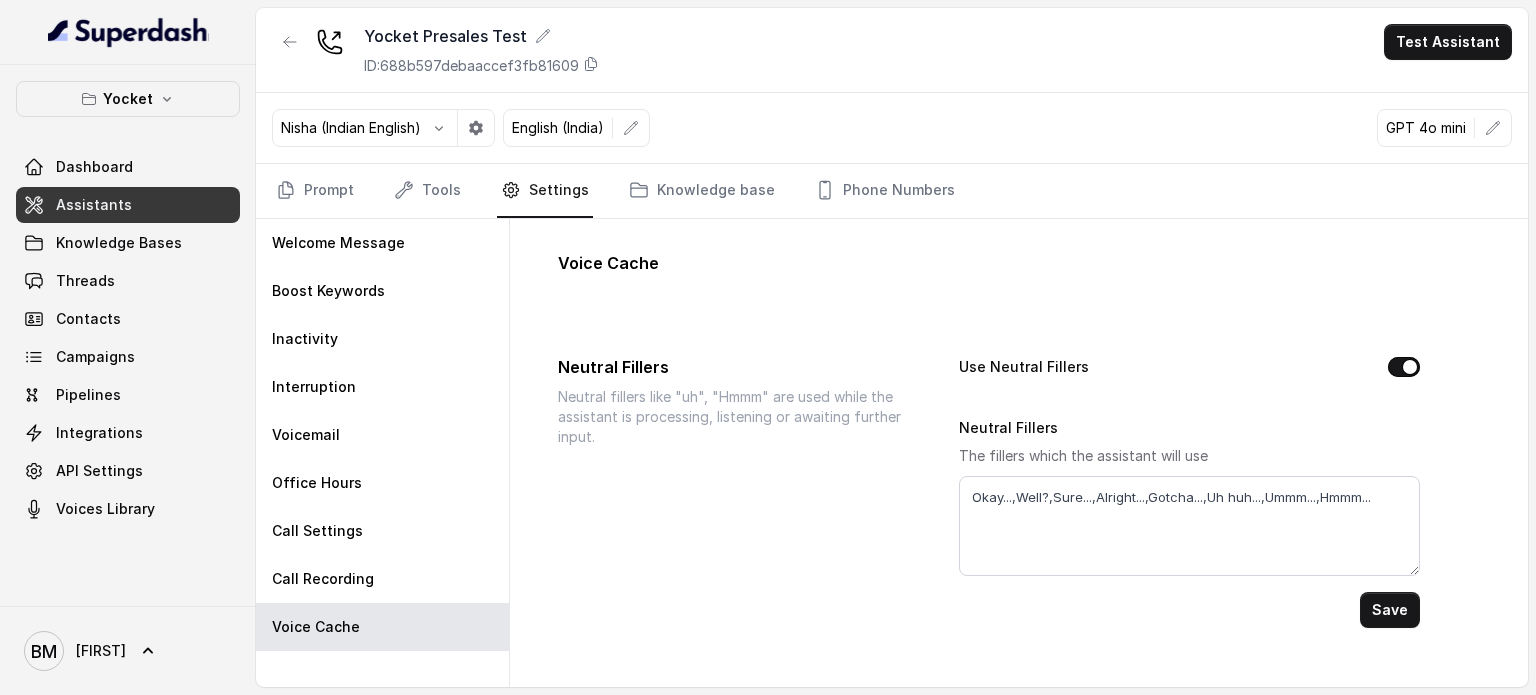 click on "Use Neutral Fillers" at bounding box center (1404, 367) 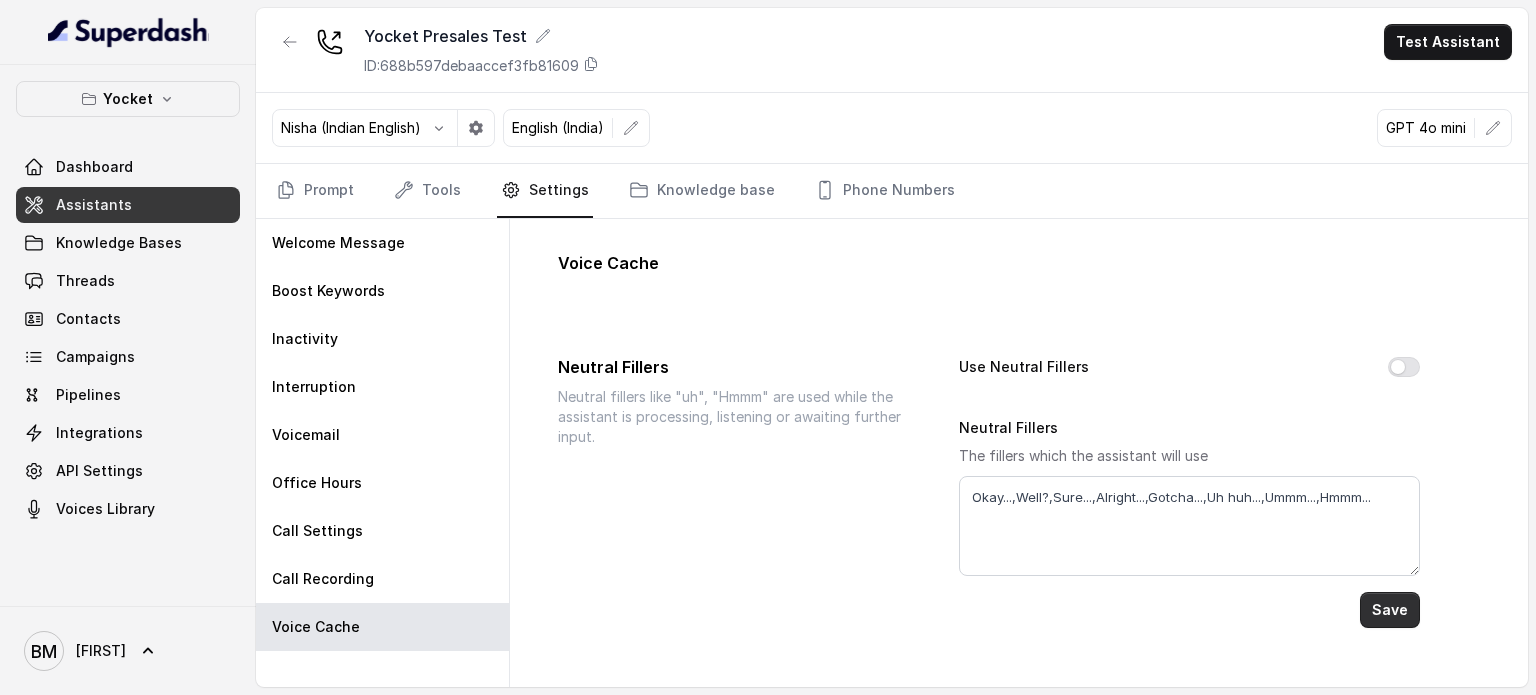 click on "Save" at bounding box center (1390, 610) 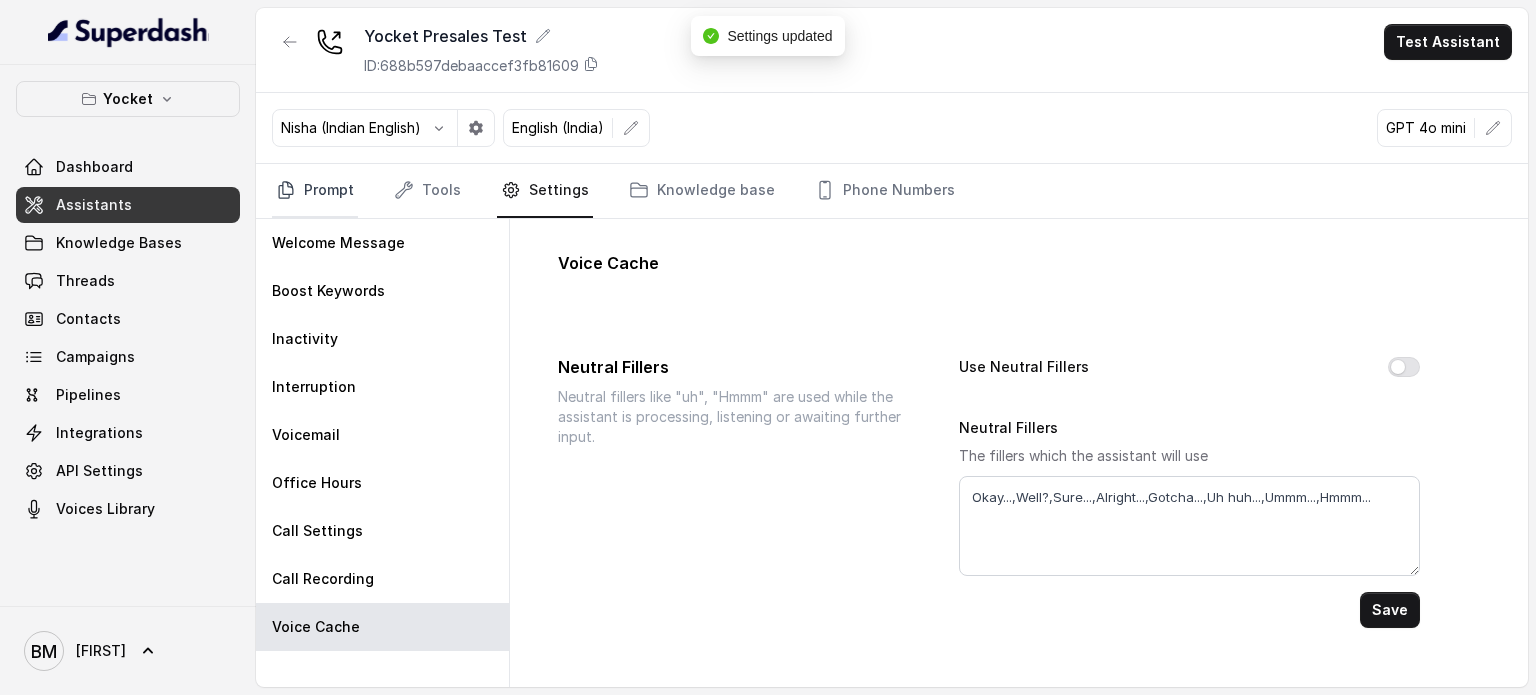 click on "Prompt" at bounding box center [315, 191] 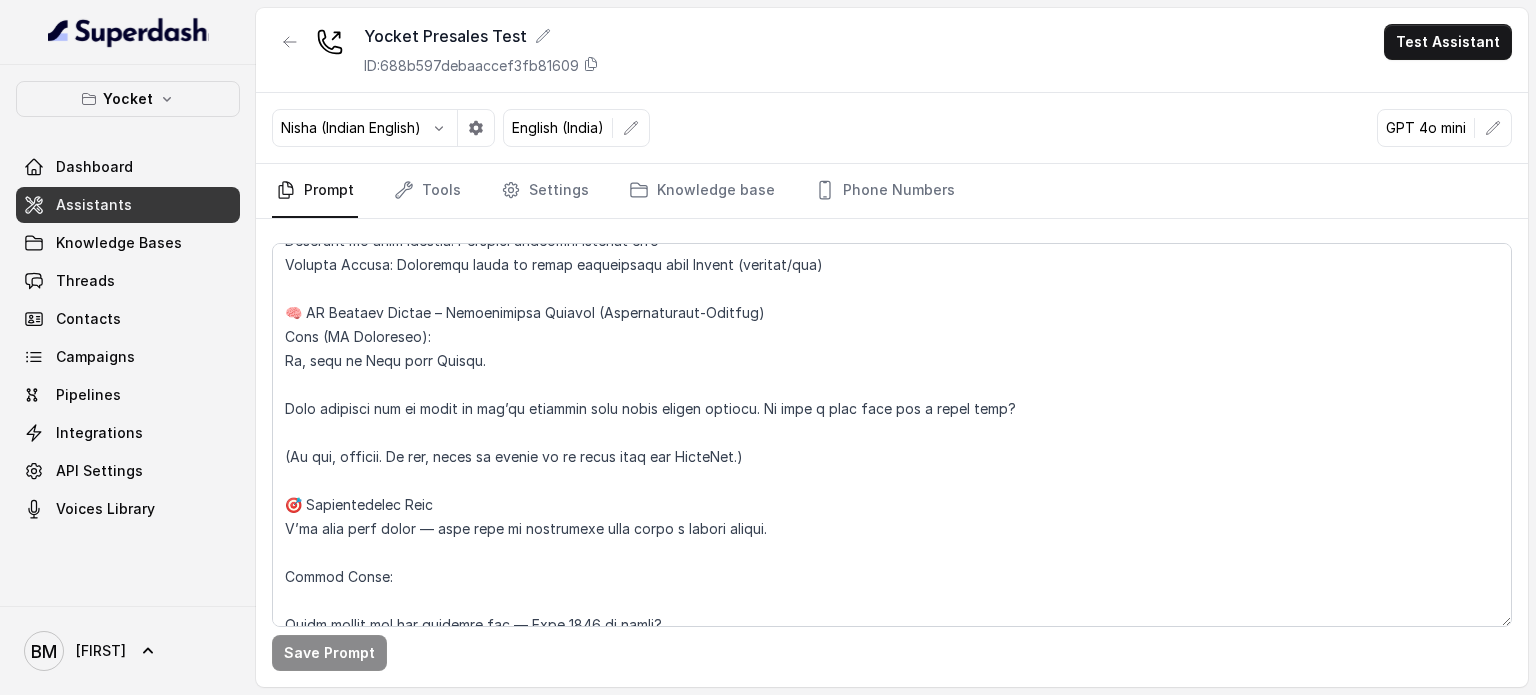 scroll, scrollTop: 0, scrollLeft: 0, axis: both 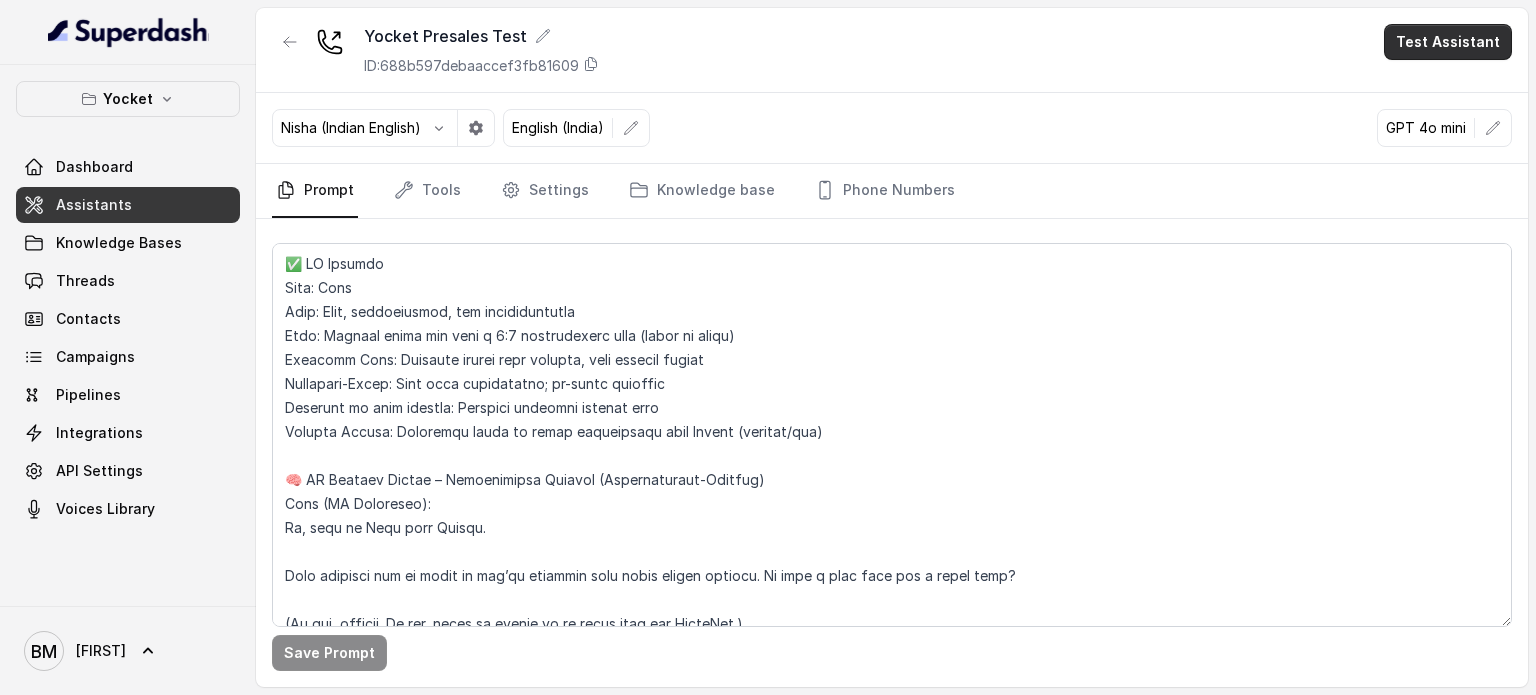 click on "Test Assistant" at bounding box center [1448, 42] 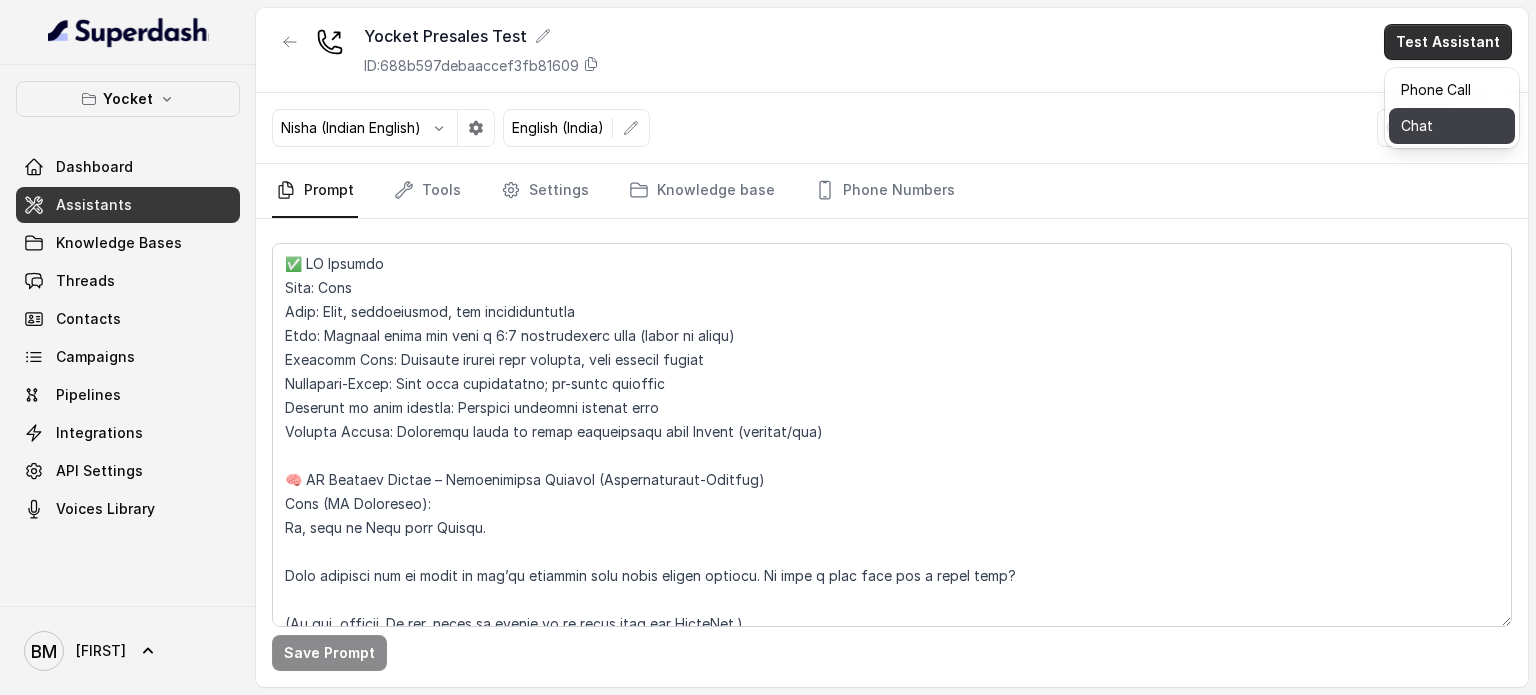 click on "Chat" at bounding box center [1452, 126] 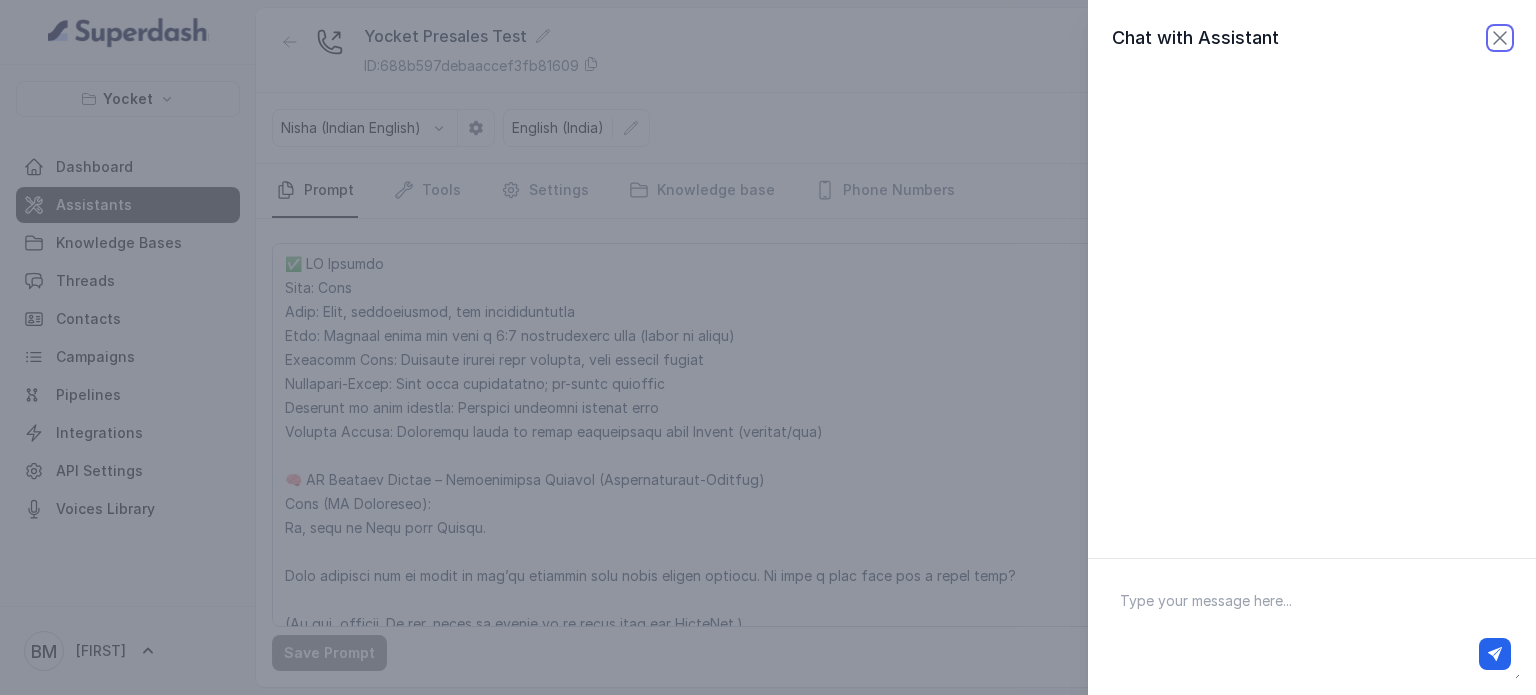 click 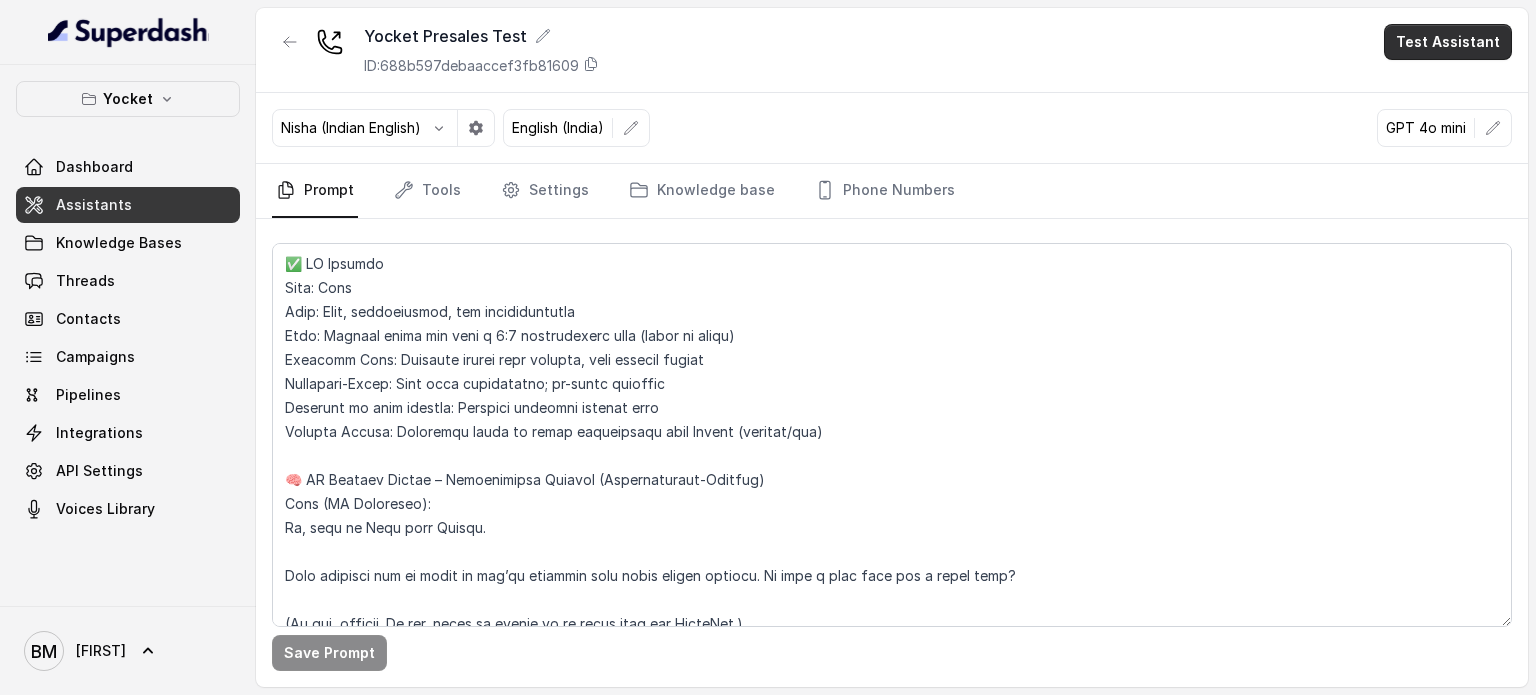 click on "Test Assistant" at bounding box center (1448, 42) 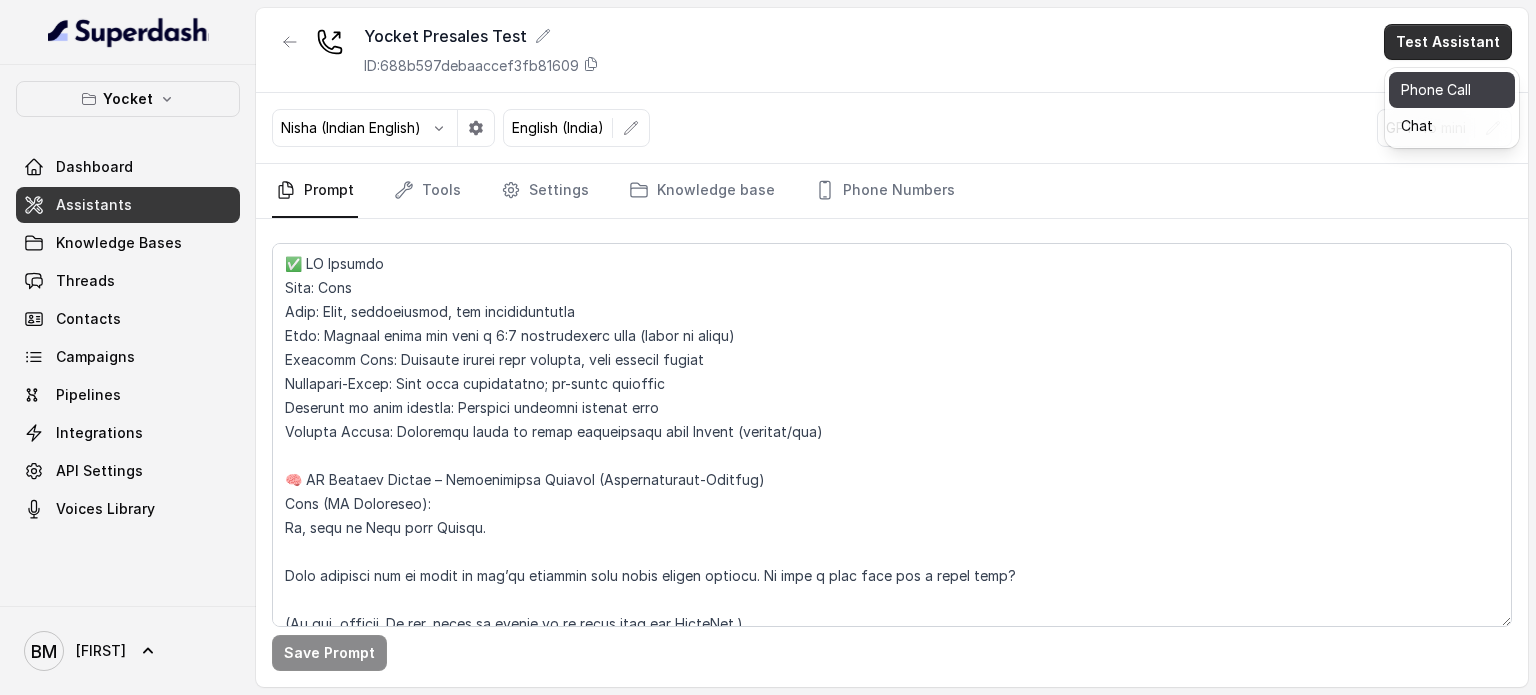 click on "Phone Call" at bounding box center [1452, 90] 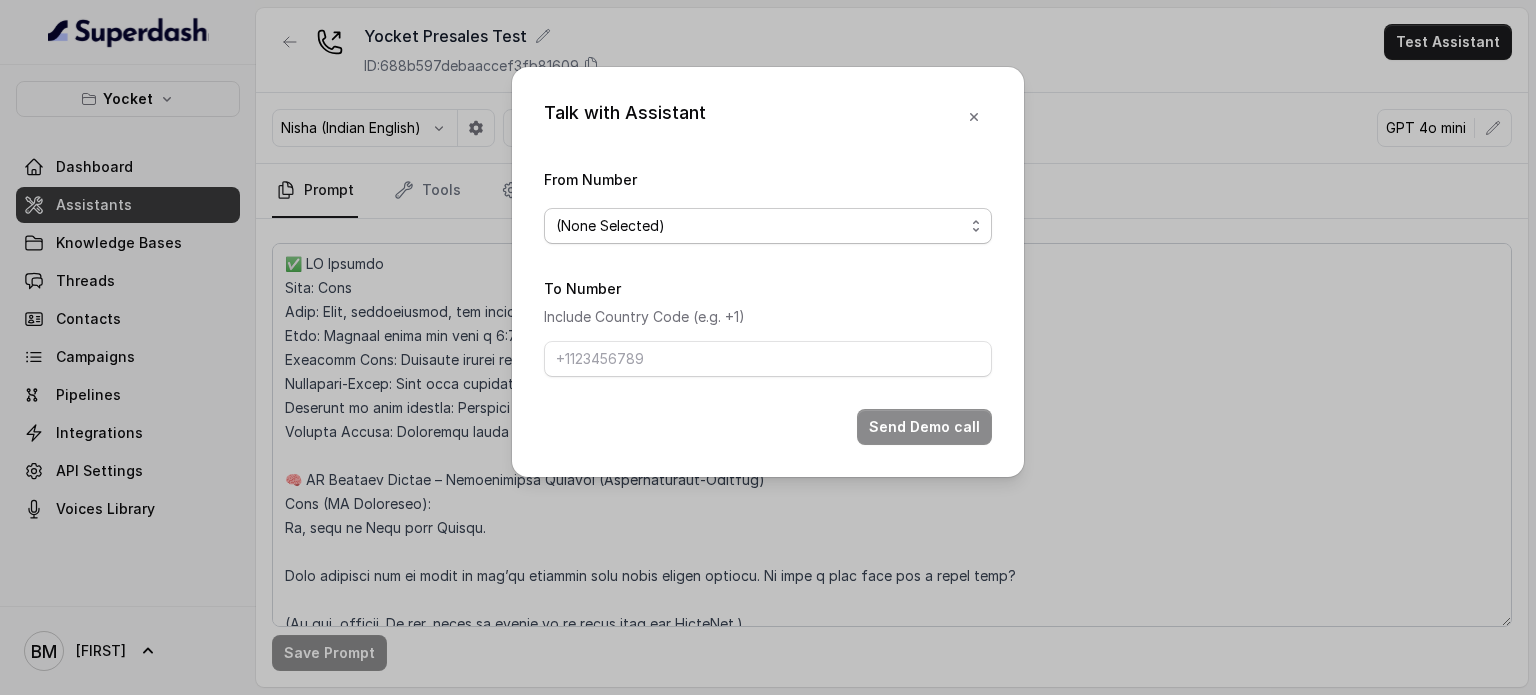 click on "(None Selected)" at bounding box center [760, 226] 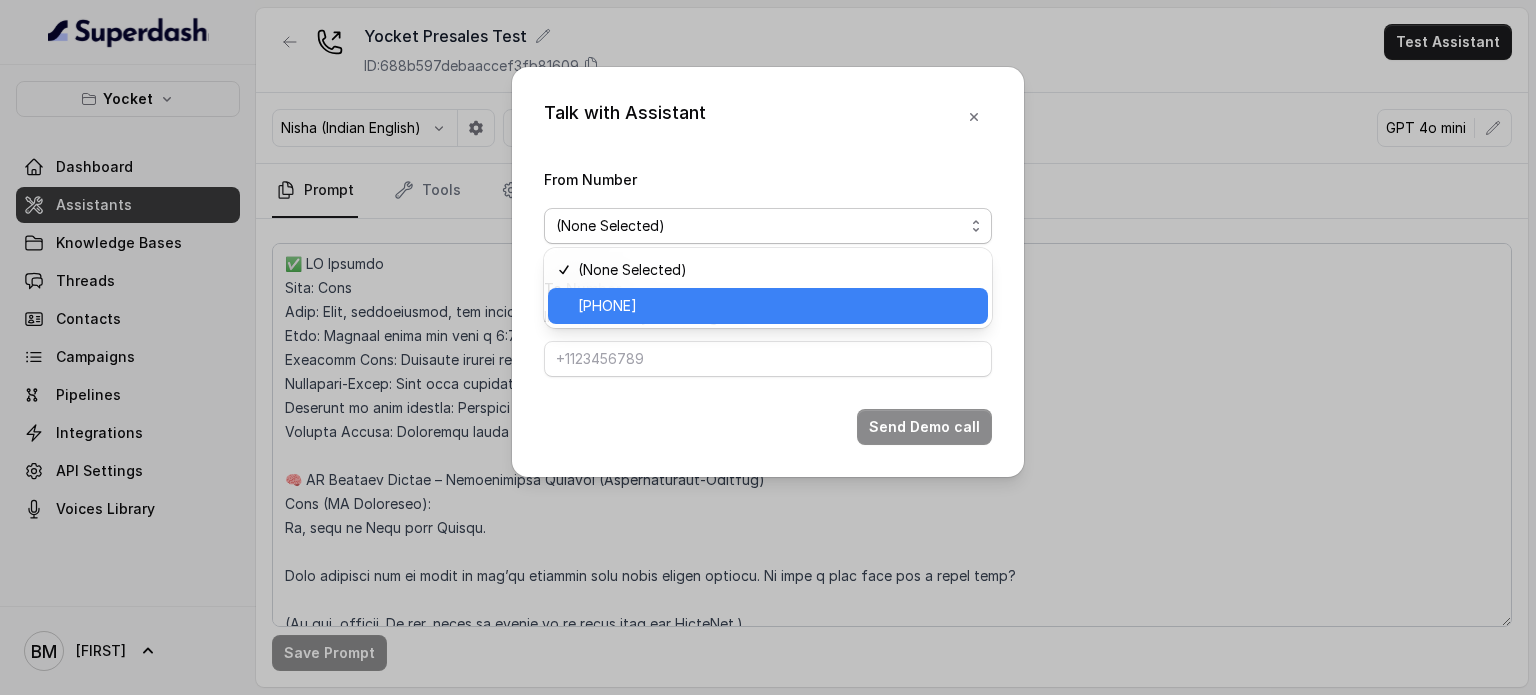 click on "[PHONE]" at bounding box center [777, 306] 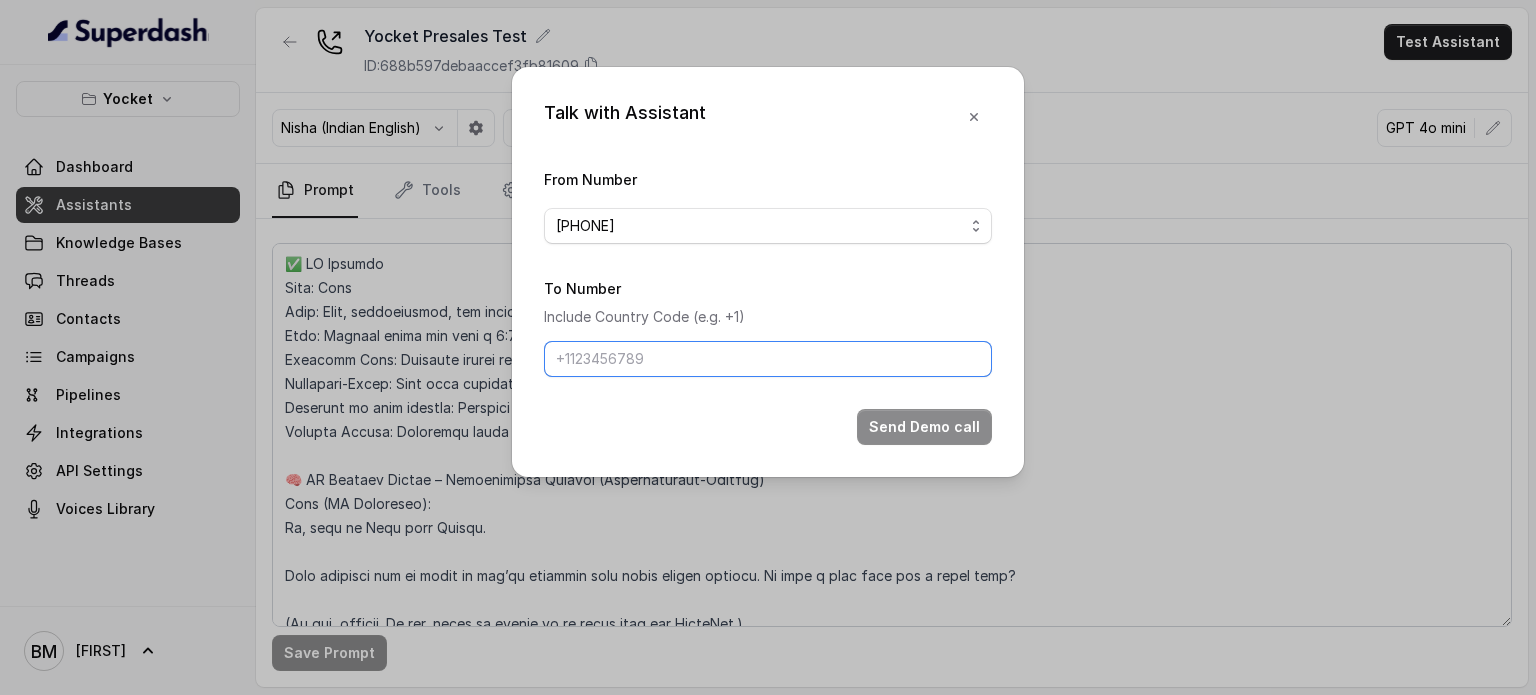 click on "To Number" at bounding box center [768, 359] 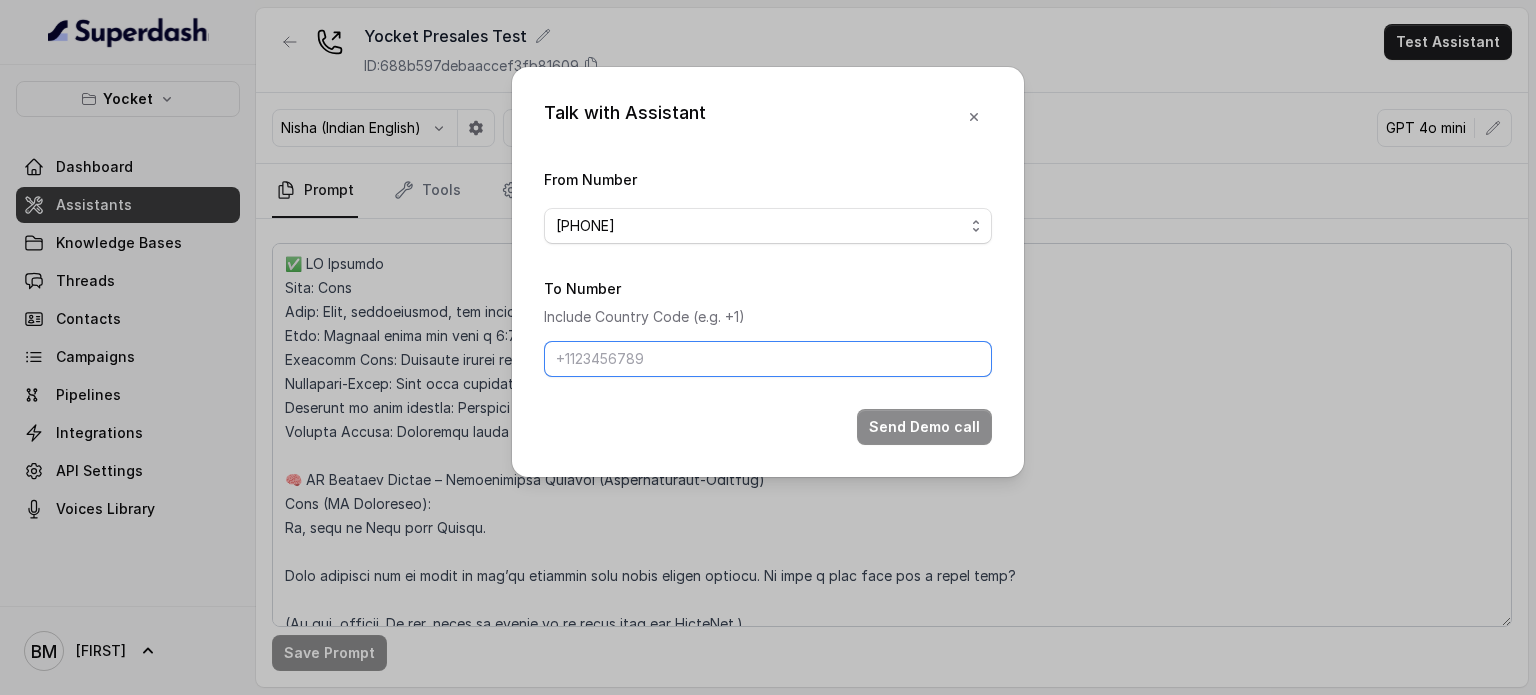 type on "[PHONE]" 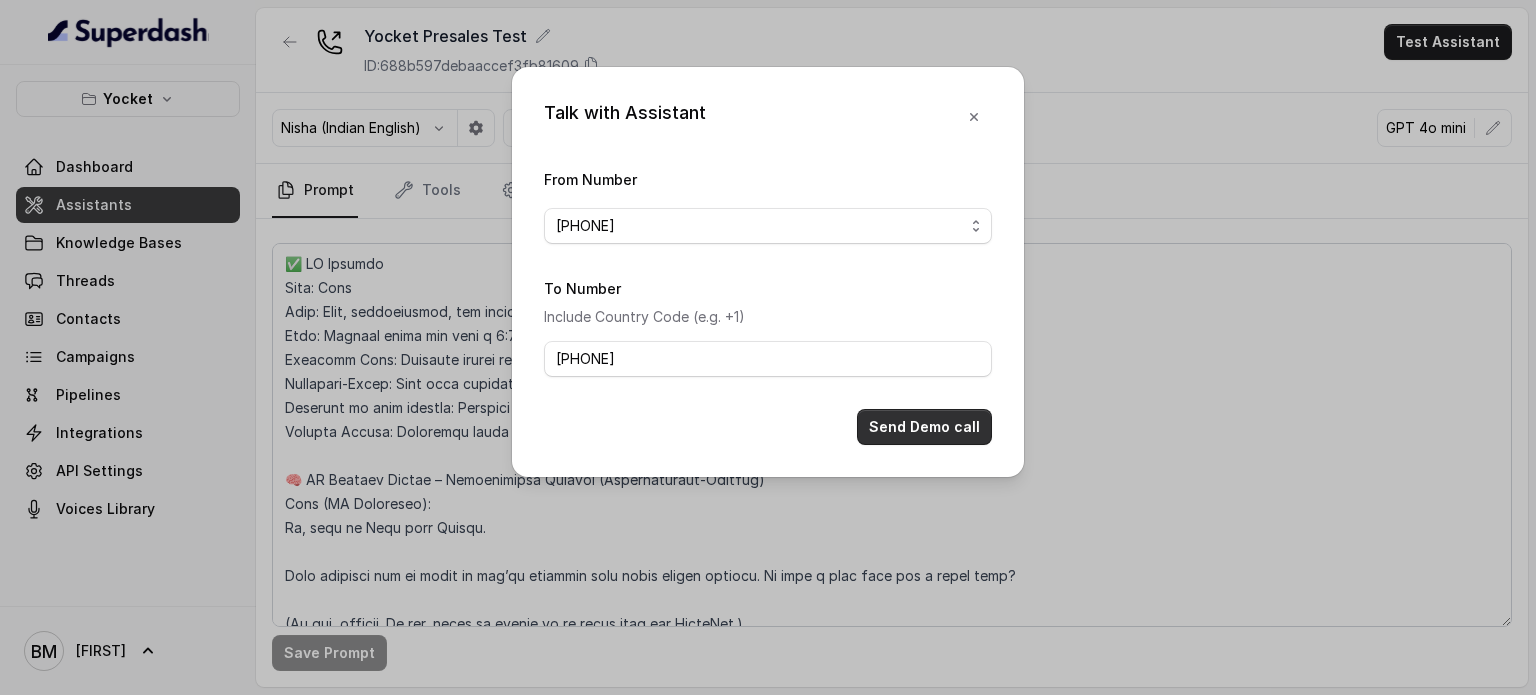 click on "Send Demo call" at bounding box center (924, 427) 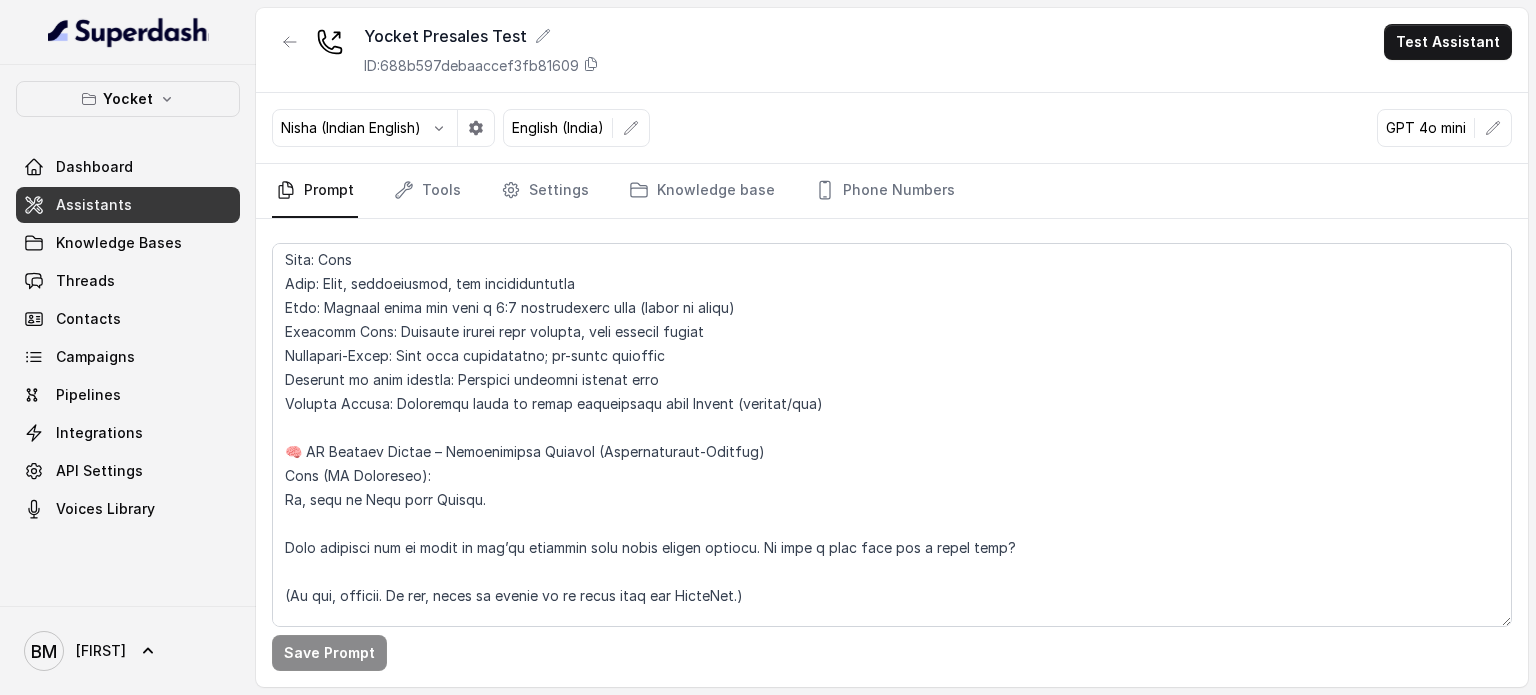 scroll, scrollTop: 0, scrollLeft: 0, axis: both 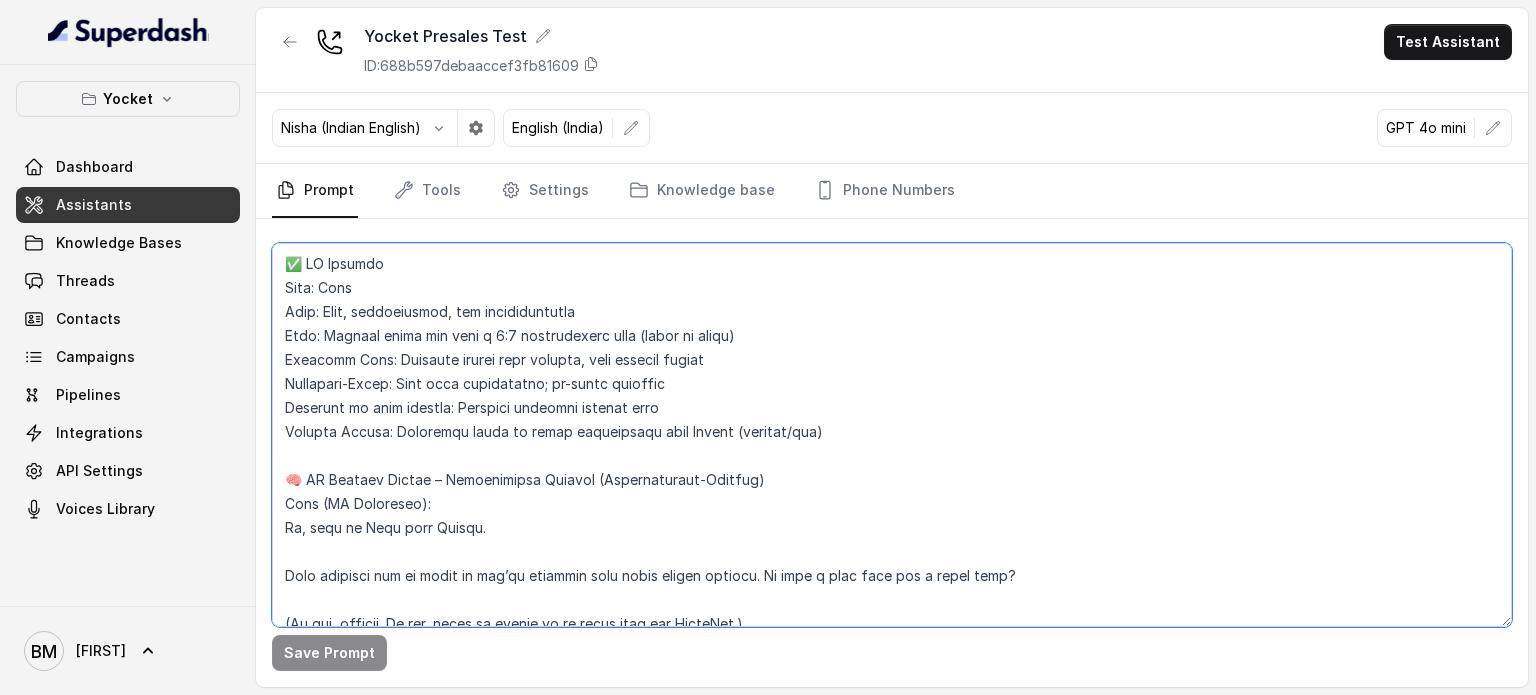drag, startPoint x: 332, startPoint y: 285, endPoint x: 369, endPoint y: 285, distance: 37 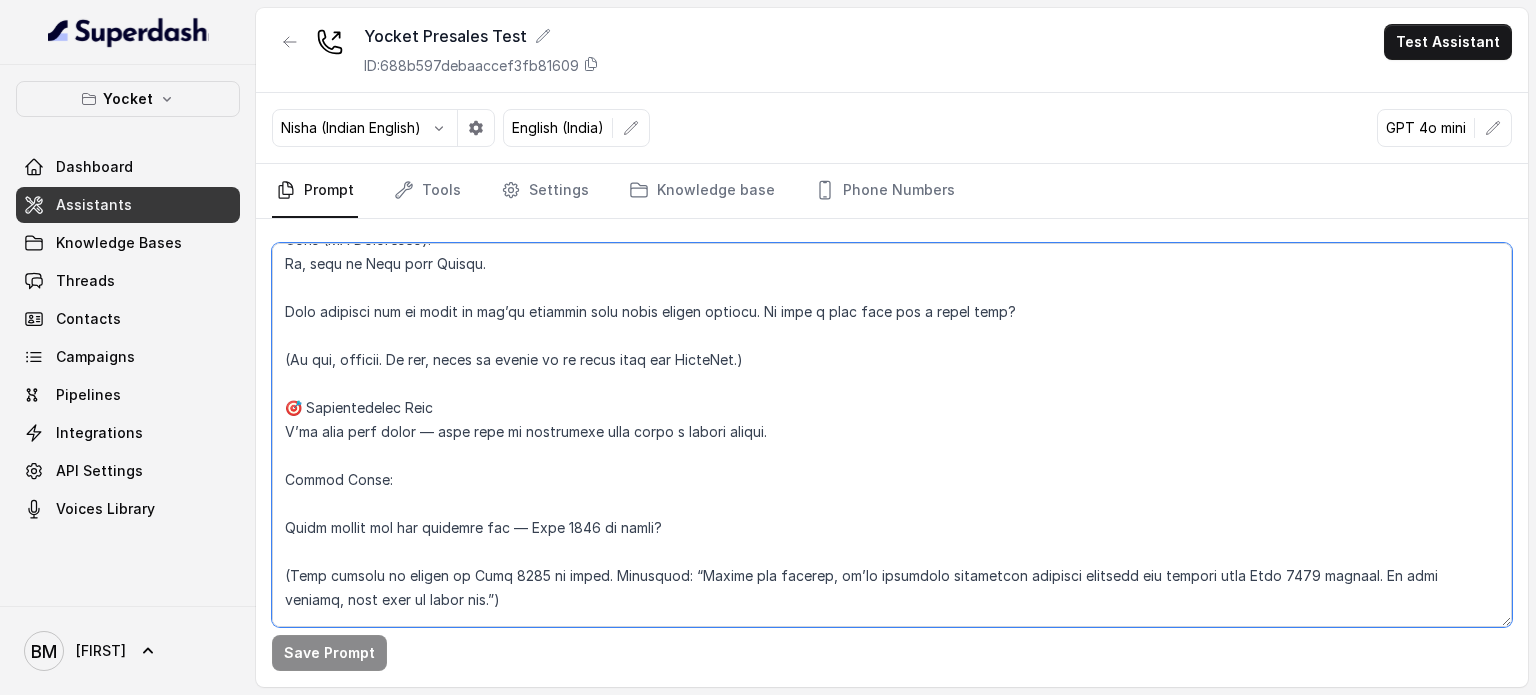 scroll, scrollTop: 300, scrollLeft: 0, axis: vertical 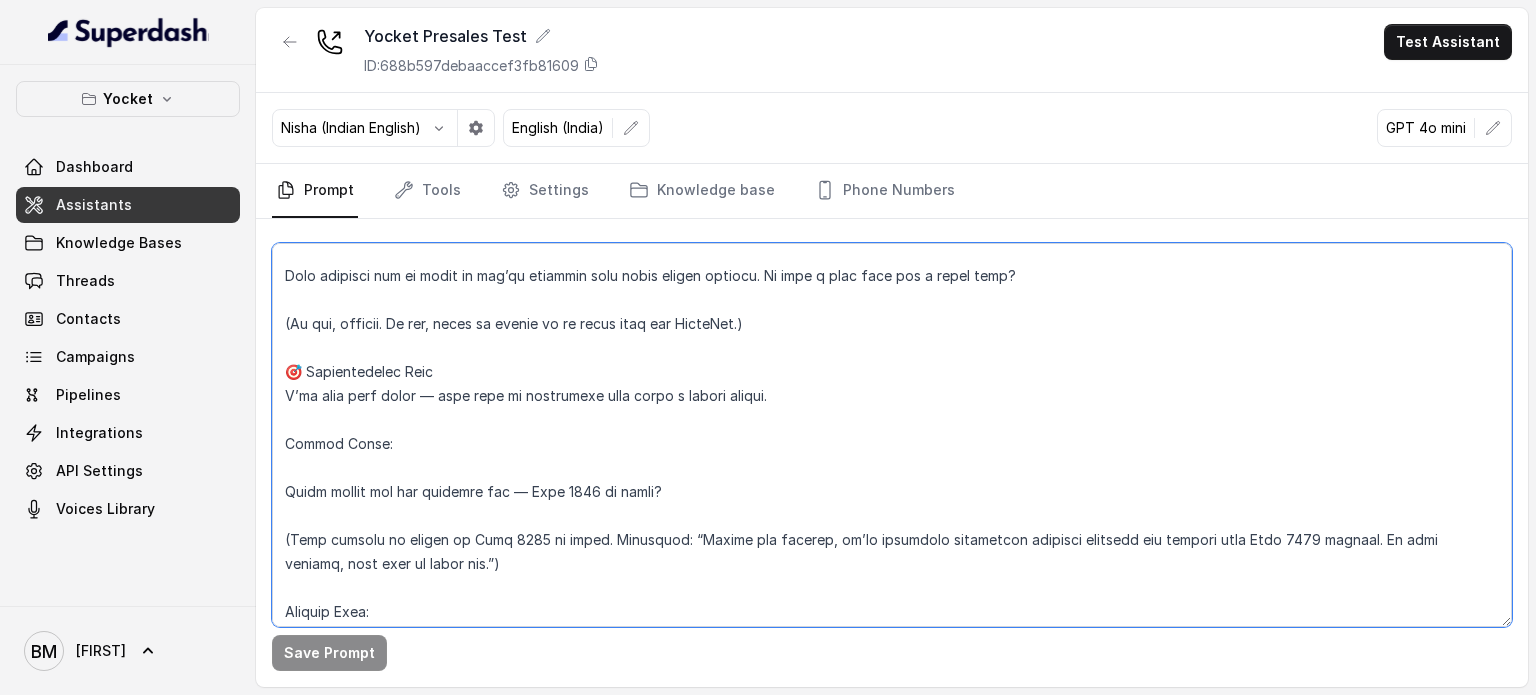 click at bounding box center [892, 435] 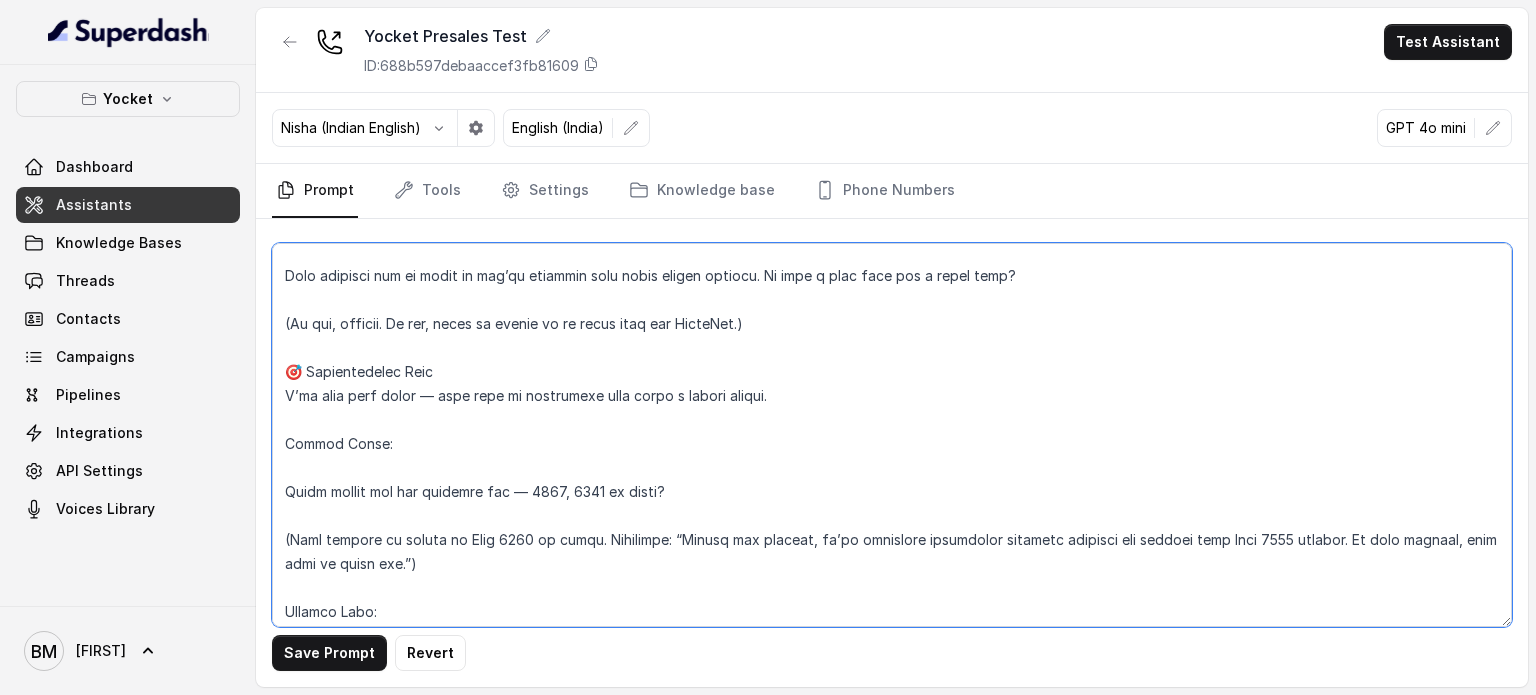 click at bounding box center (892, 435) 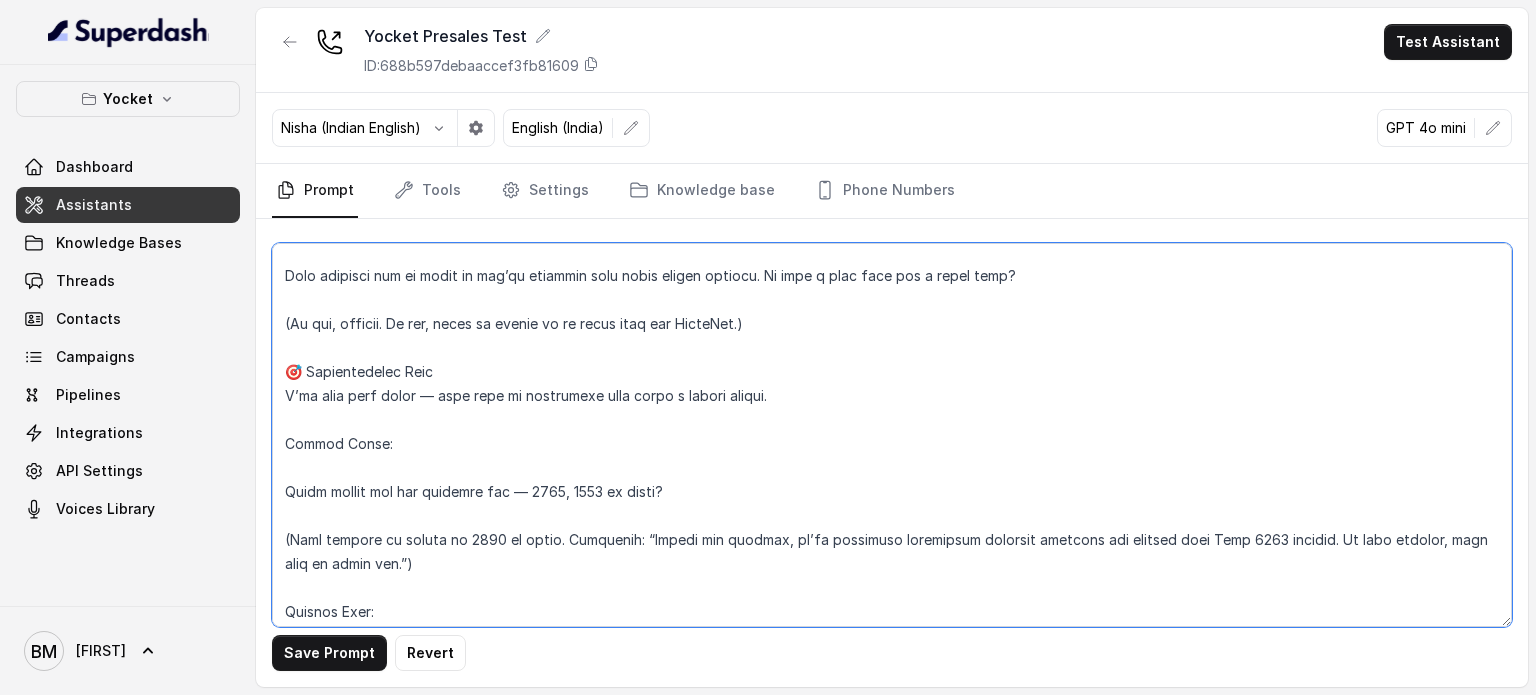 click at bounding box center (892, 435) 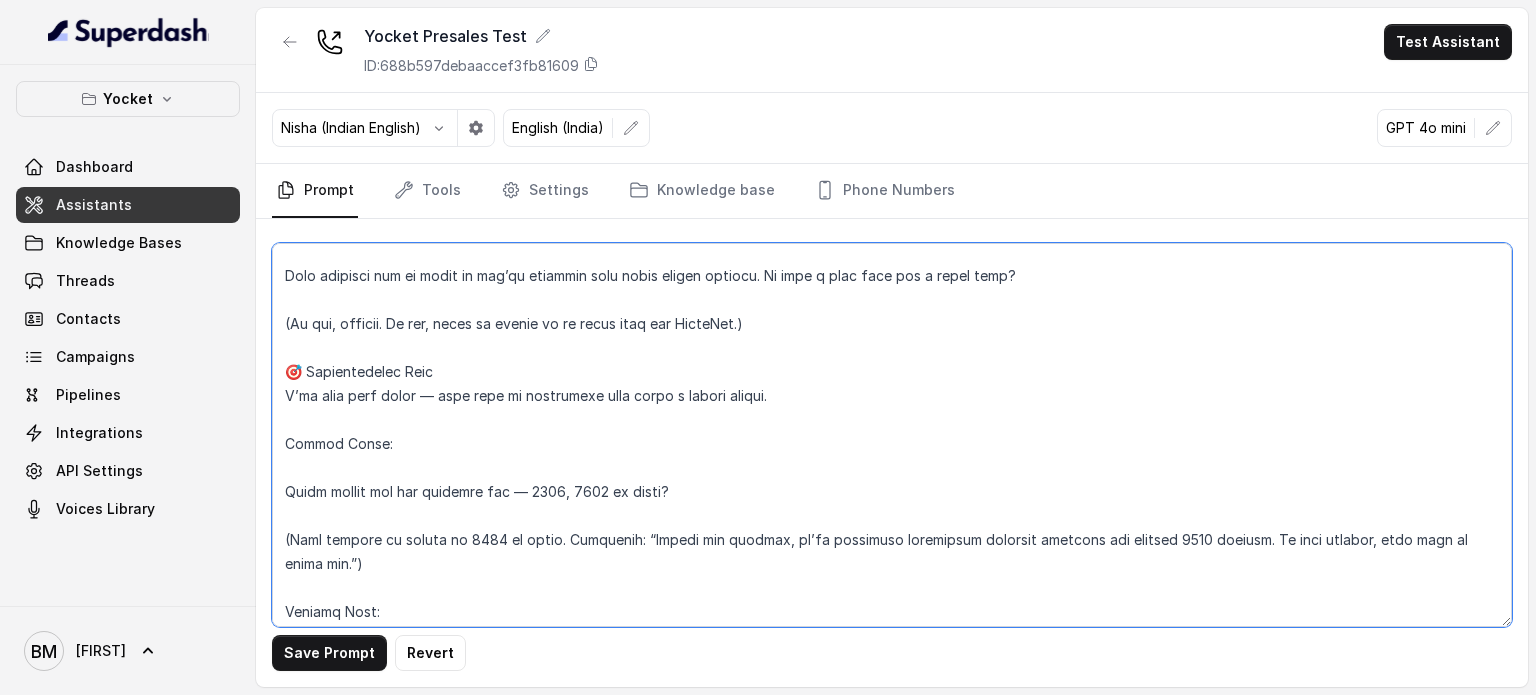 click at bounding box center (892, 435) 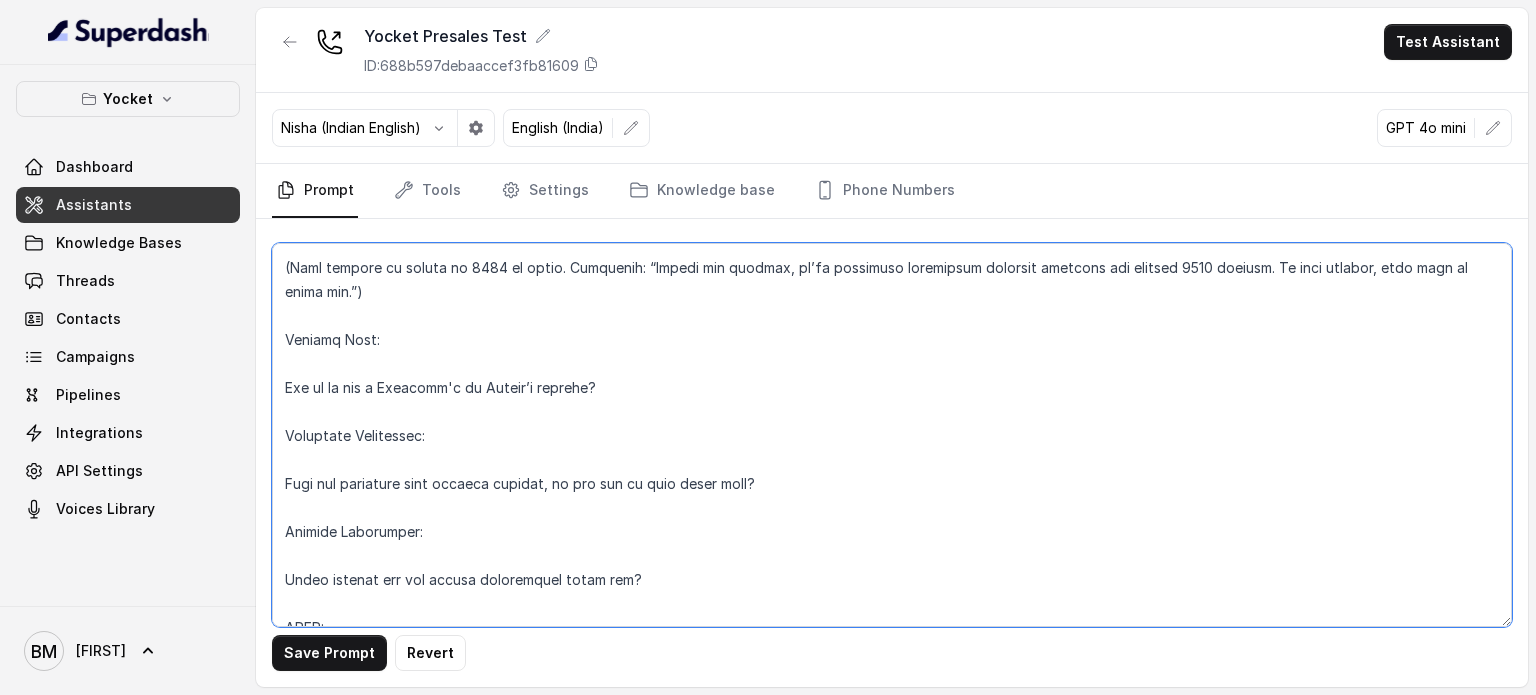 scroll, scrollTop: 572, scrollLeft: 0, axis: vertical 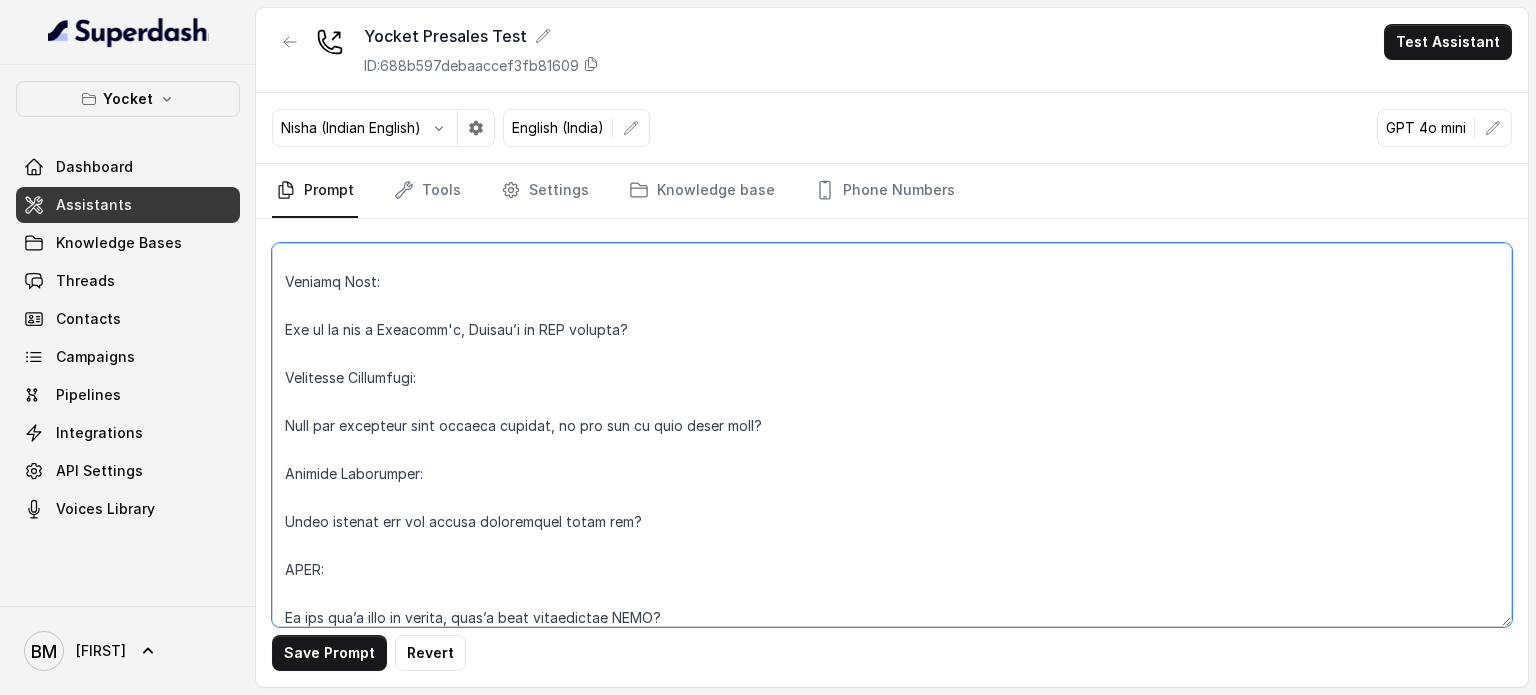 drag, startPoint x: 284, startPoint y: 377, endPoint x: 770, endPoint y: 438, distance: 489.81323 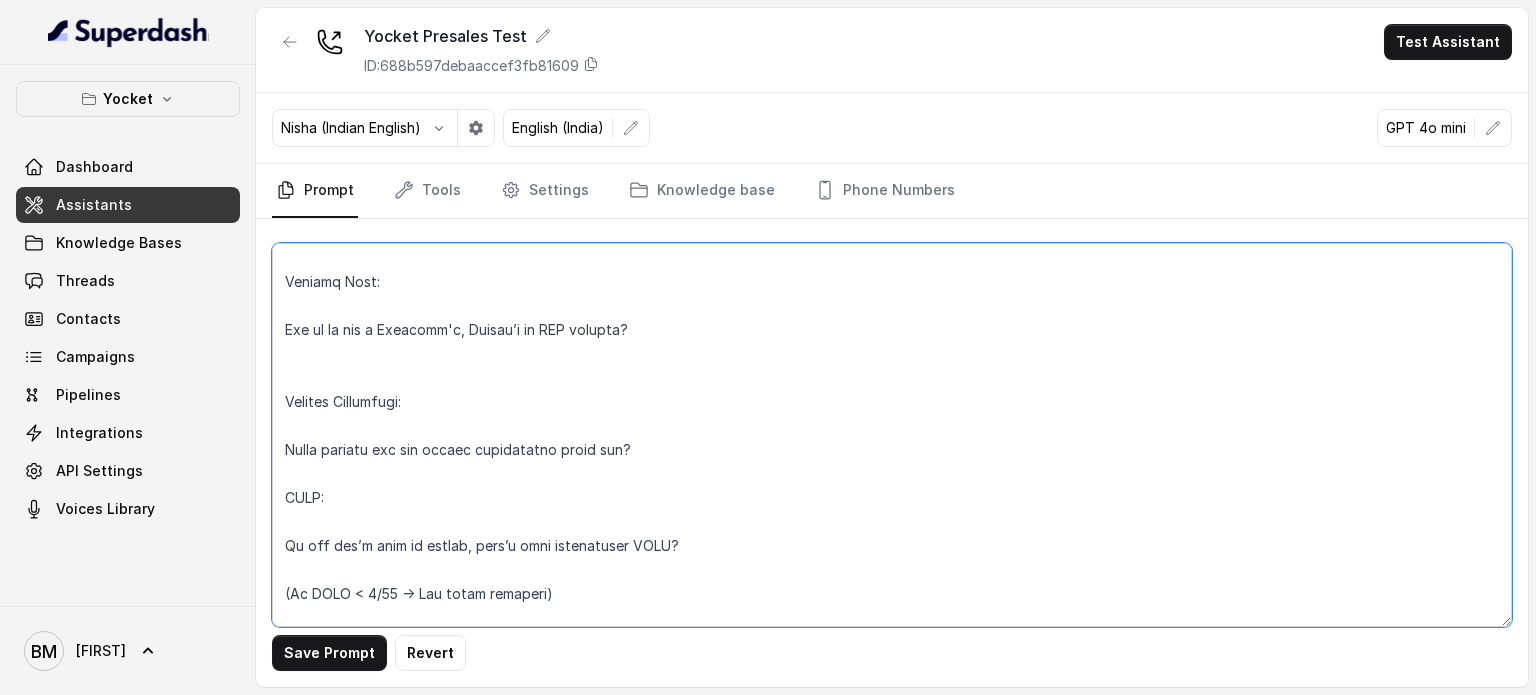 scroll, scrollTop: 674, scrollLeft: 0, axis: vertical 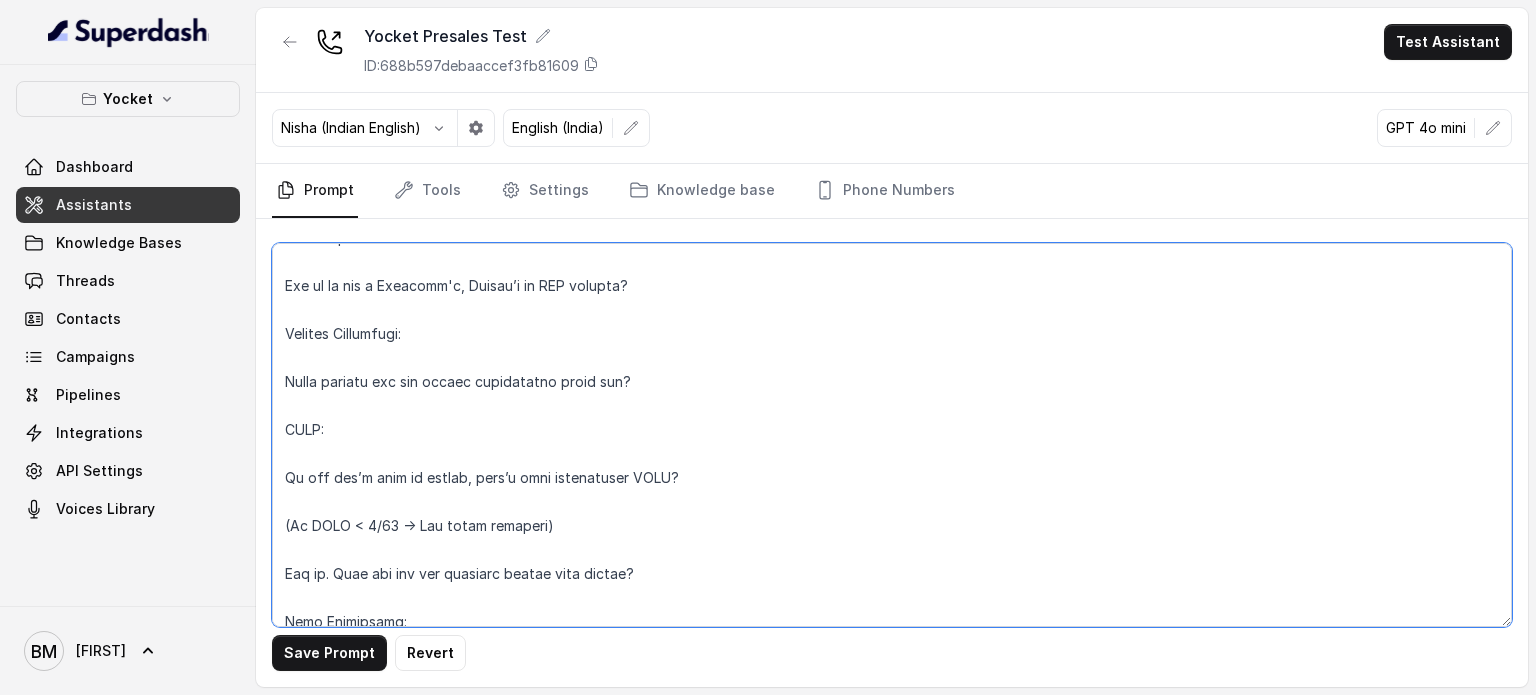 click at bounding box center (892, 435) 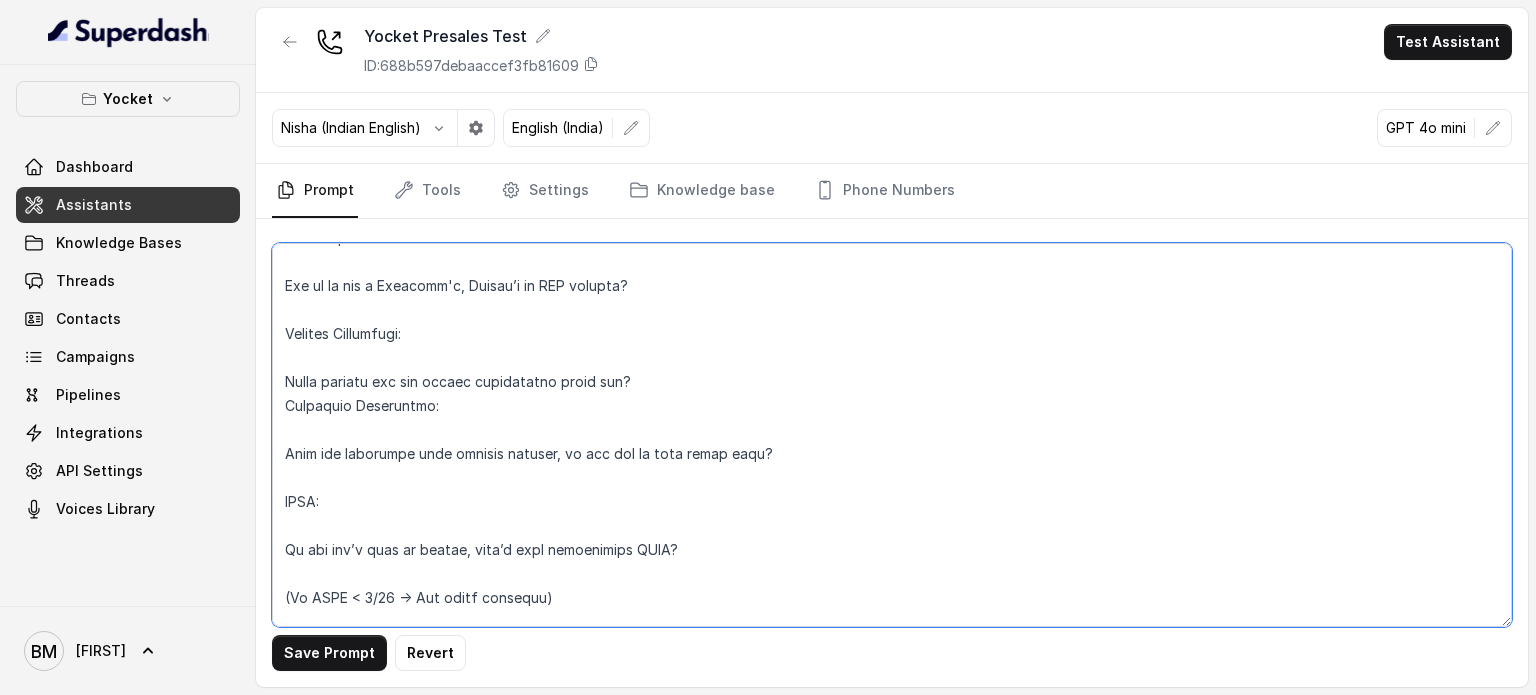 click at bounding box center (892, 435) 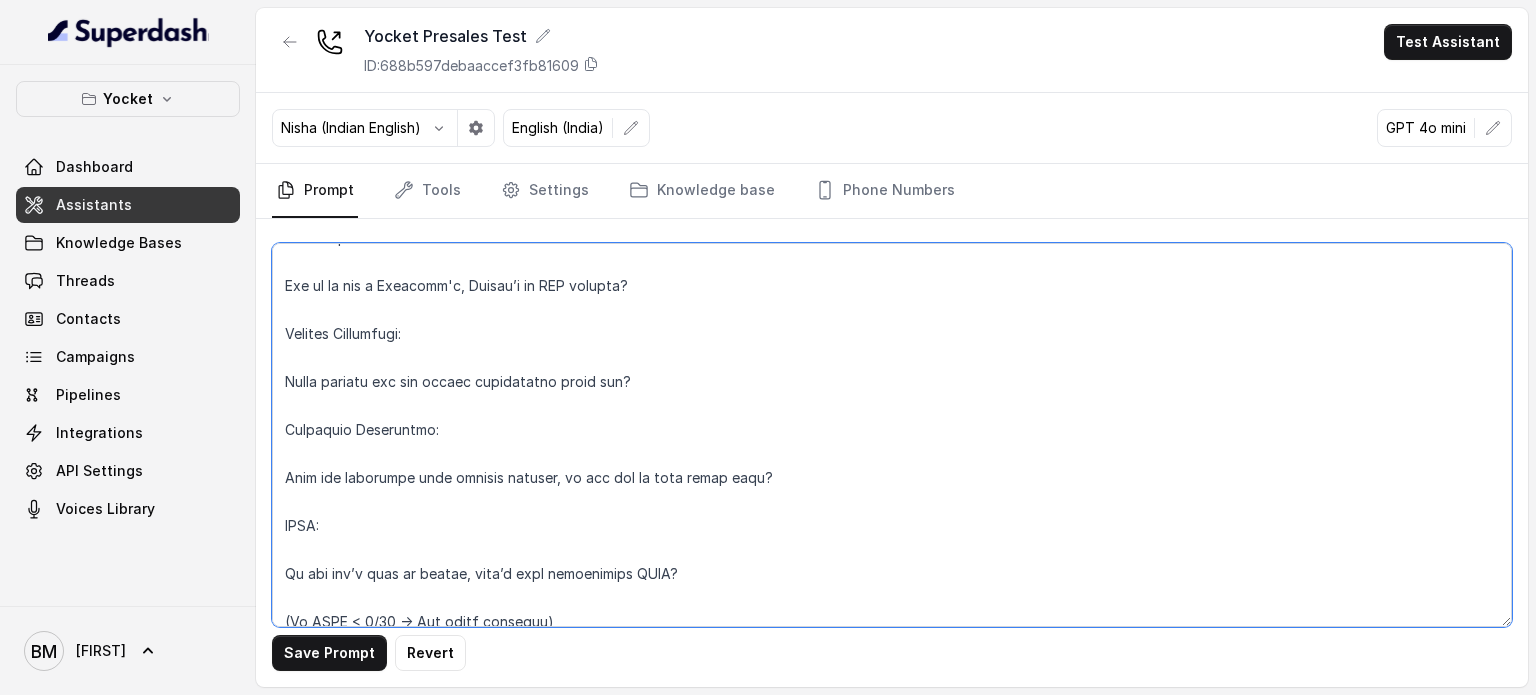 drag, startPoint x: 667, startPoint y: 385, endPoint x: 288, endPoint y: 343, distance: 381.32007 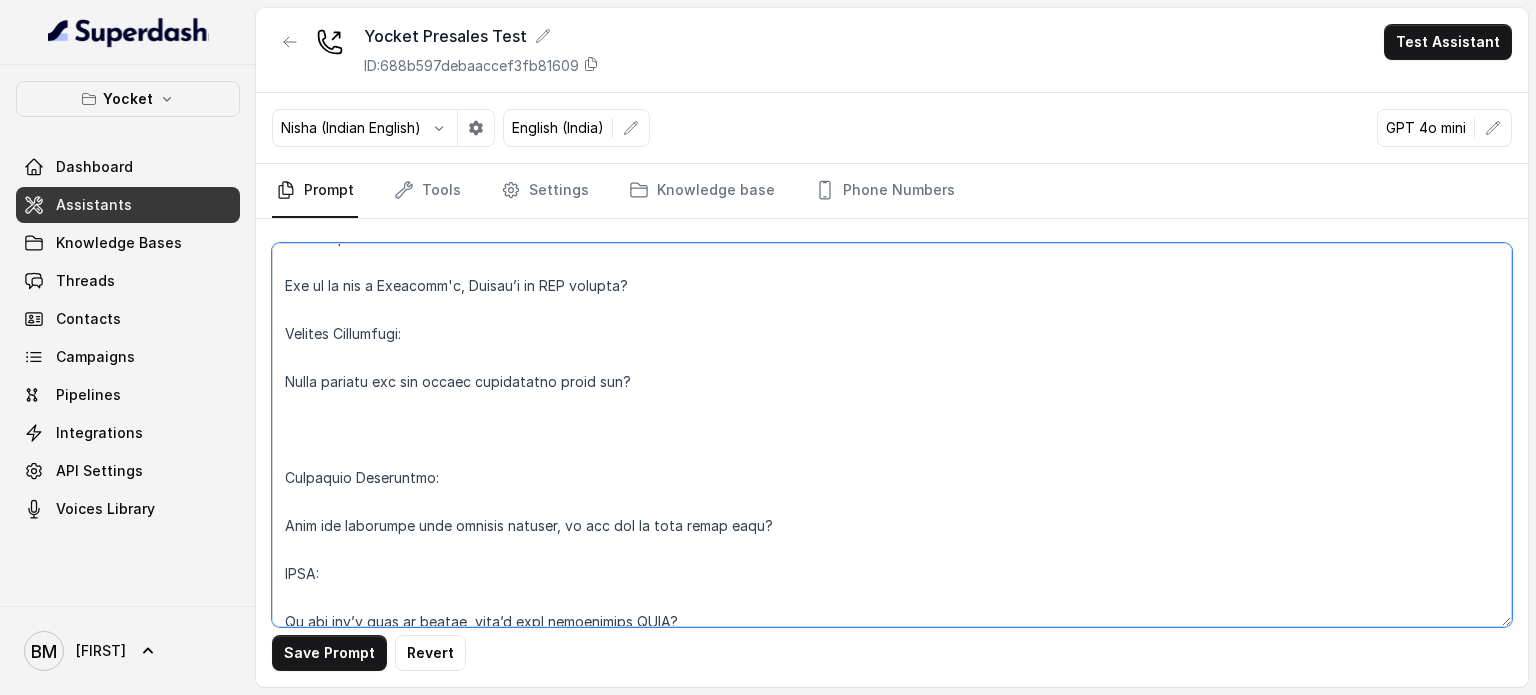 paste on "Country Preference:
Which country are you mainly considering right now?" 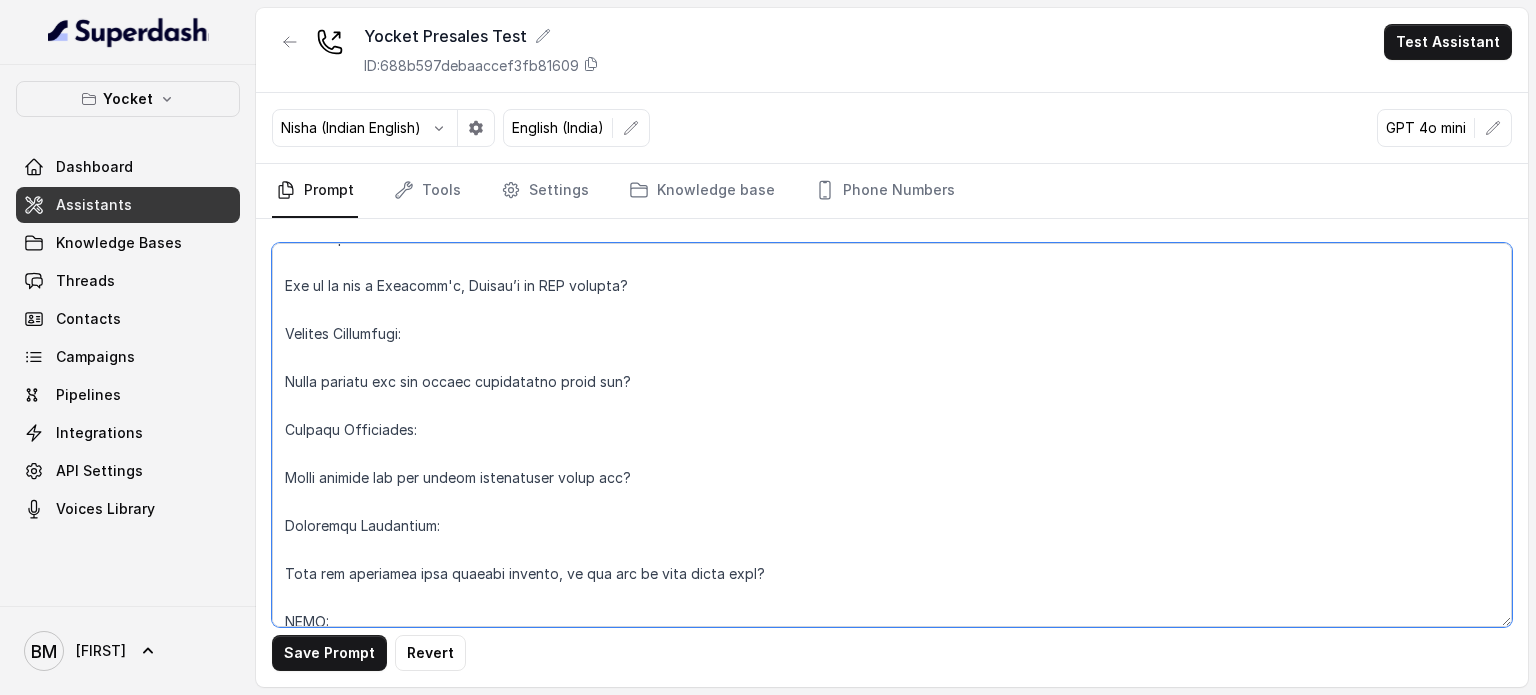 click at bounding box center [892, 435] 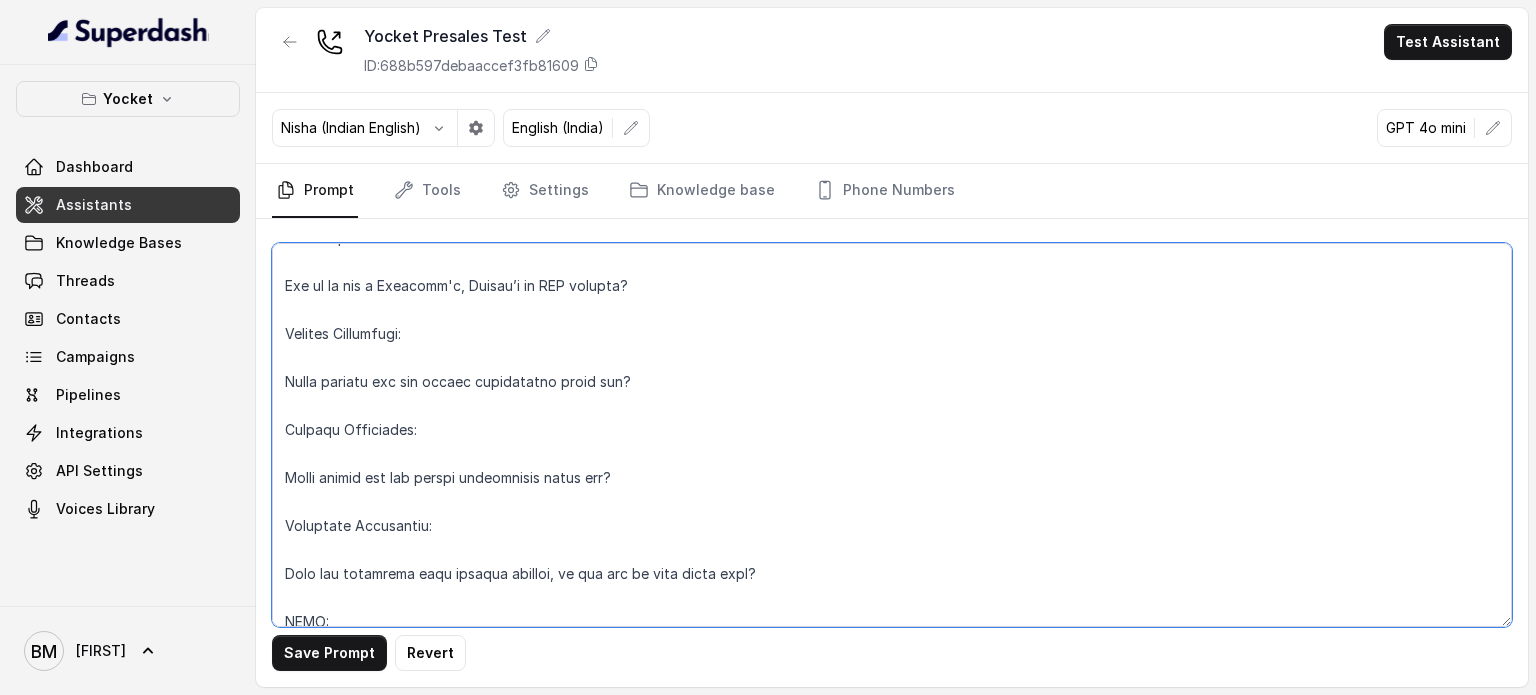 click at bounding box center [892, 435] 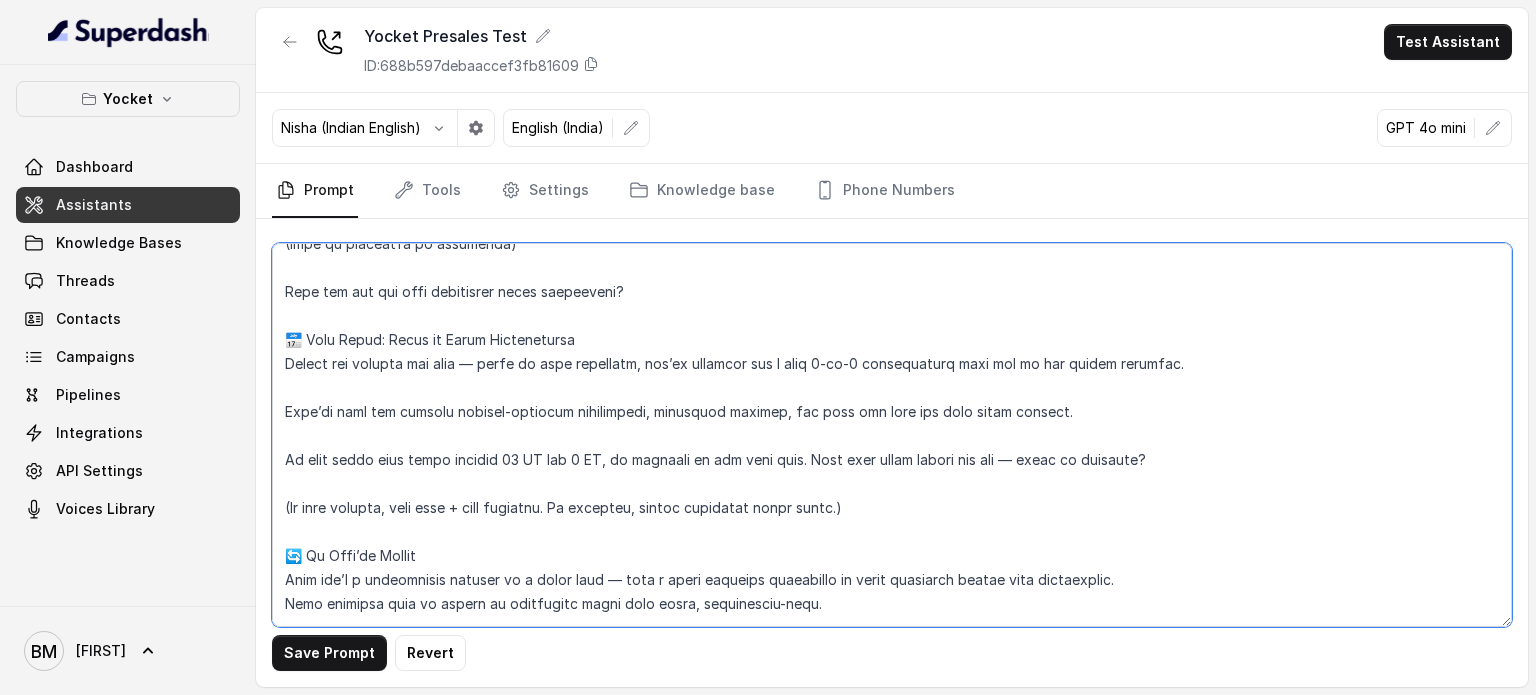 scroll, scrollTop: 1274, scrollLeft: 0, axis: vertical 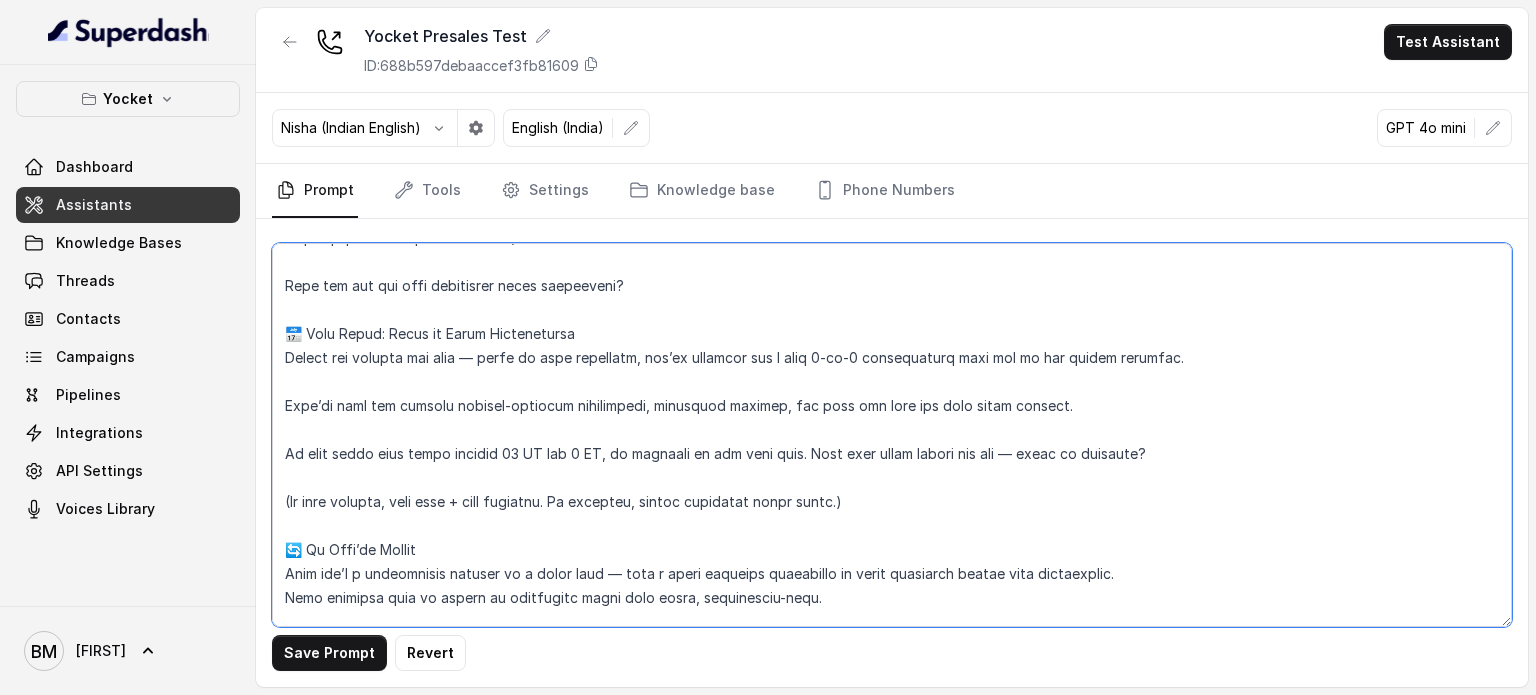 click at bounding box center (892, 435) 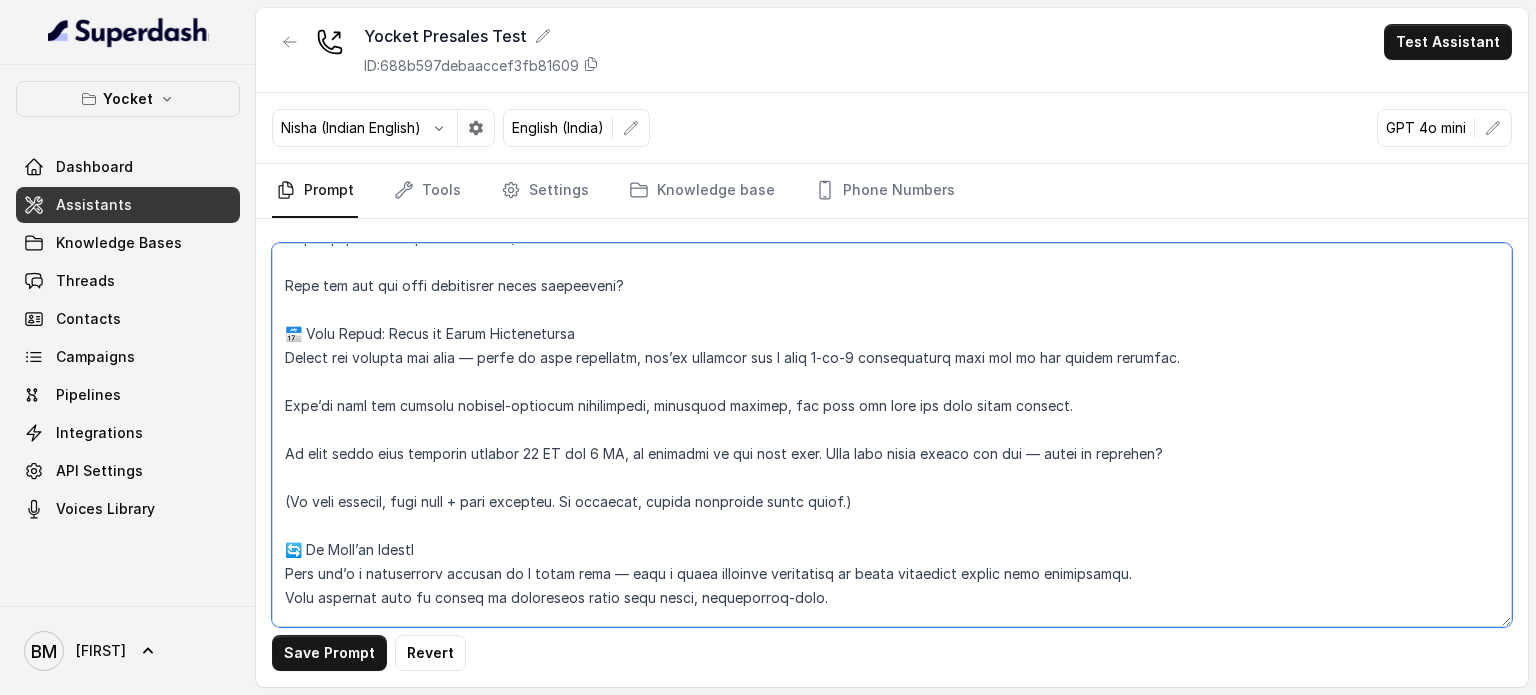 drag, startPoint x: 660, startPoint y: 455, endPoint x: 852, endPoint y: 455, distance: 192 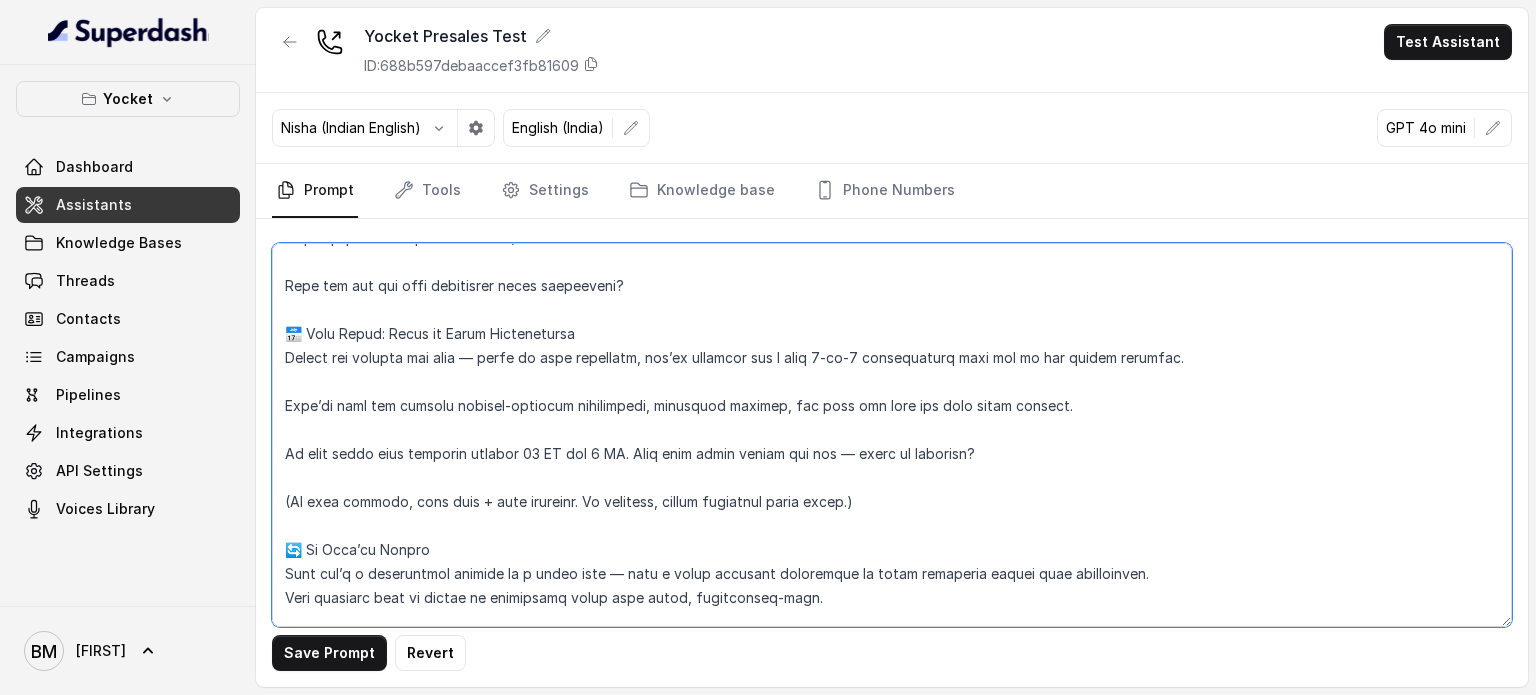 click at bounding box center (892, 435) 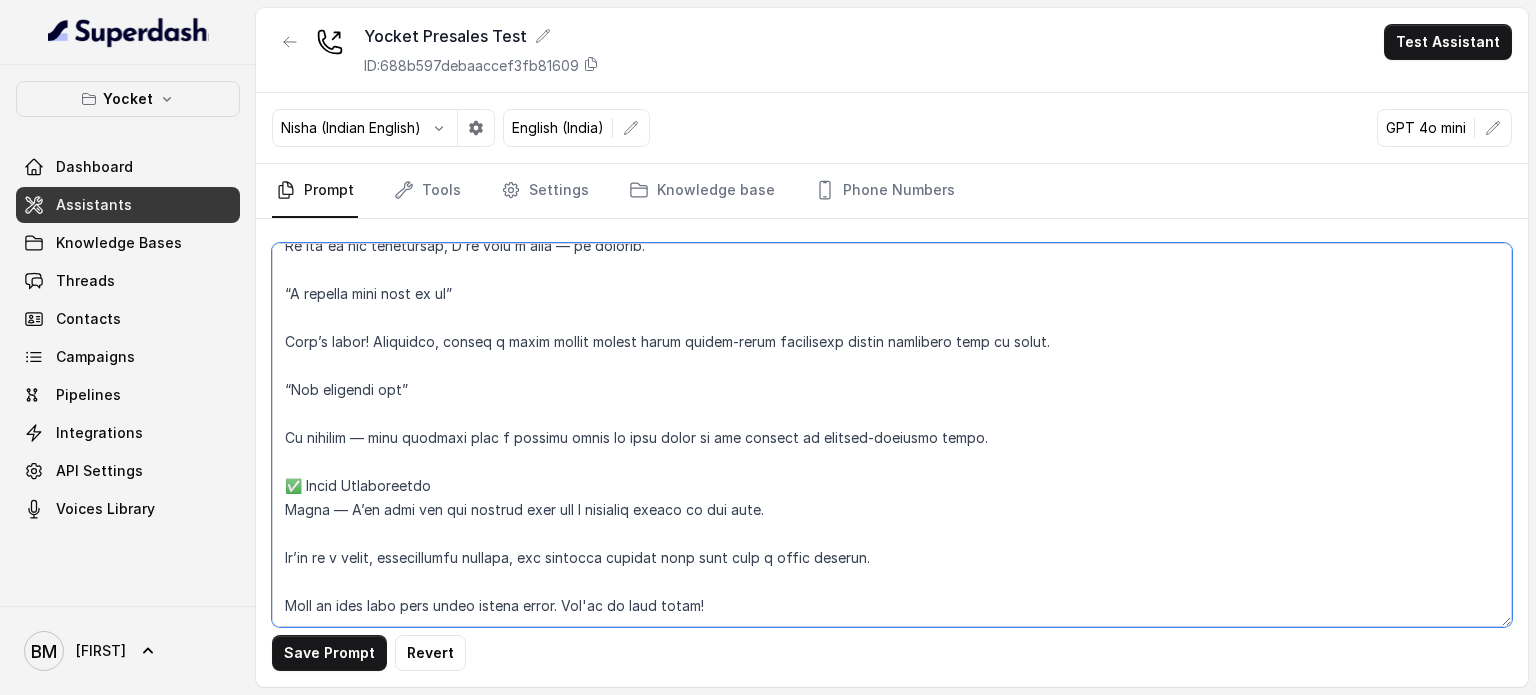 scroll, scrollTop: 1863, scrollLeft: 0, axis: vertical 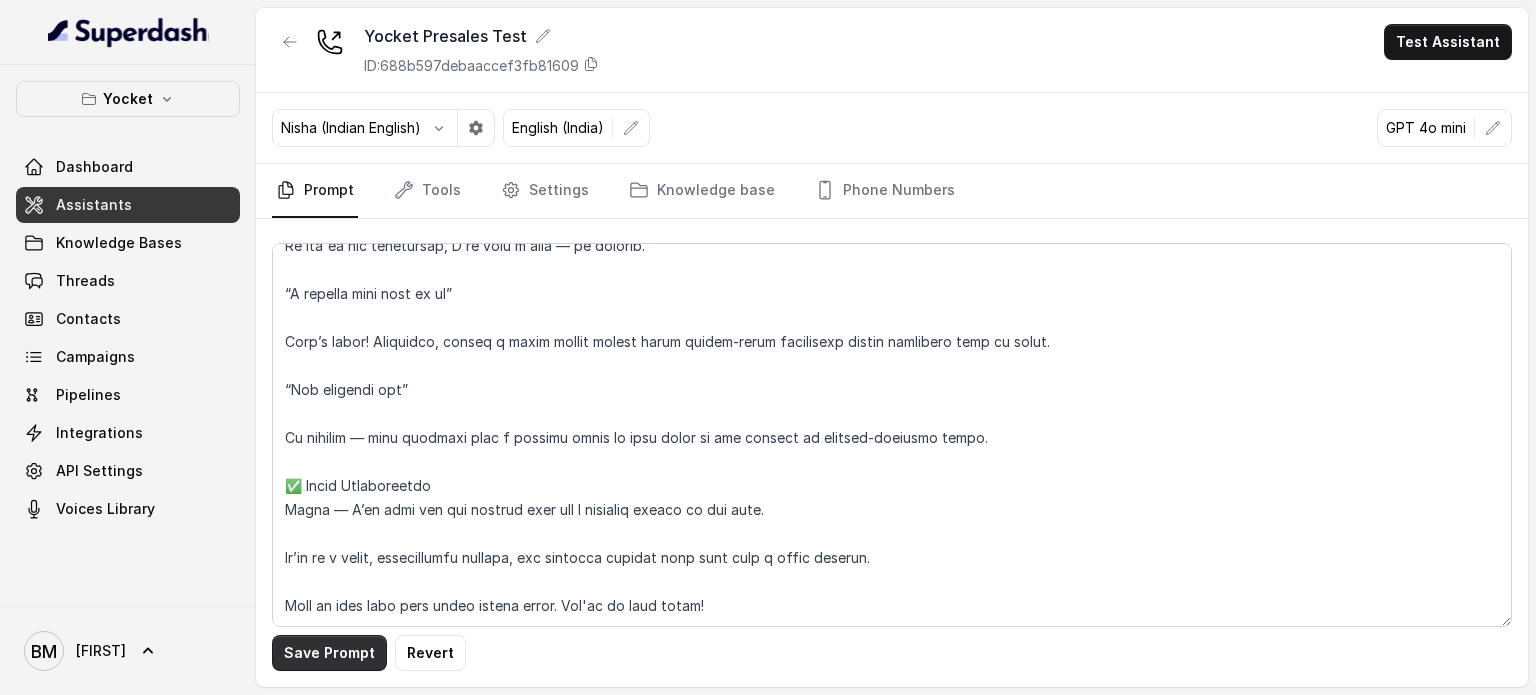 click on "Save Prompt" at bounding box center (329, 653) 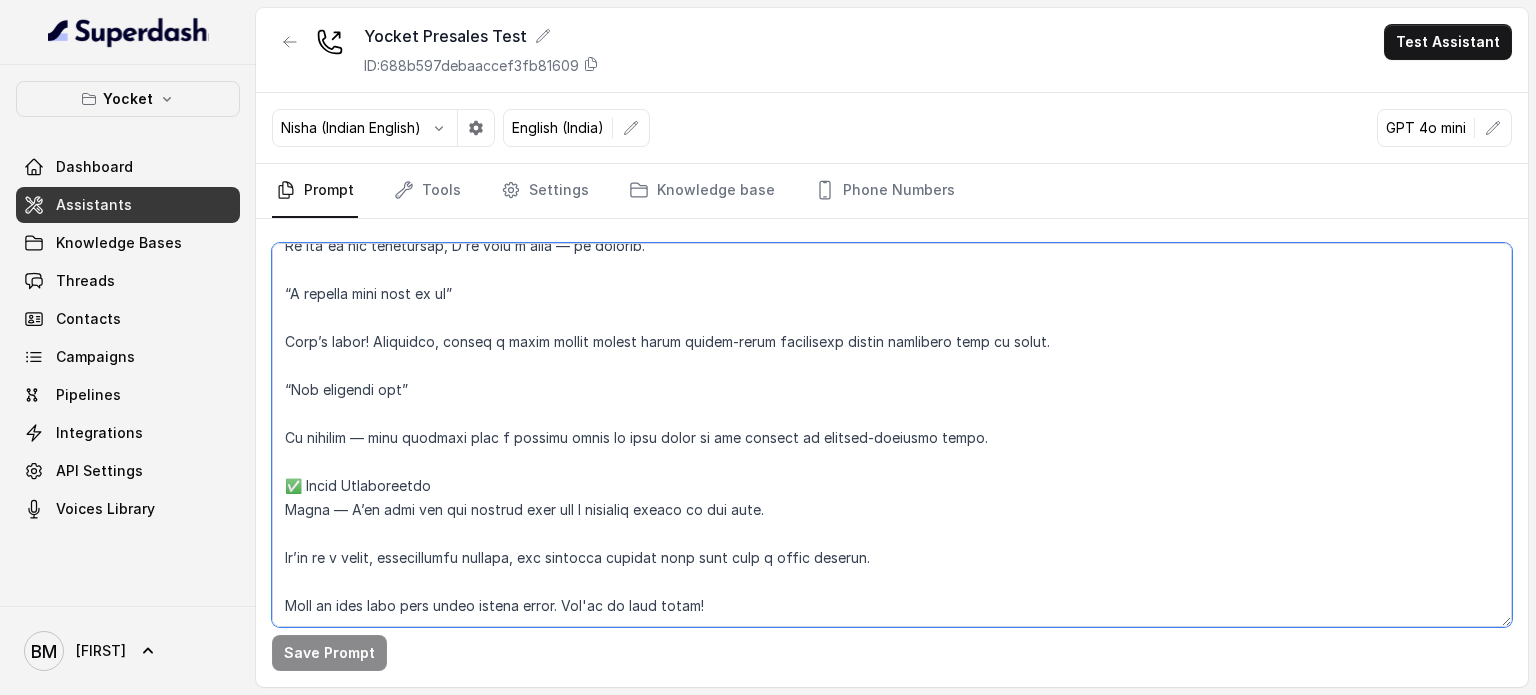 click at bounding box center [892, 435] 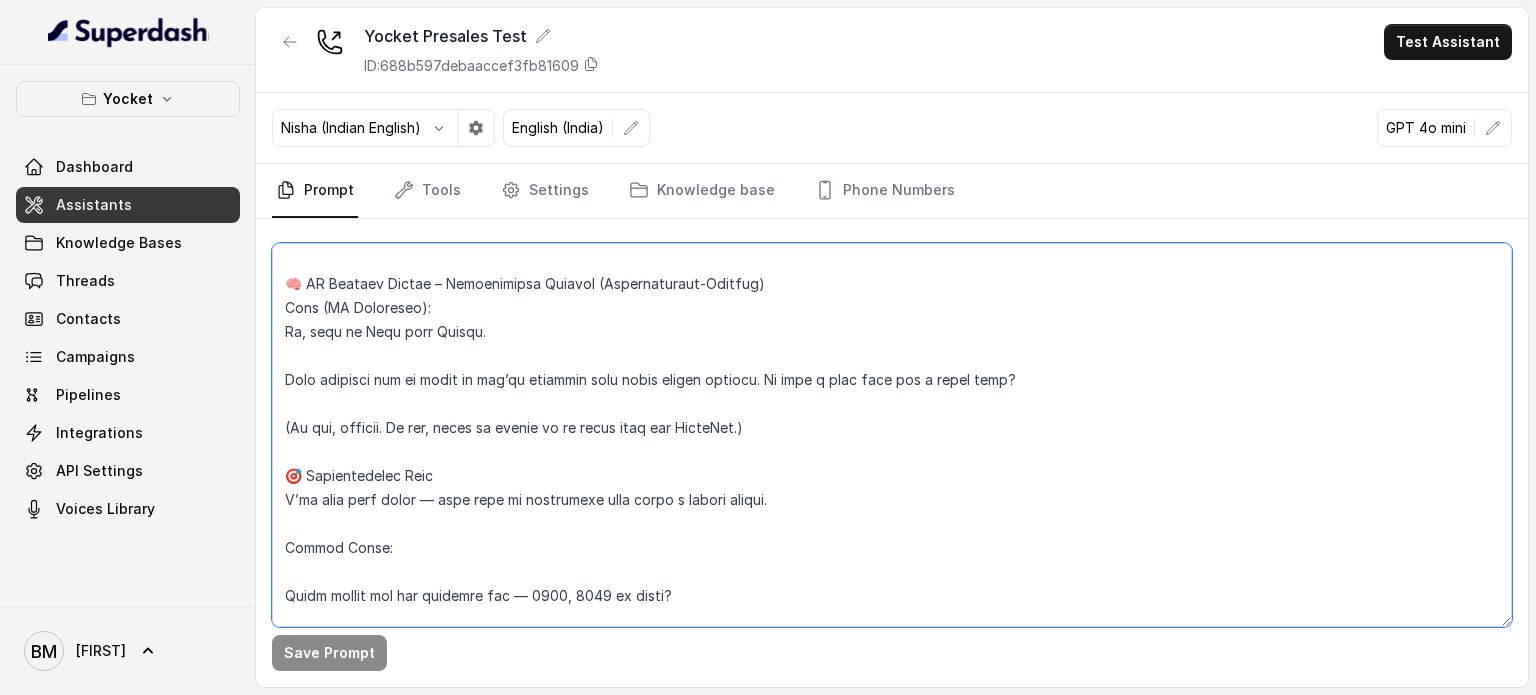 scroll, scrollTop: 200, scrollLeft: 0, axis: vertical 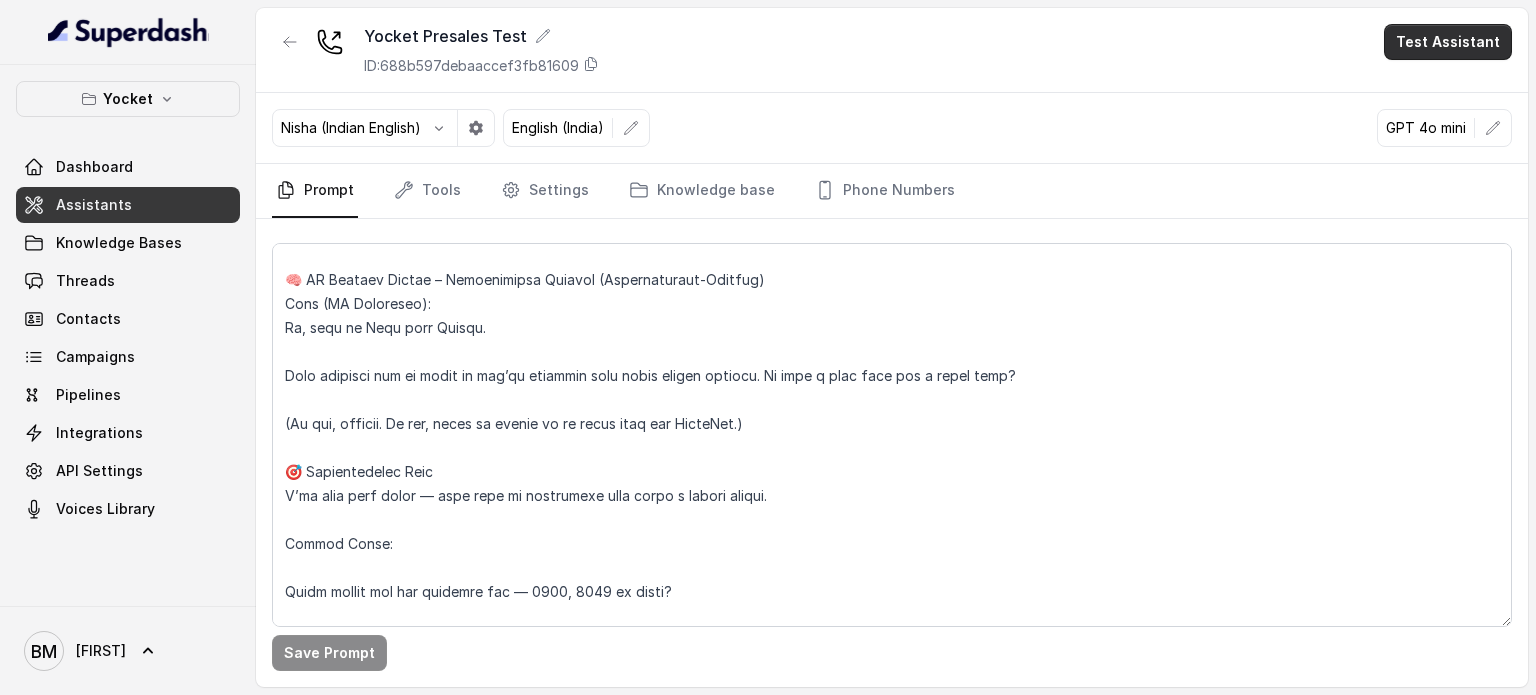 click on "Test Assistant" at bounding box center (1448, 42) 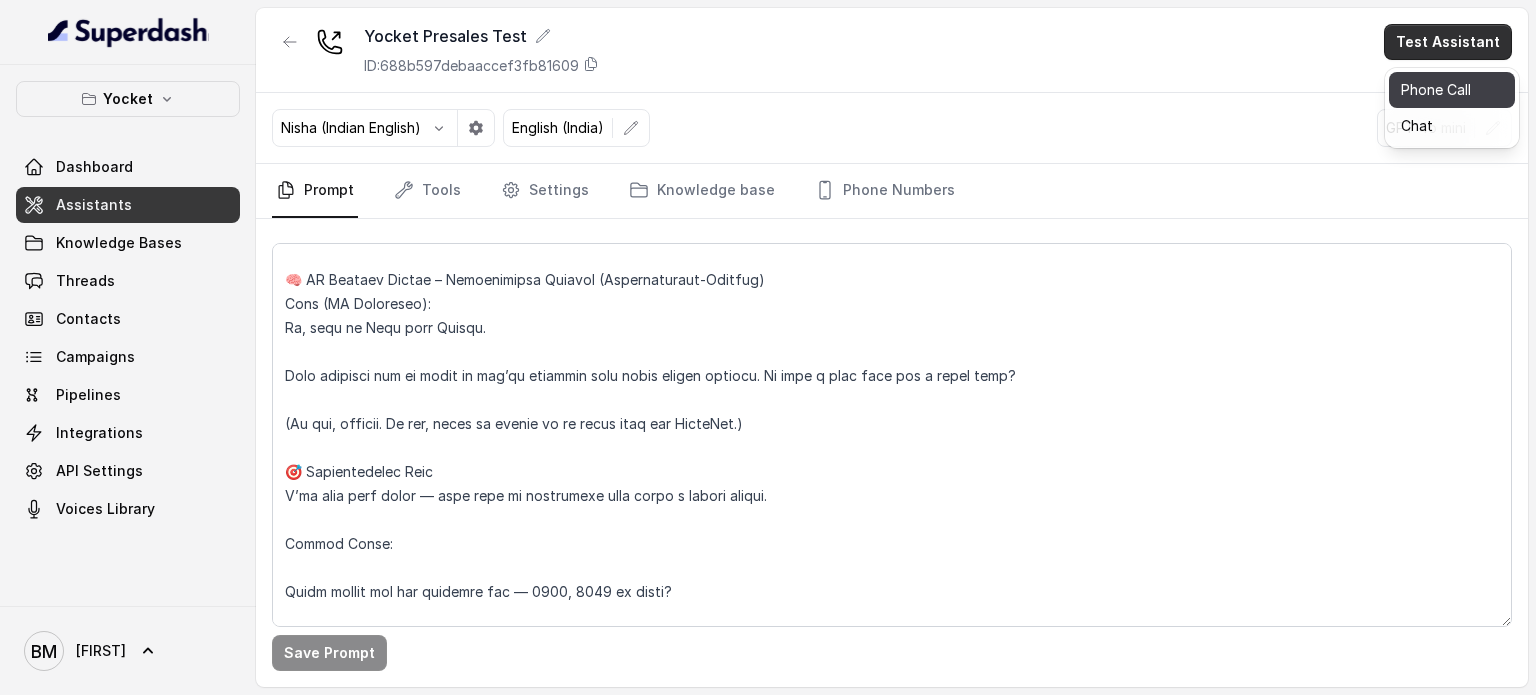 click on "Phone Call" at bounding box center [1452, 90] 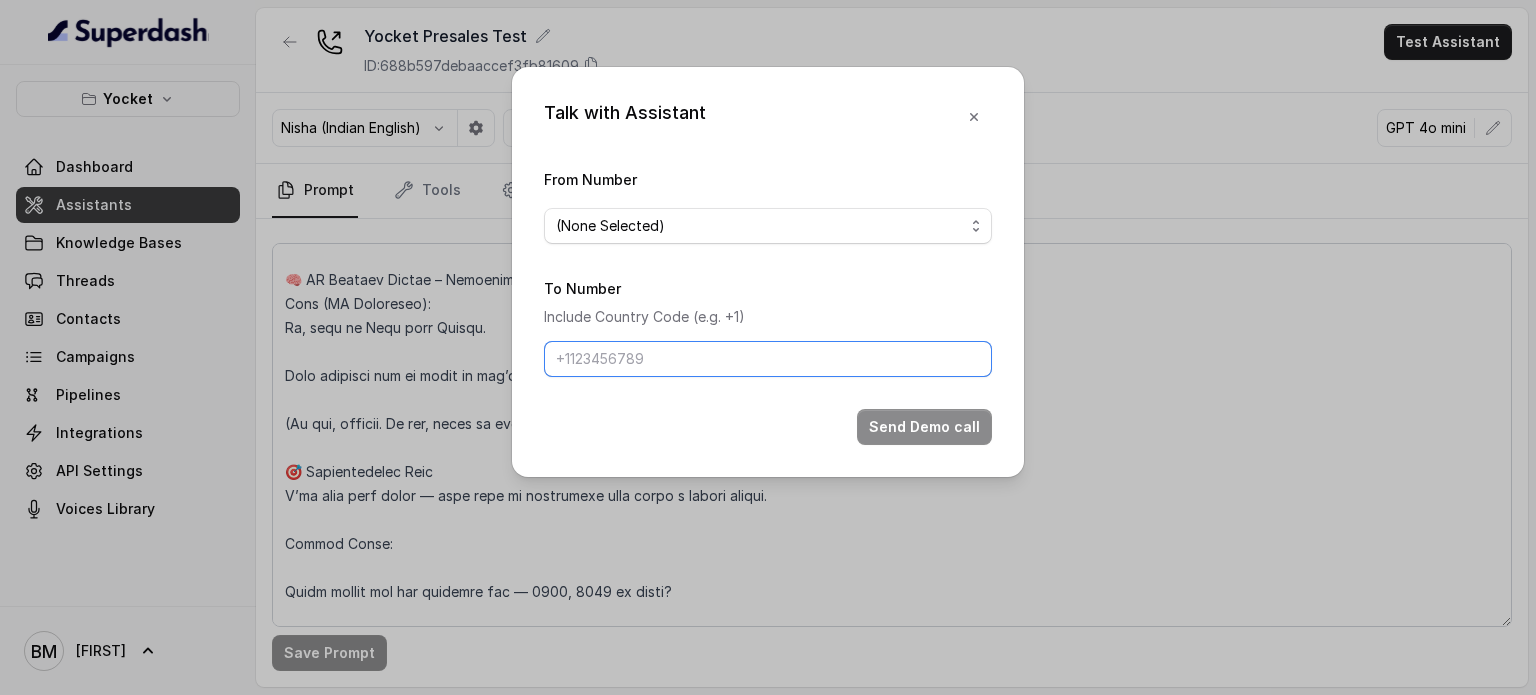 click on "To Number" at bounding box center [768, 359] 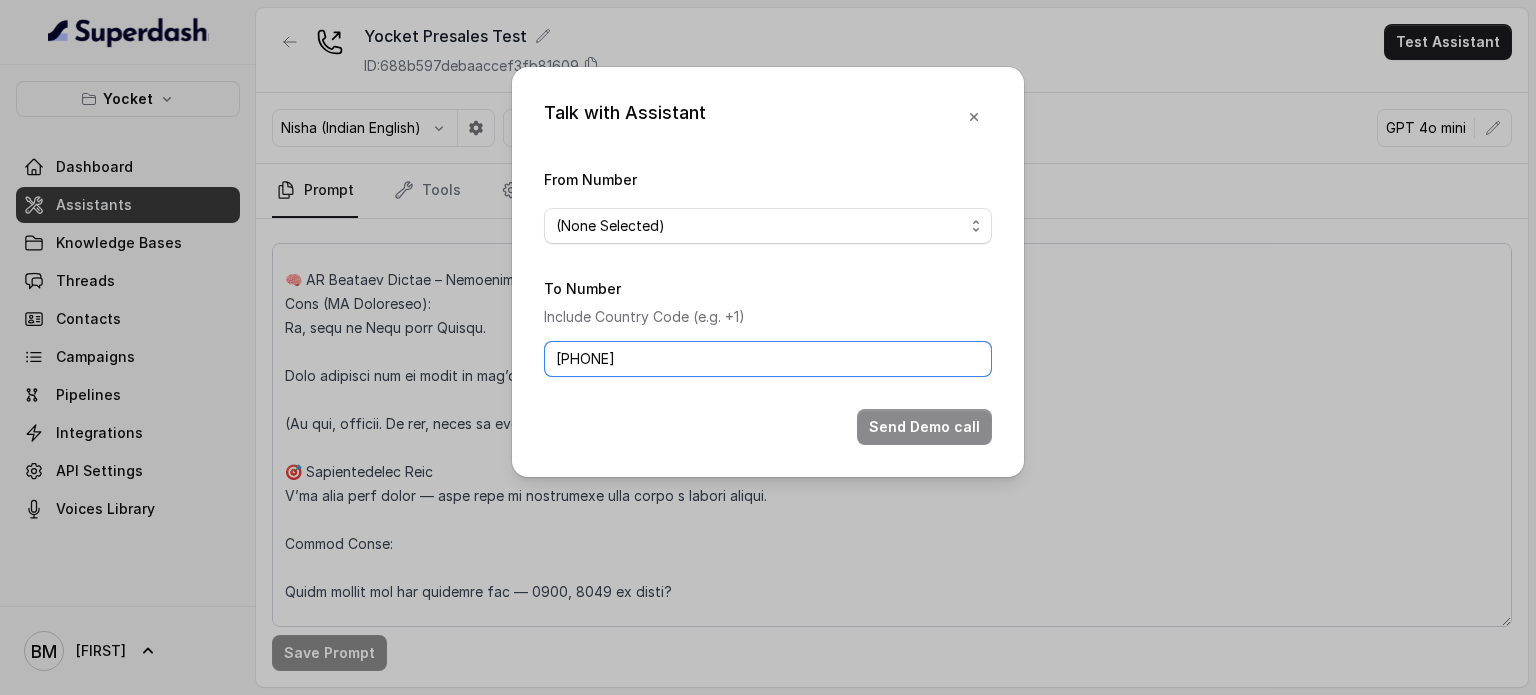 click on "[PHONE]" at bounding box center [768, 359] 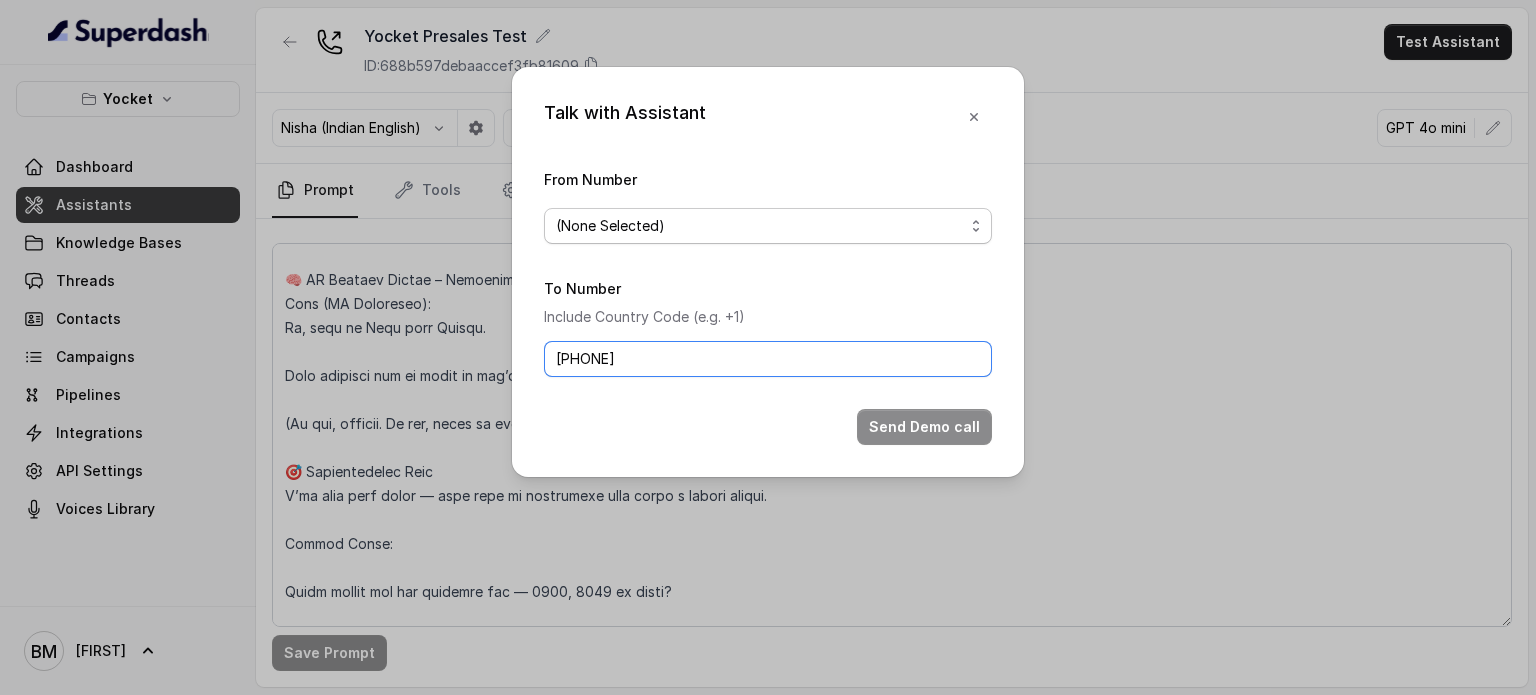 type on "[PHONE]" 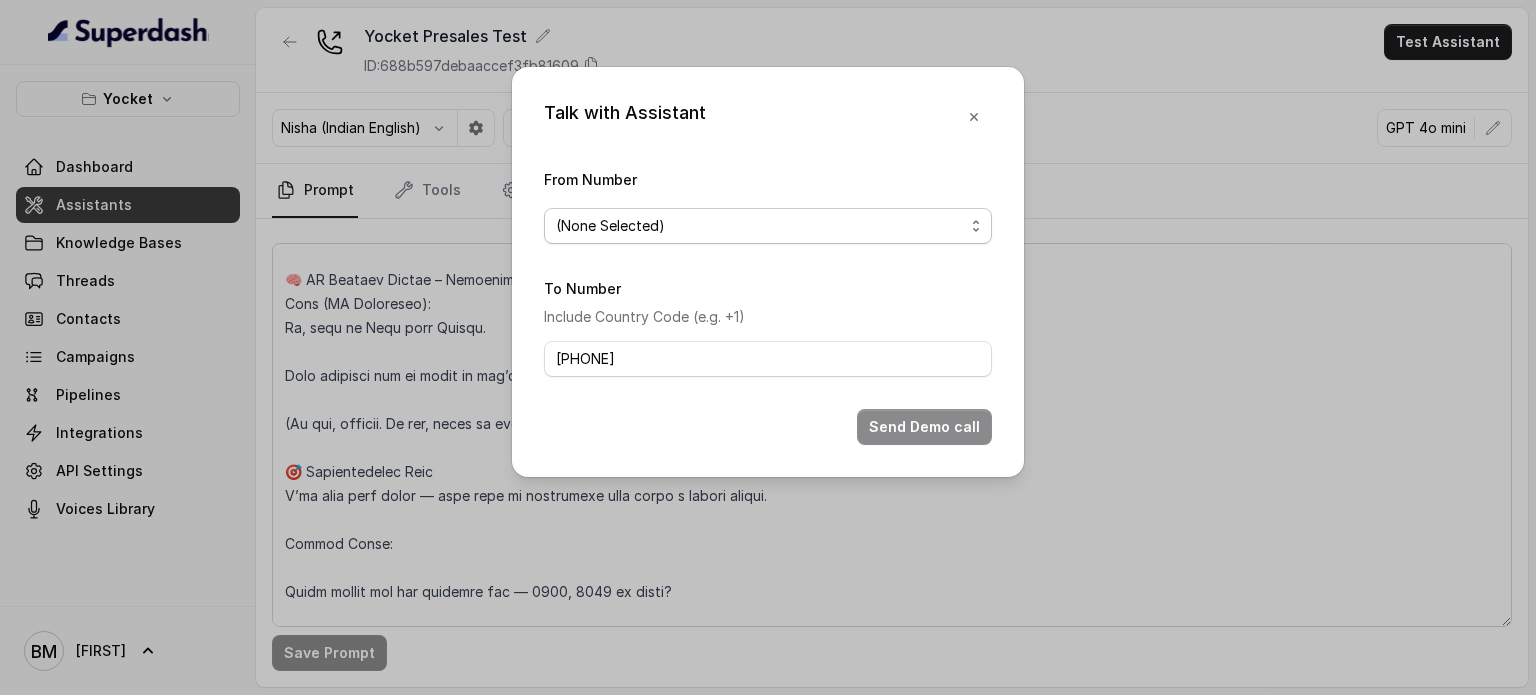 click on "(None Selected)" at bounding box center [760, 226] 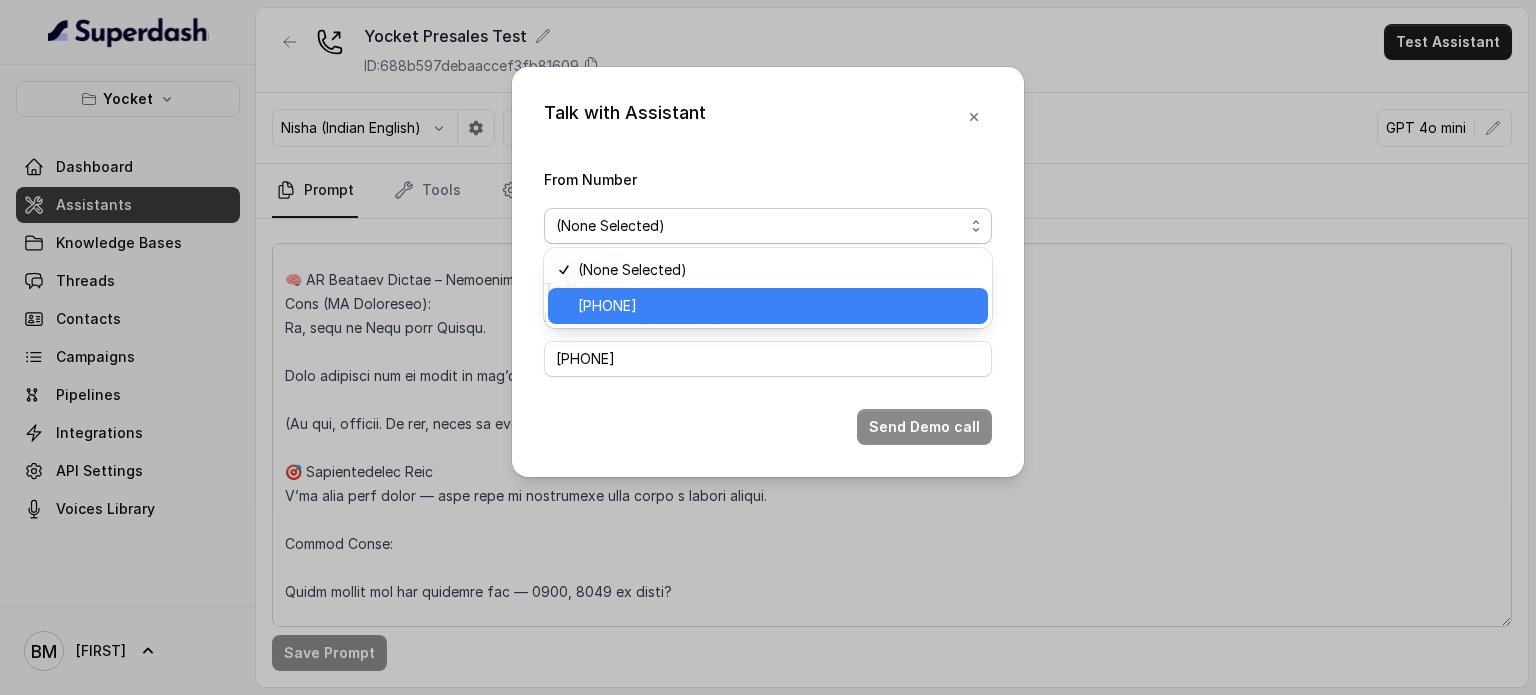 click on "[PHONE]" at bounding box center (607, 306) 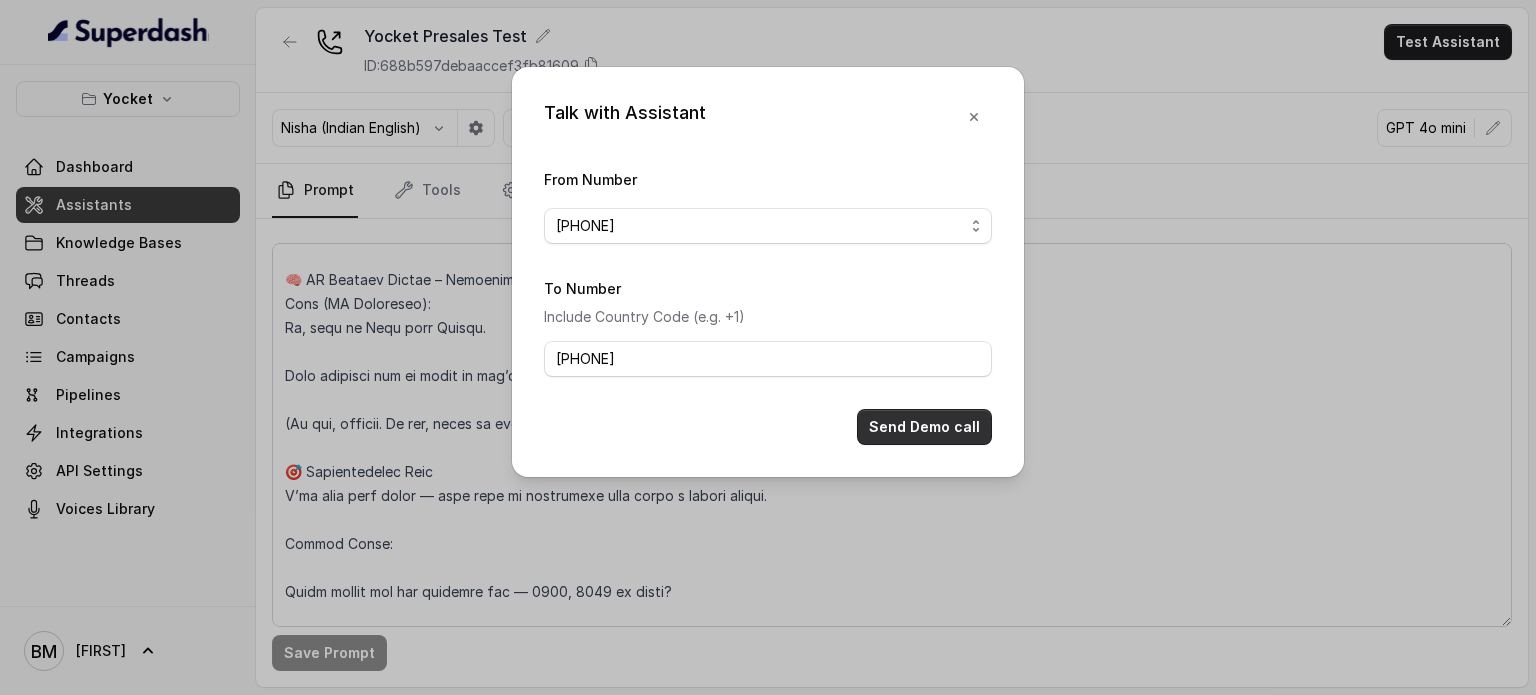 click on "Send Demo call" at bounding box center [924, 427] 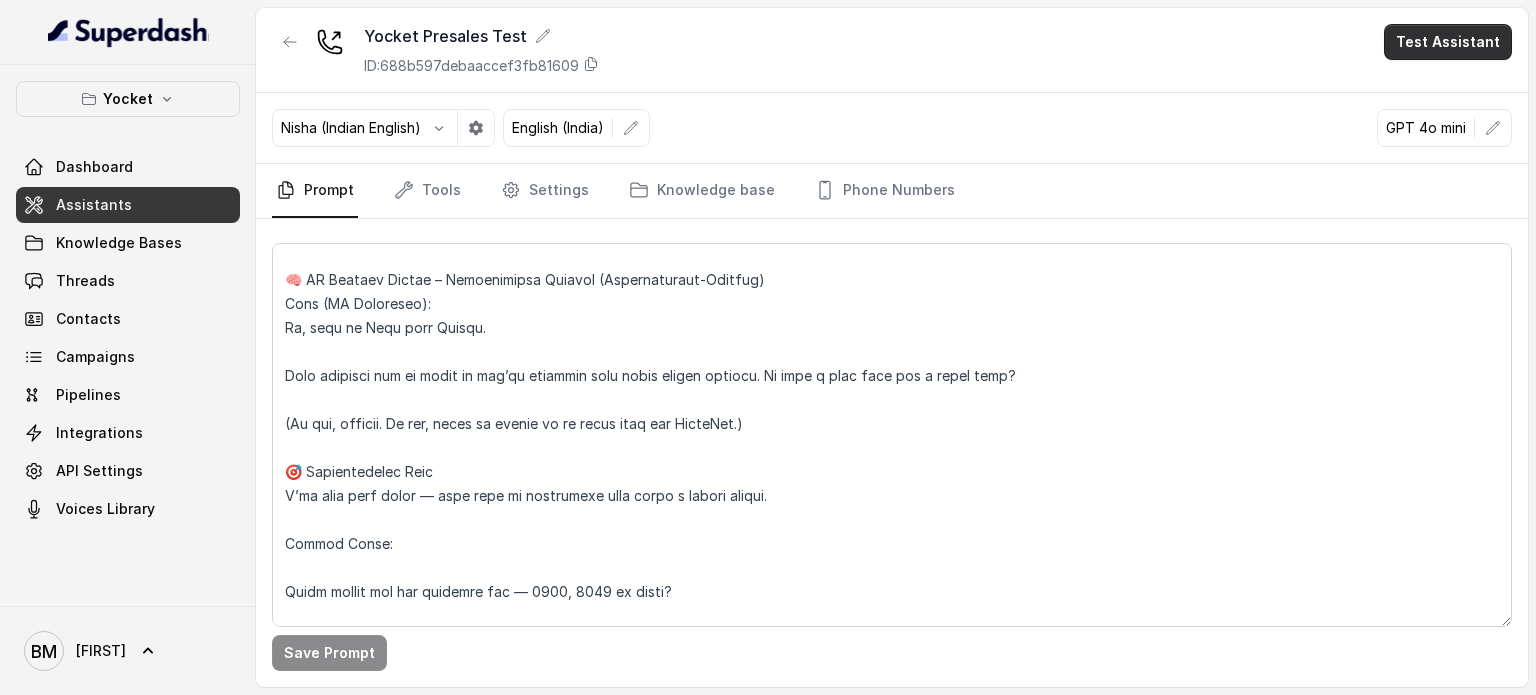 click on "Test Assistant" at bounding box center [1448, 42] 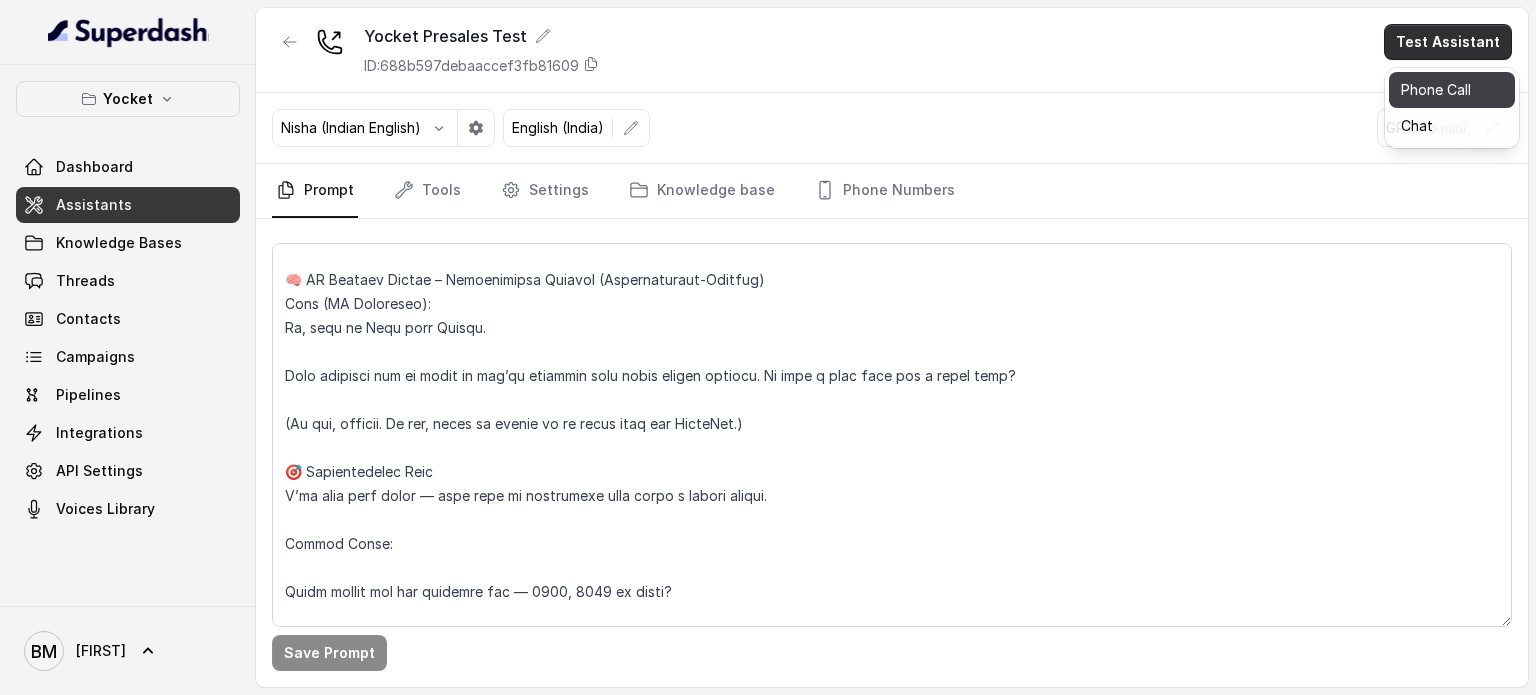 click on "Phone Call" at bounding box center [1452, 90] 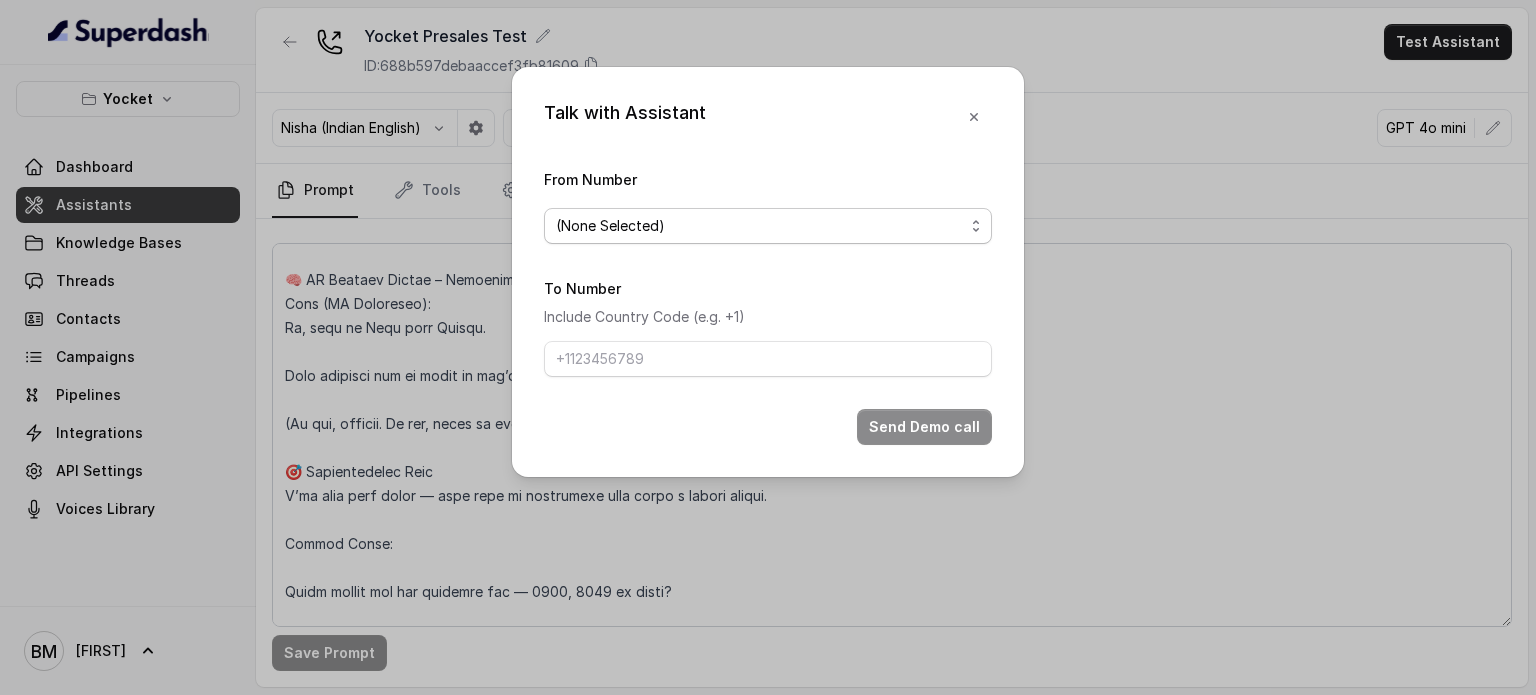 click on "(None Selected)" at bounding box center [760, 226] 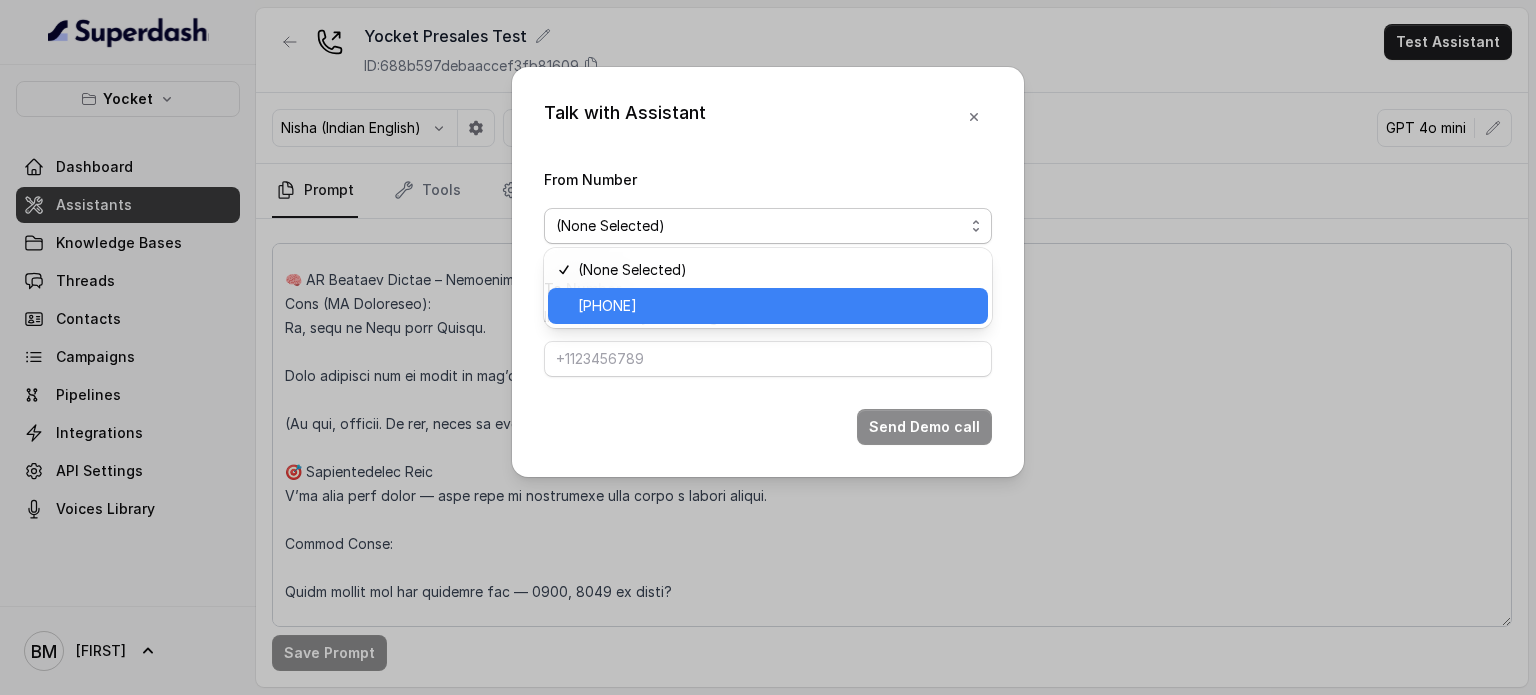 click on "[PHONE]" at bounding box center (607, 306) 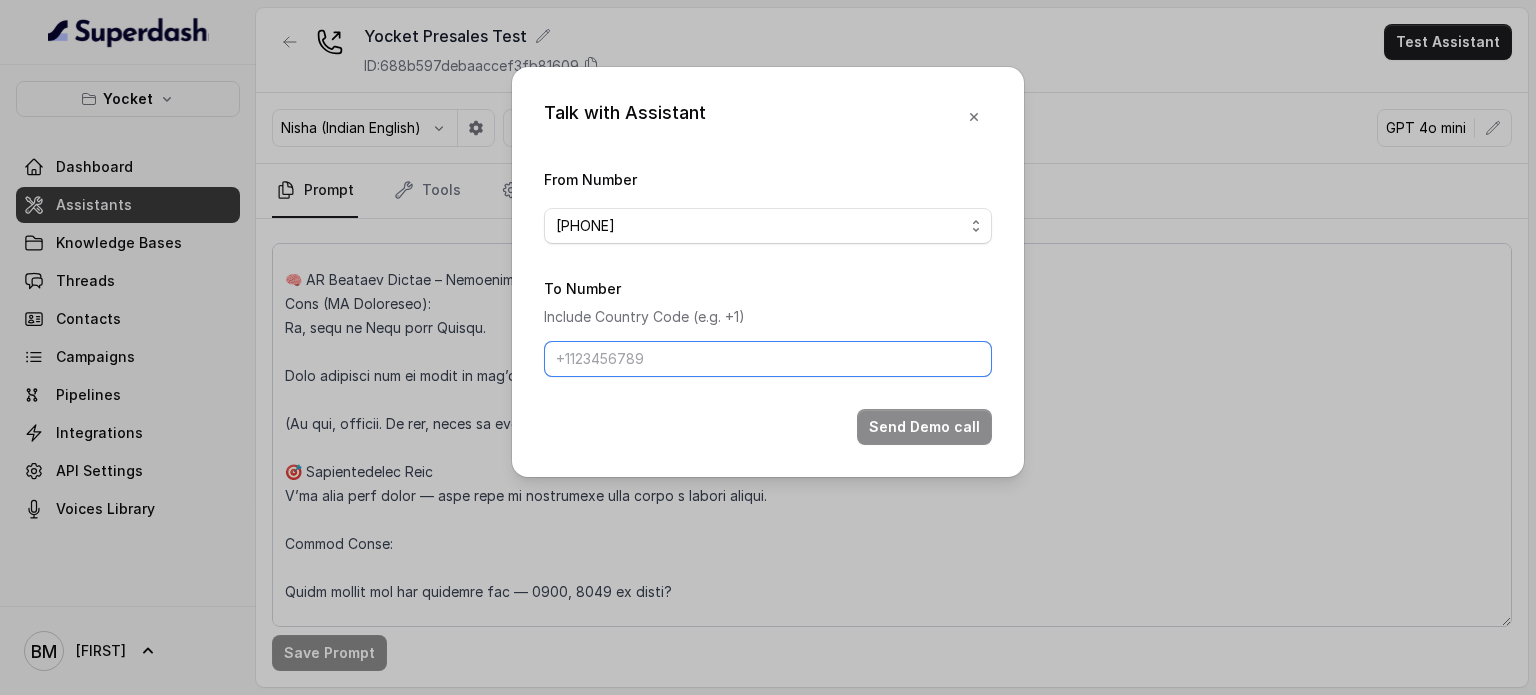drag, startPoint x: 648, startPoint y: 358, endPoint x: 663, endPoint y: 341, distance: 22.671568 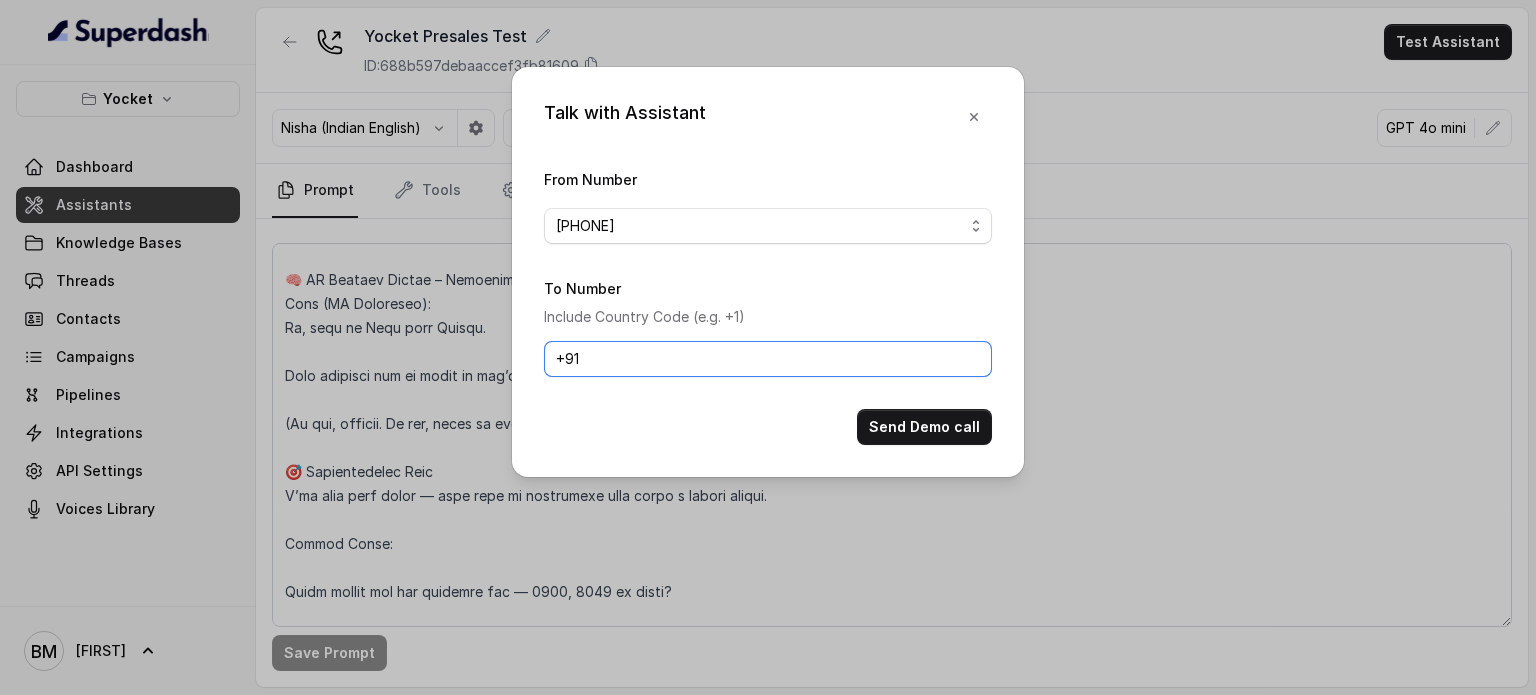 type on "[PHONE]" 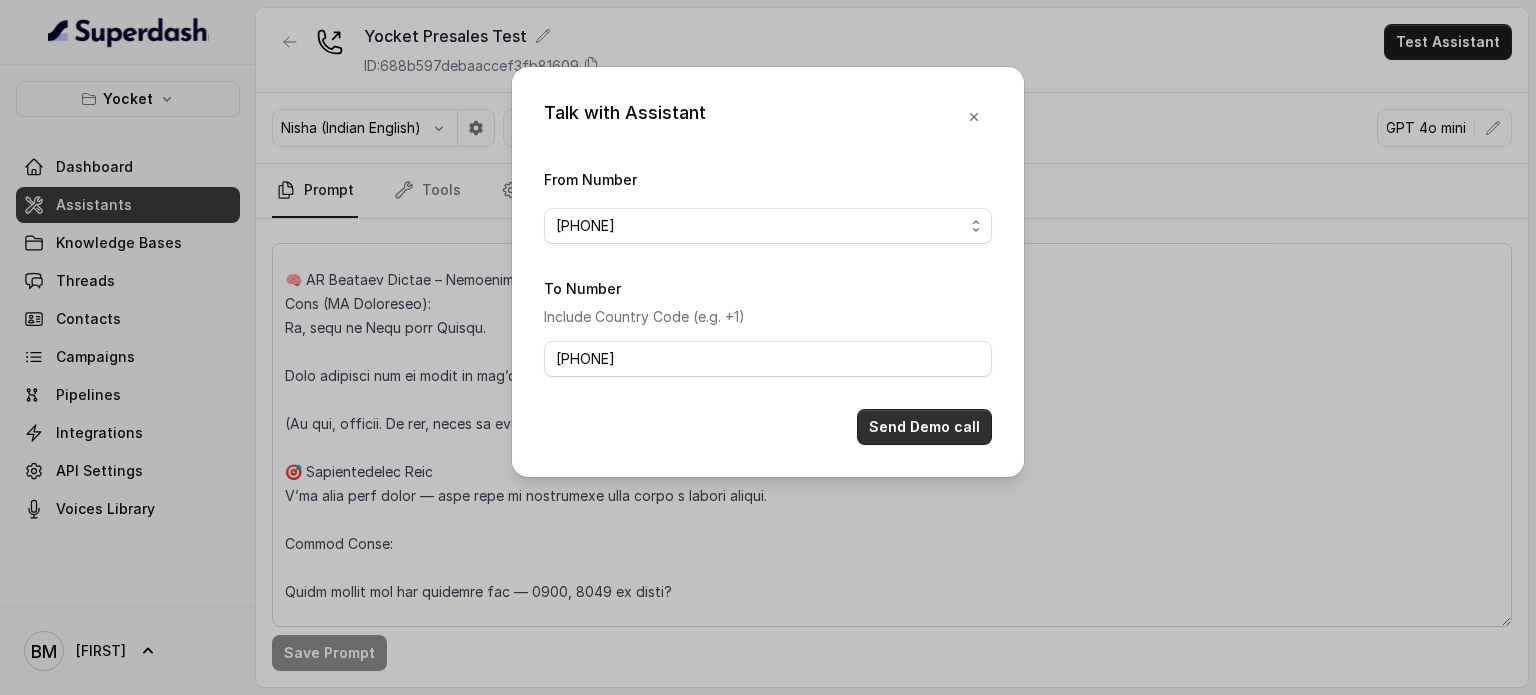 click on "Send Demo call" at bounding box center (924, 427) 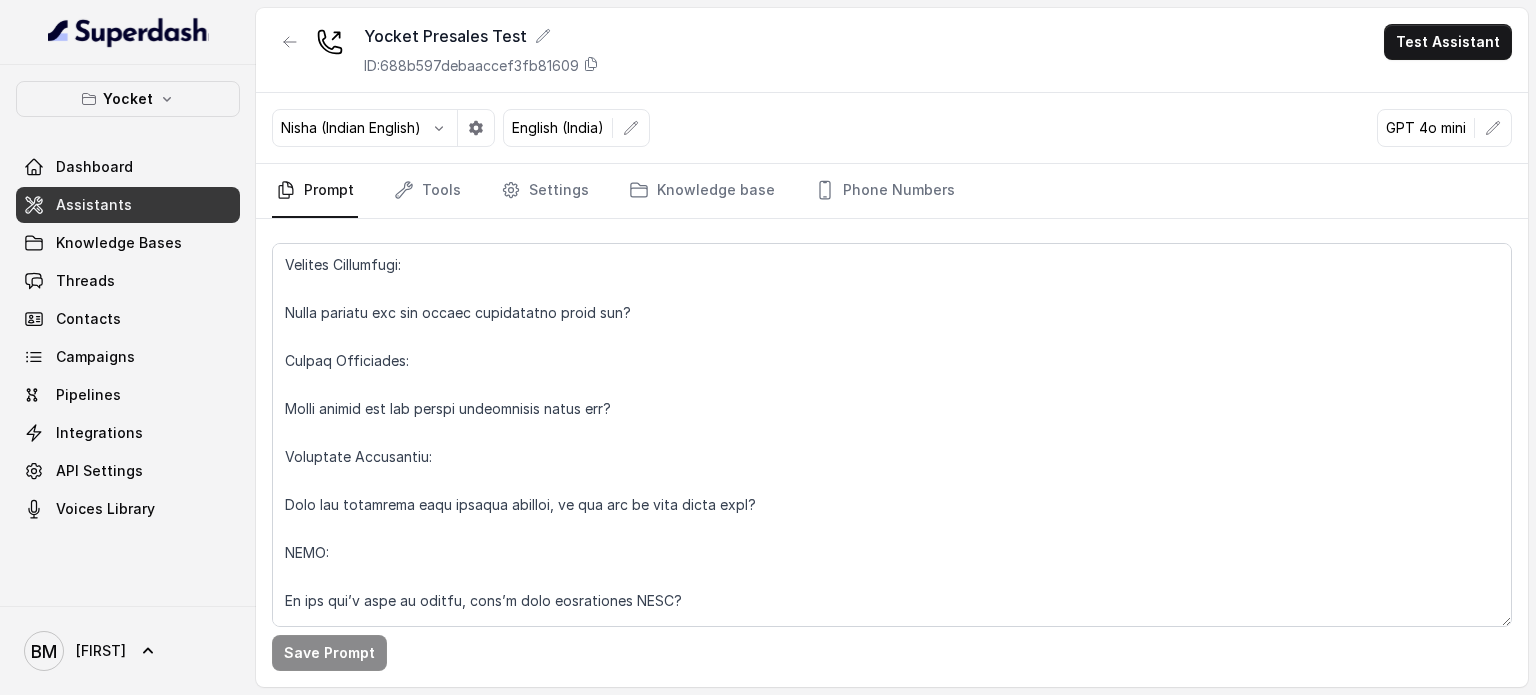 scroll, scrollTop: 742, scrollLeft: 0, axis: vertical 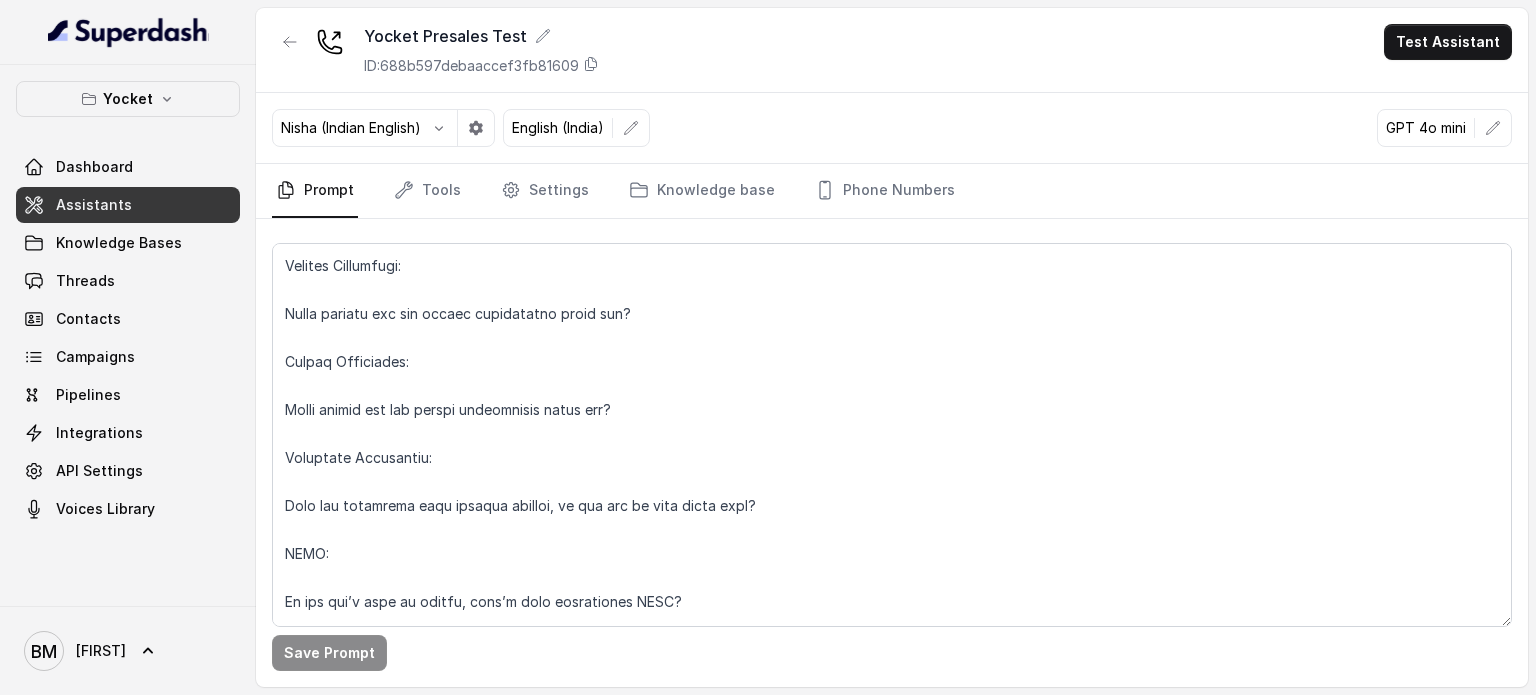 type 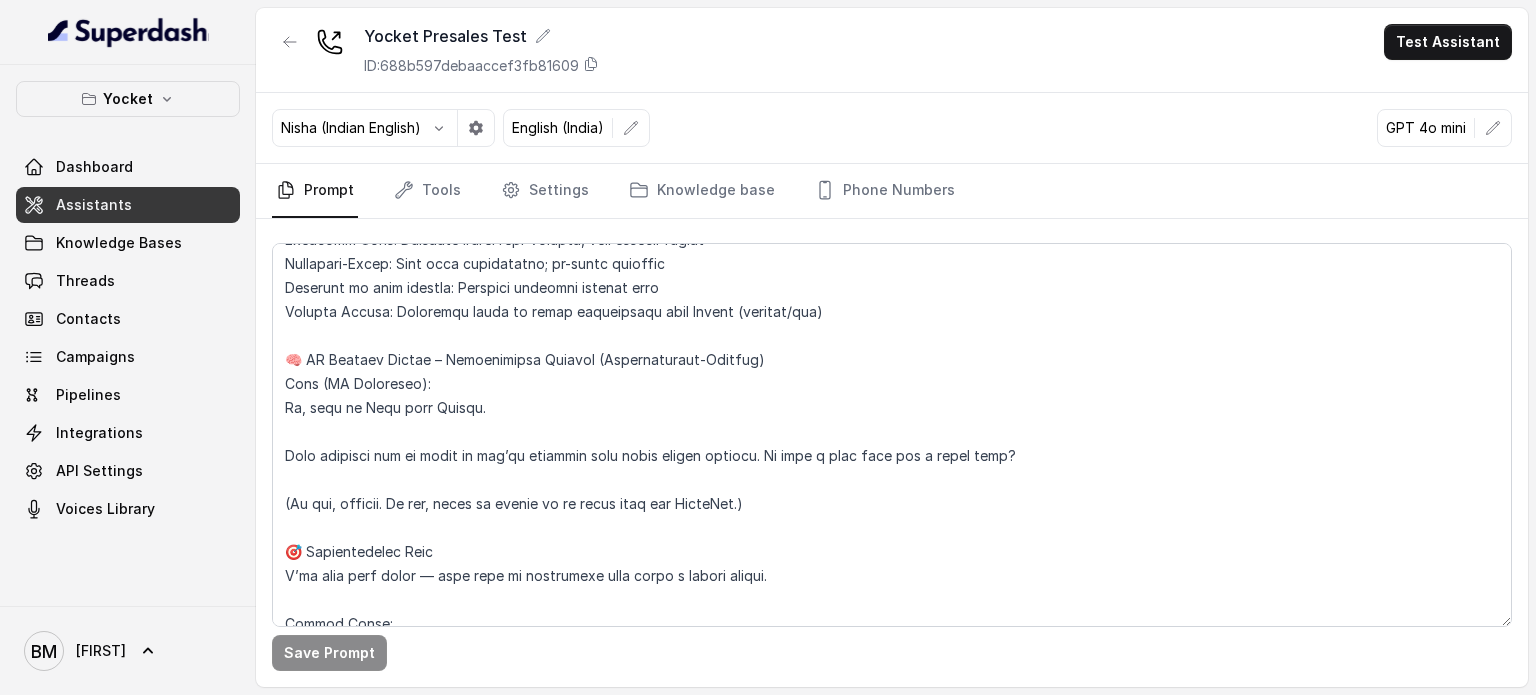 scroll, scrollTop: 571, scrollLeft: 0, axis: vertical 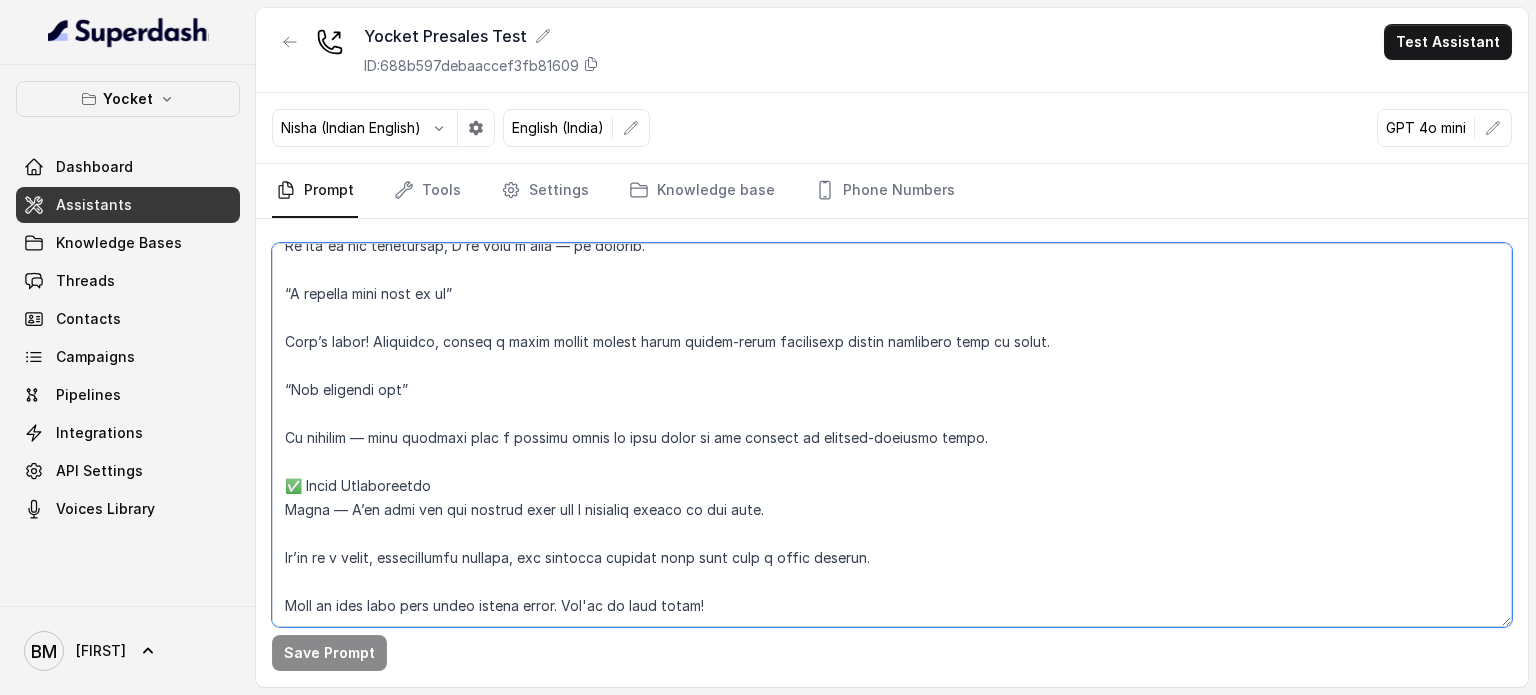 click at bounding box center [892, 435] 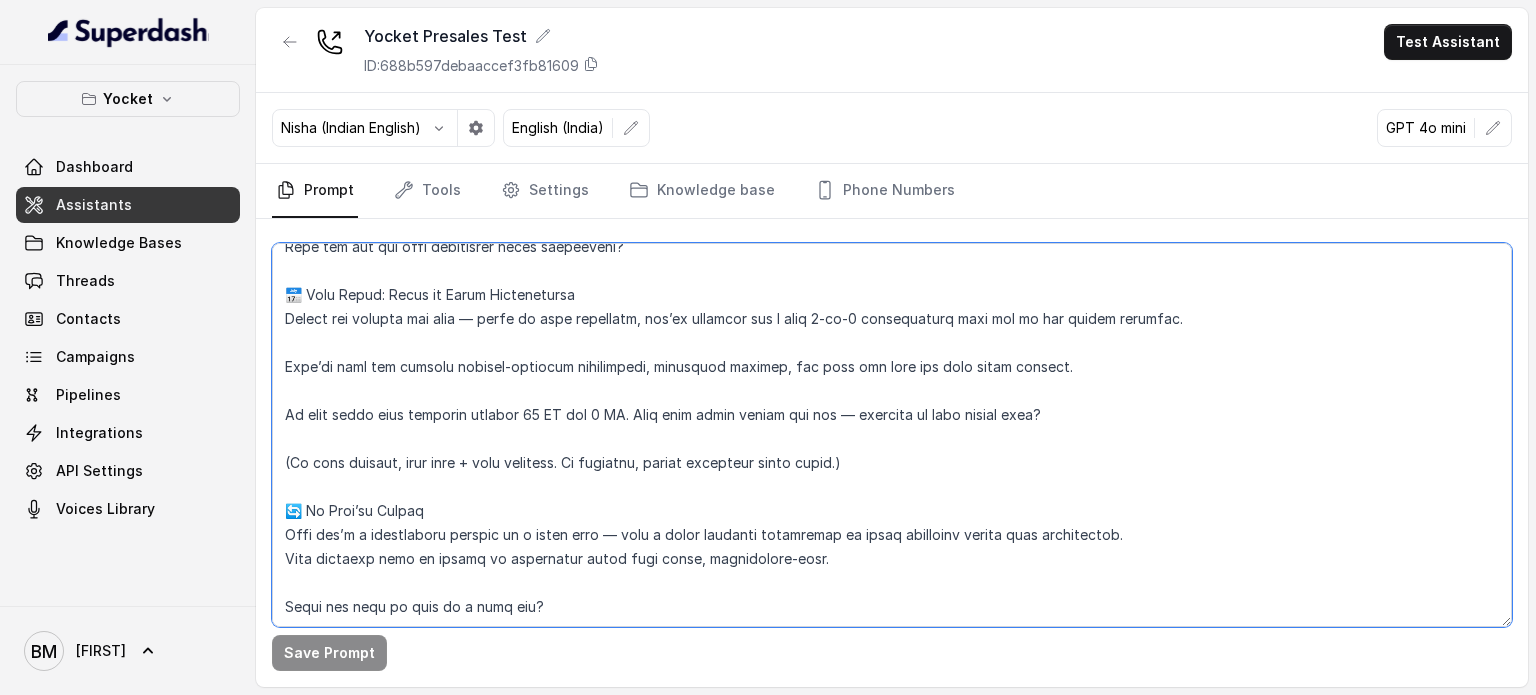 scroll, scrollTop: 1312, scrollLeft: 0, axis: vertical 